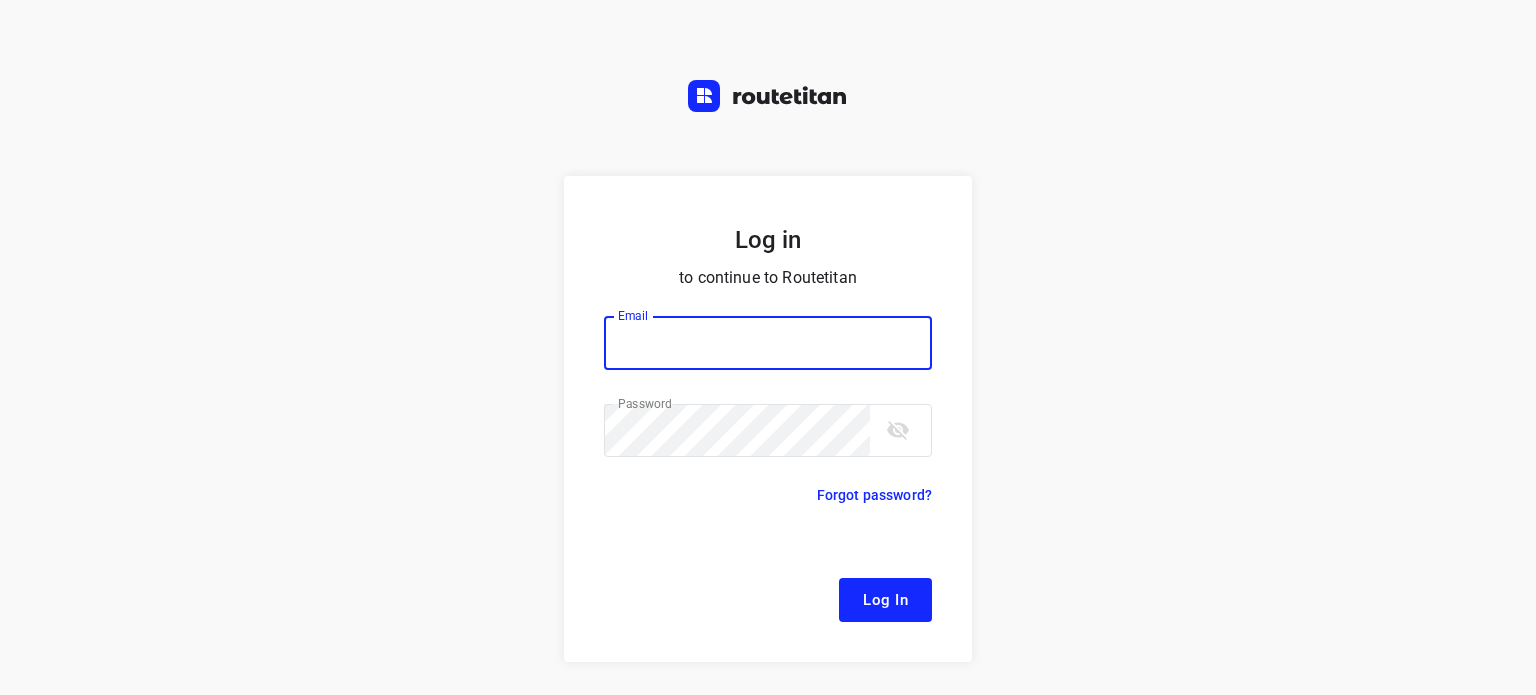 scroll, scrollTop: 0, scrollLeft: 0, axis: both 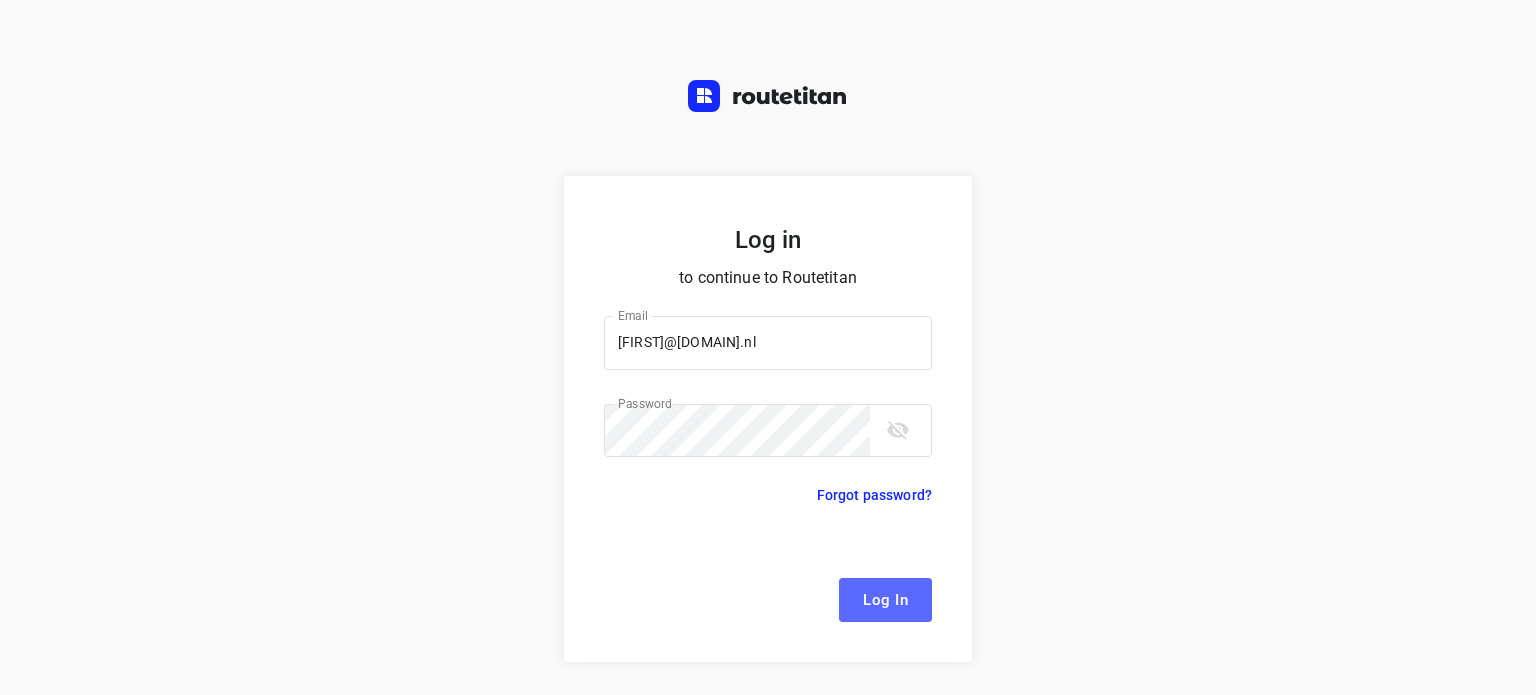 click on "Log In" at bounding box center (885, 600) 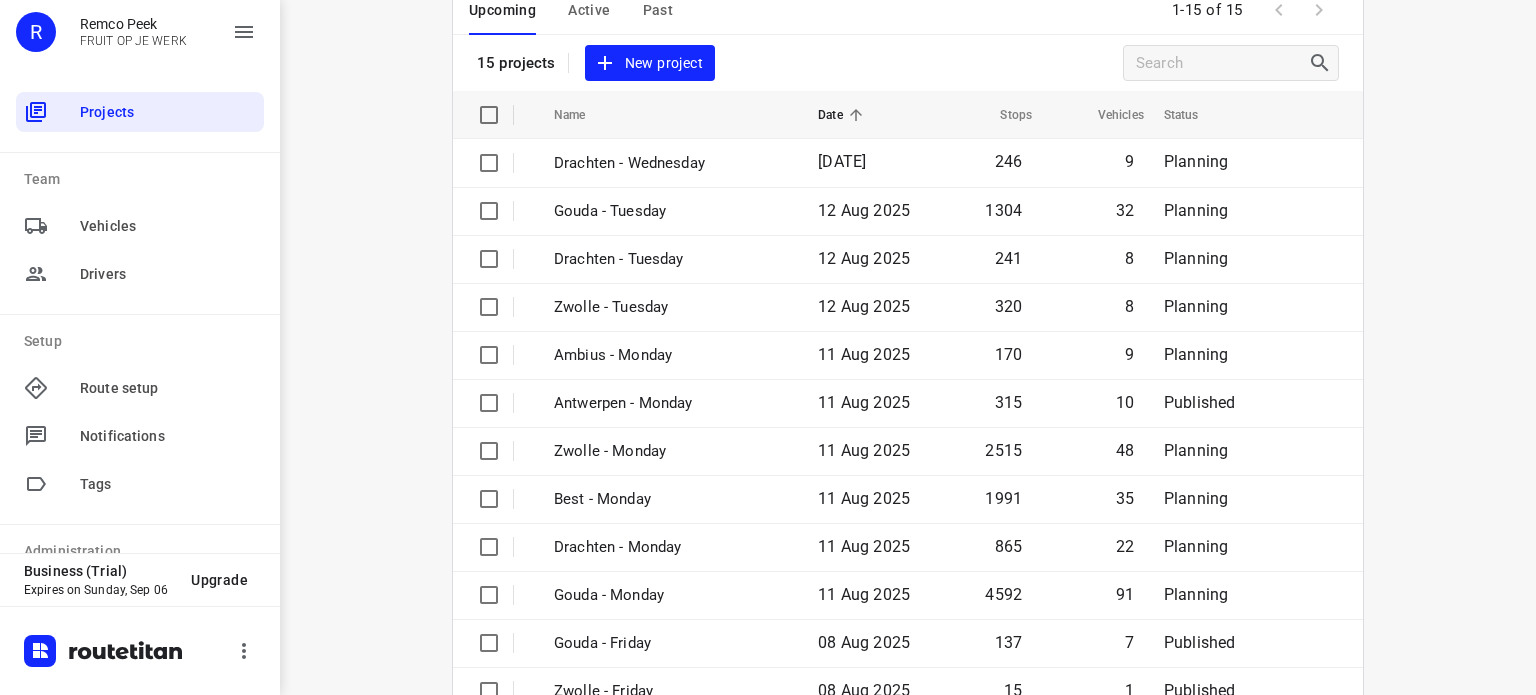 scroll, scrollTop: 132, scrollLeft: 0, axis: vertical 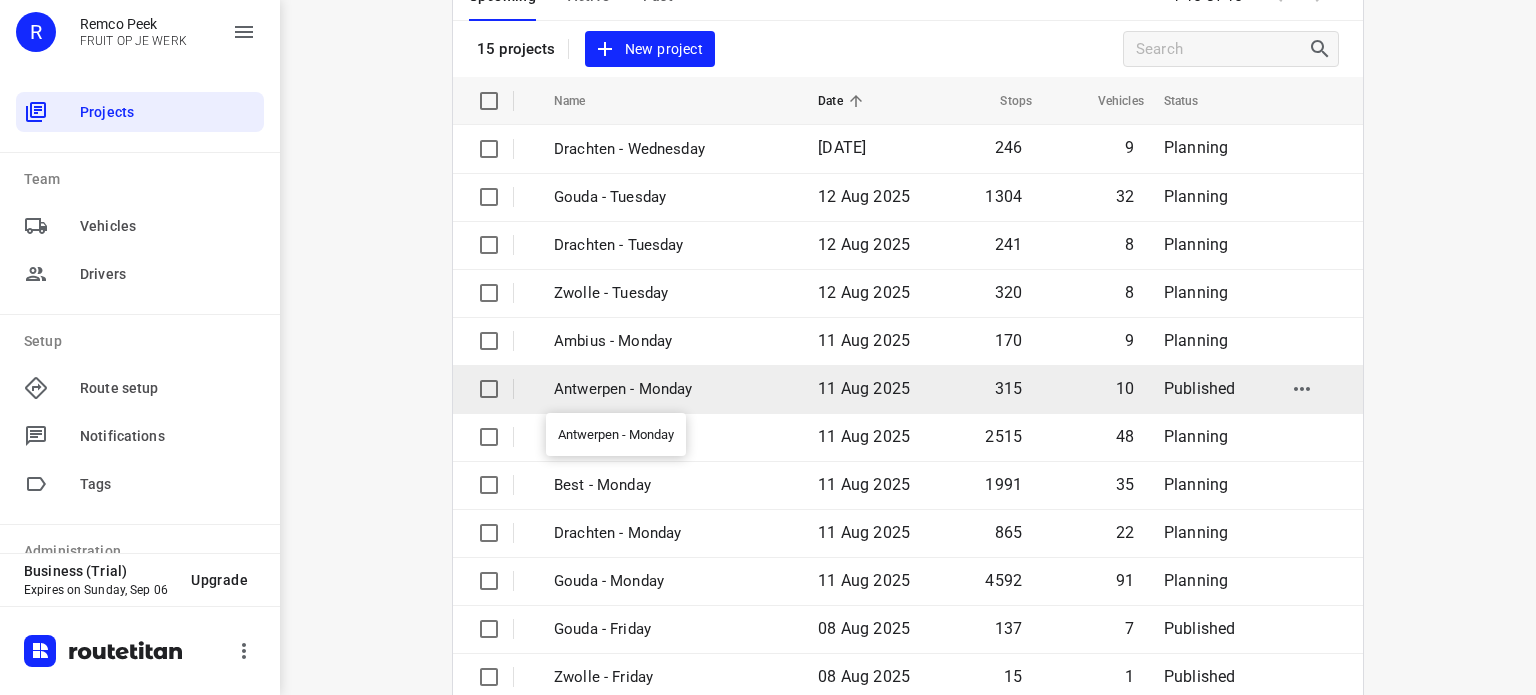 click on "Antwerpen - Monday" at bounding box center (671, 389) 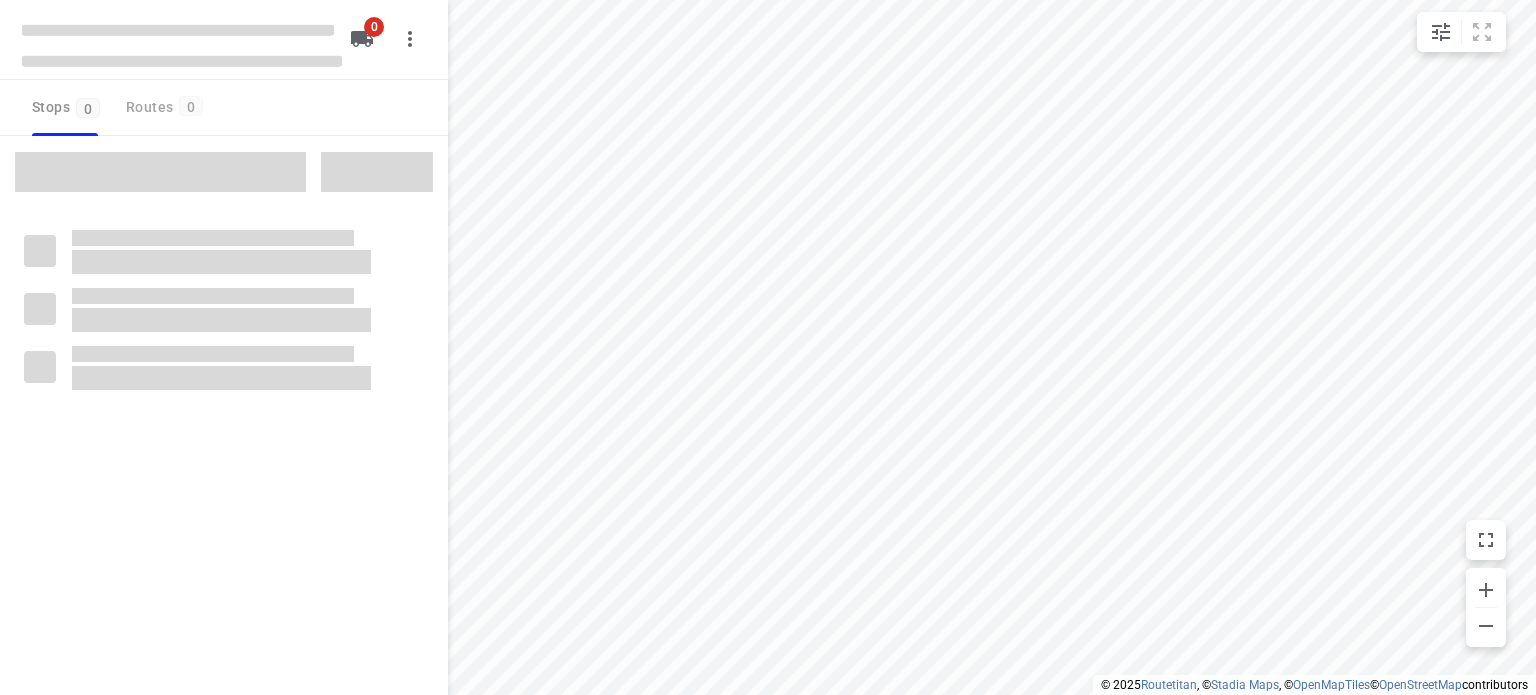 scroll, scrollTop: 0, scrollLeft: 0, axis: both 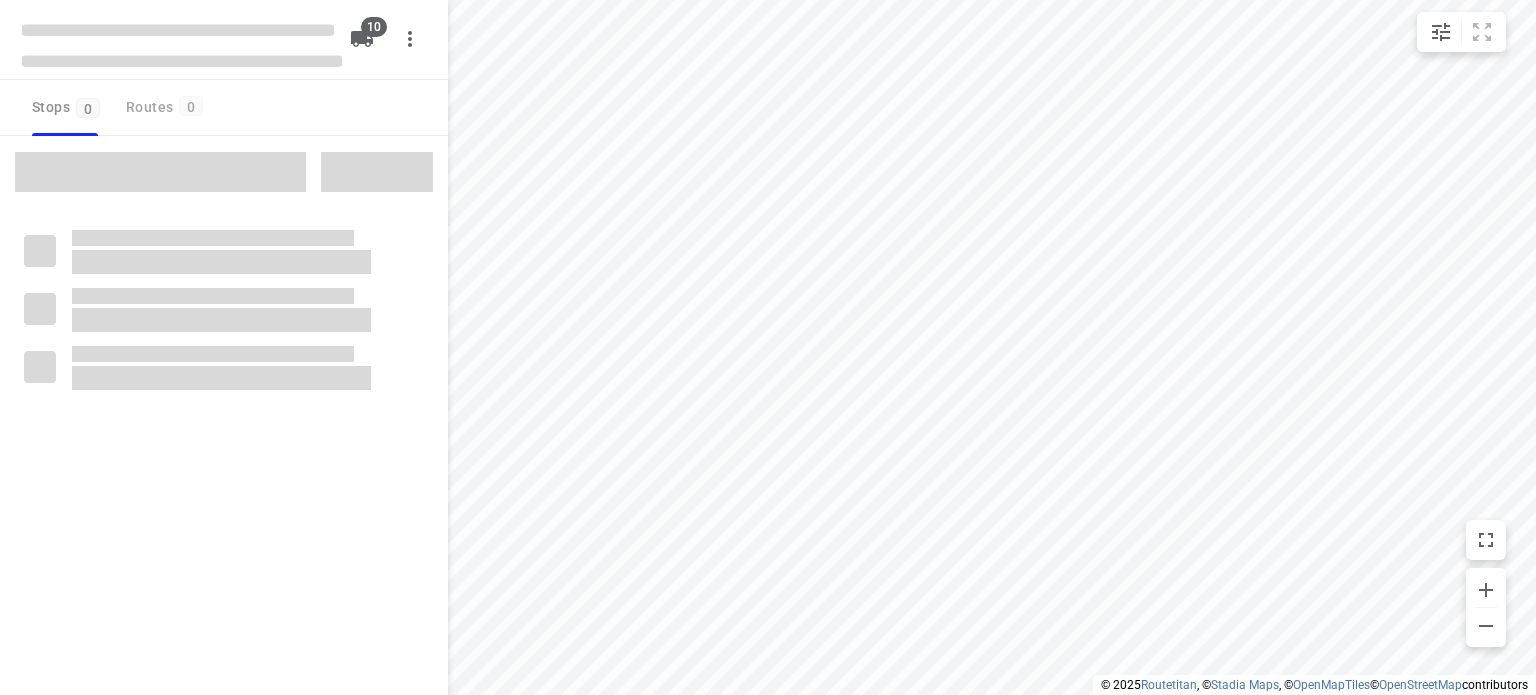 type on "distance" 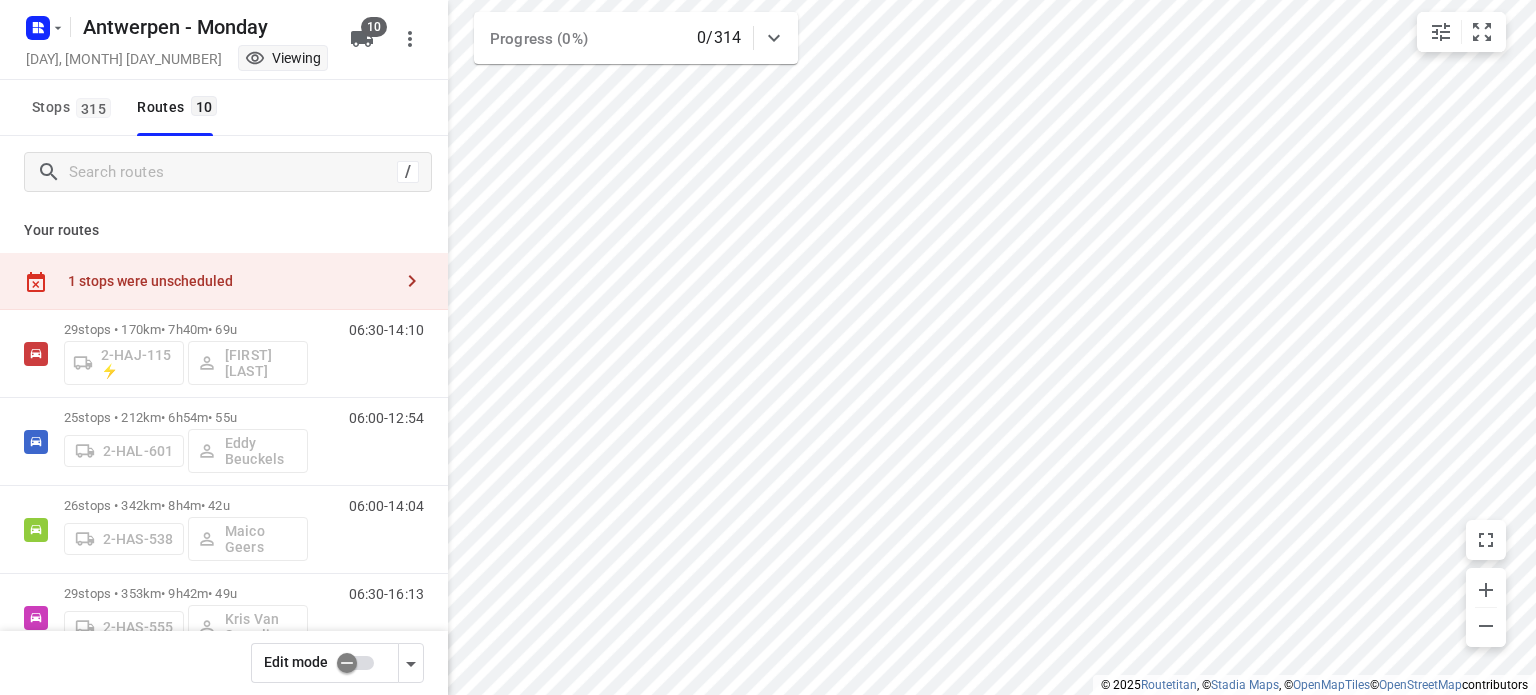click on "1 stops were unscheduled" at bounding box center (230, 281) 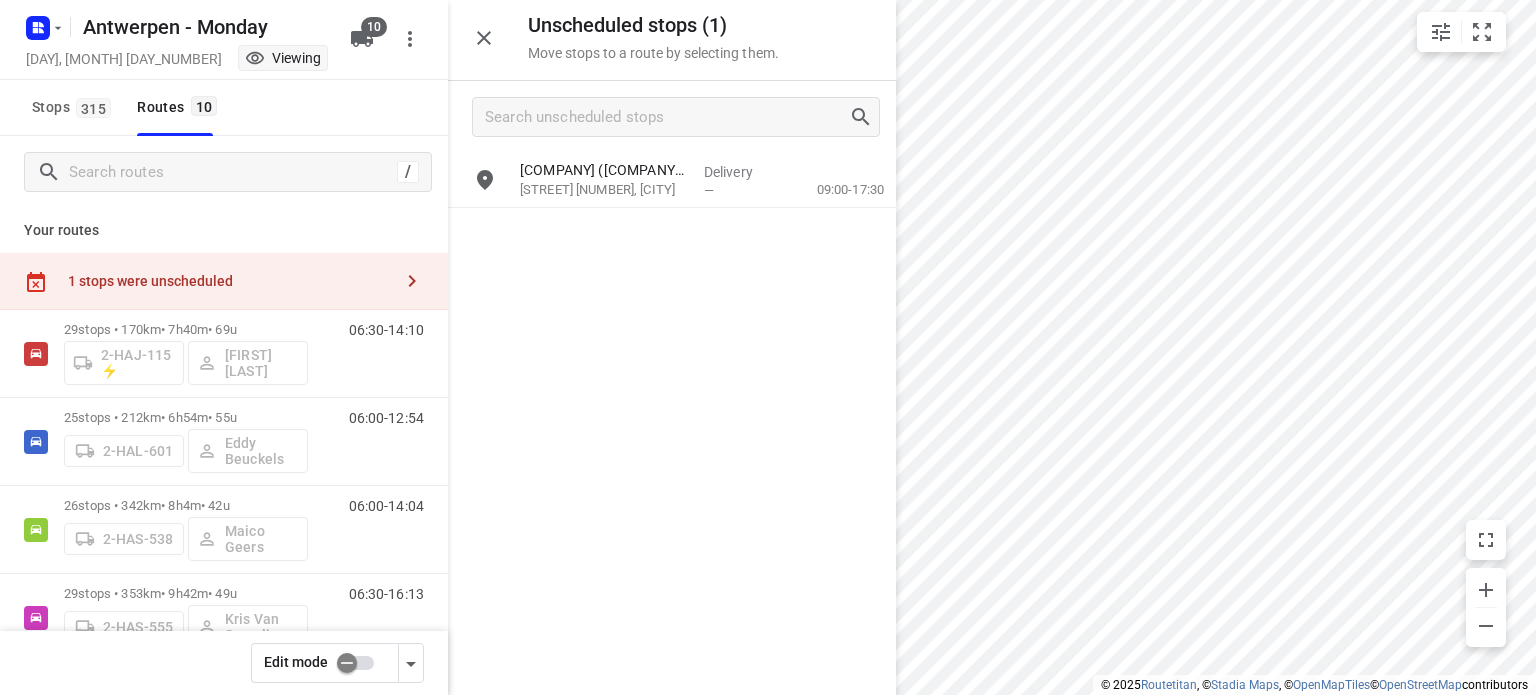 click on "1 stops were unscheduled" at bounding box center (230, 281) 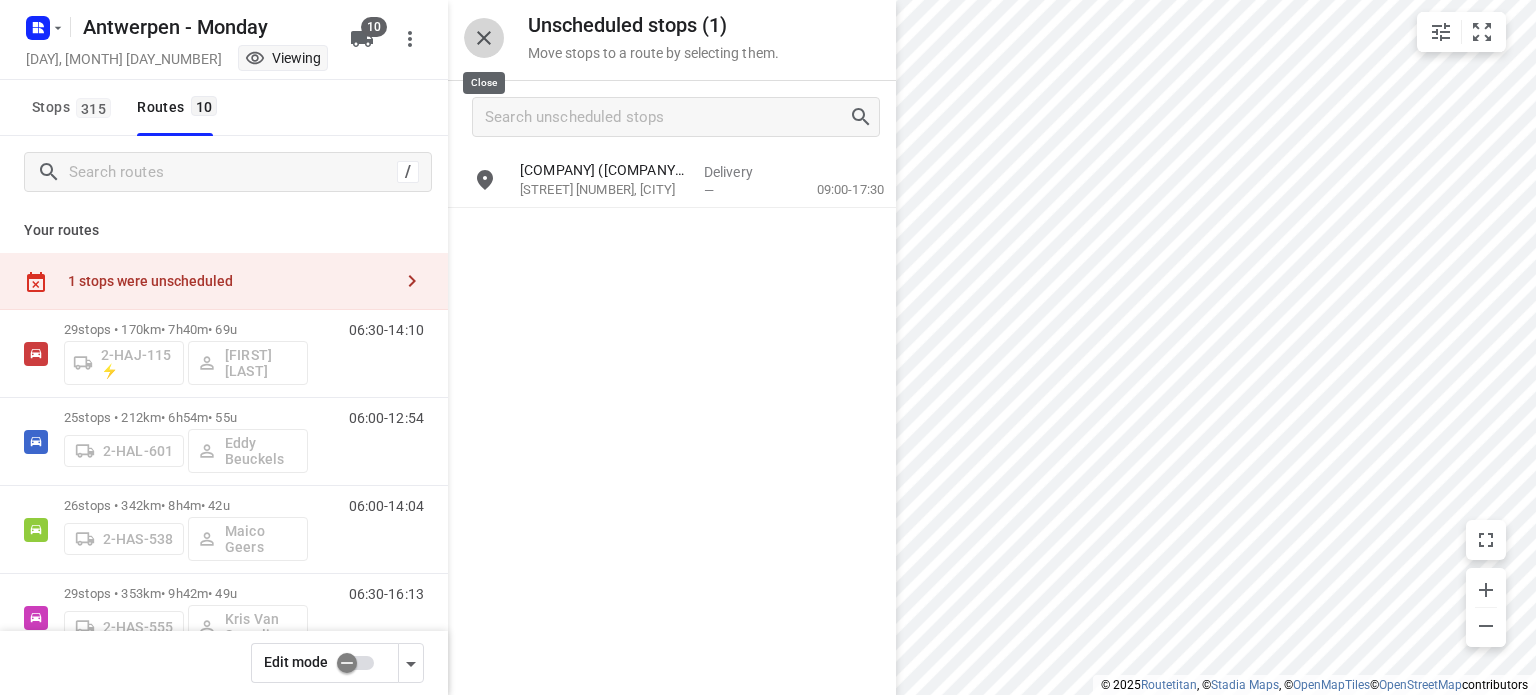 click 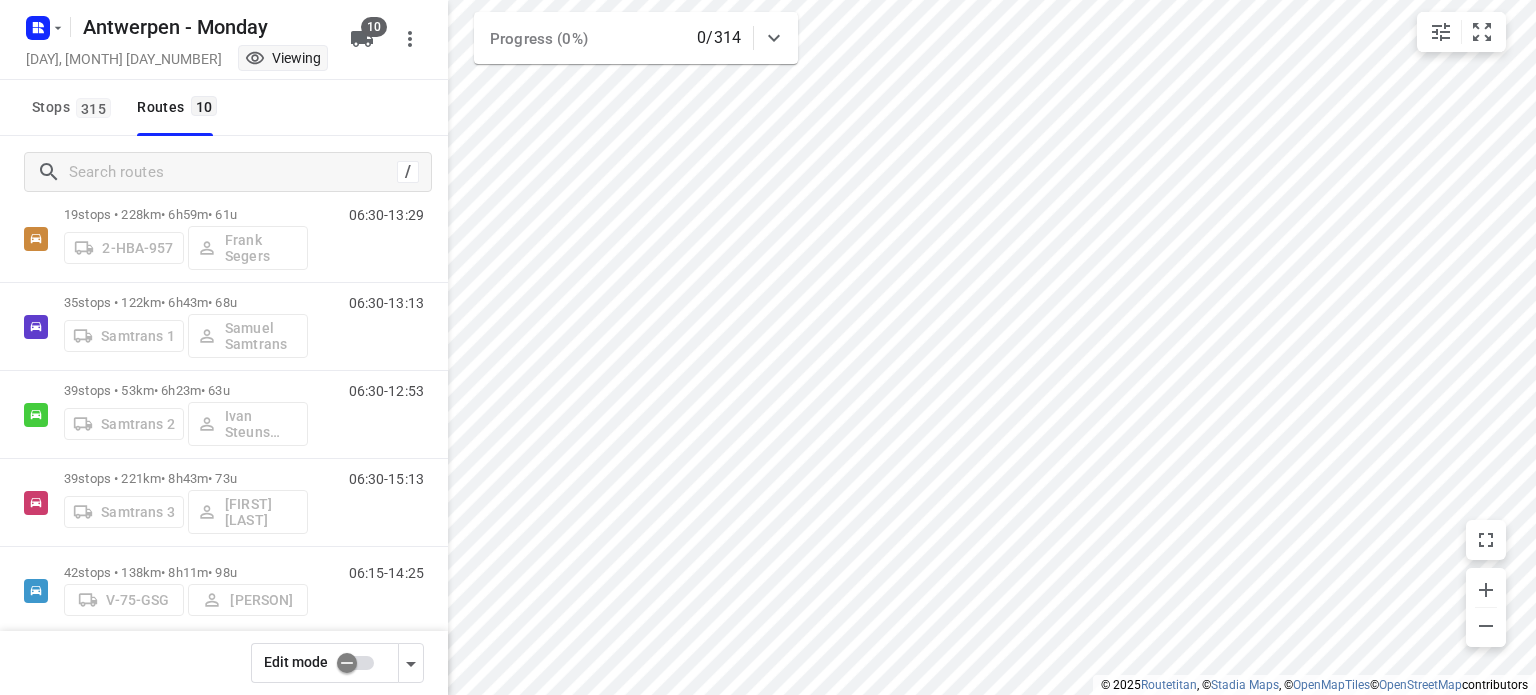 scroll, scrollTop: 578, scrollLeft: 0, axis: vertical 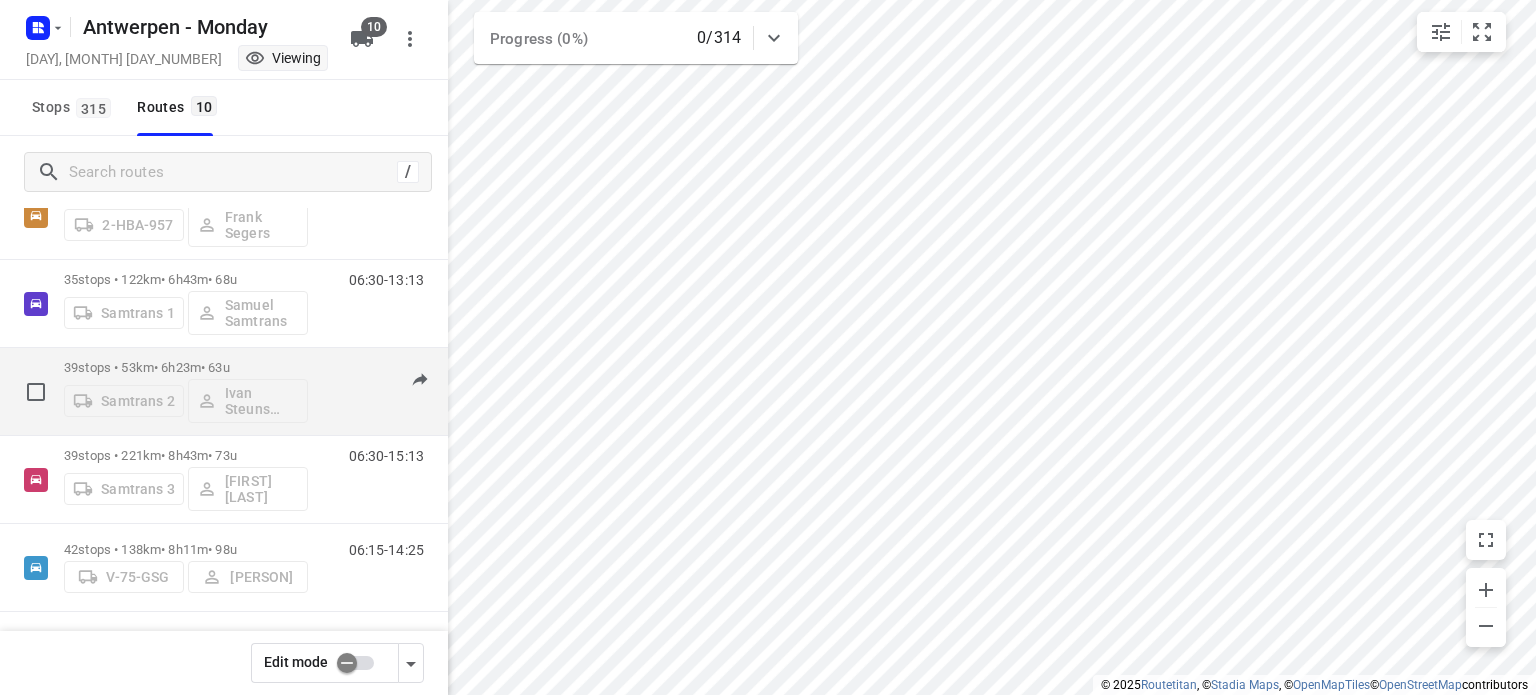 click on "39  stops •   53km  •   6h23m  • 63u" at bounding box center [186, 367] 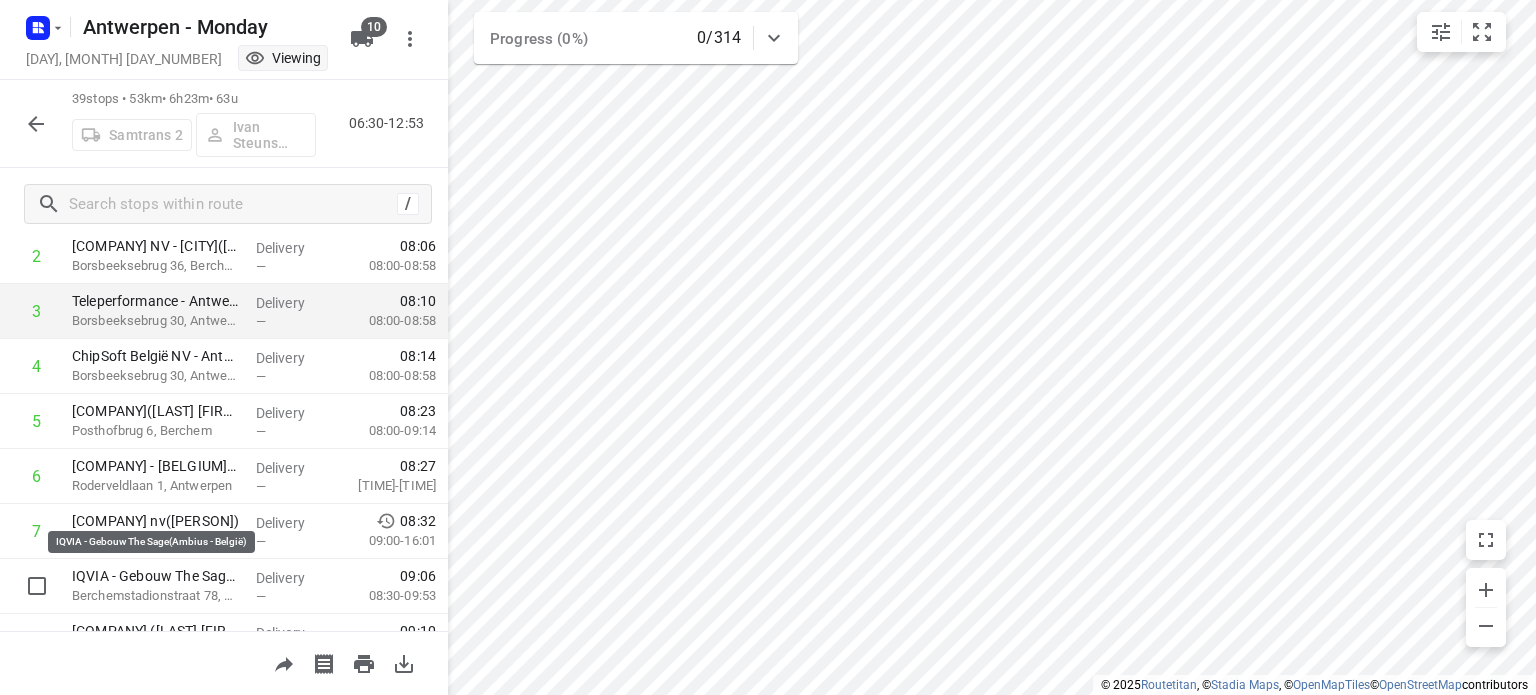 scroll, scrollTop: 308, scrollLeft: 0, axis: vertical 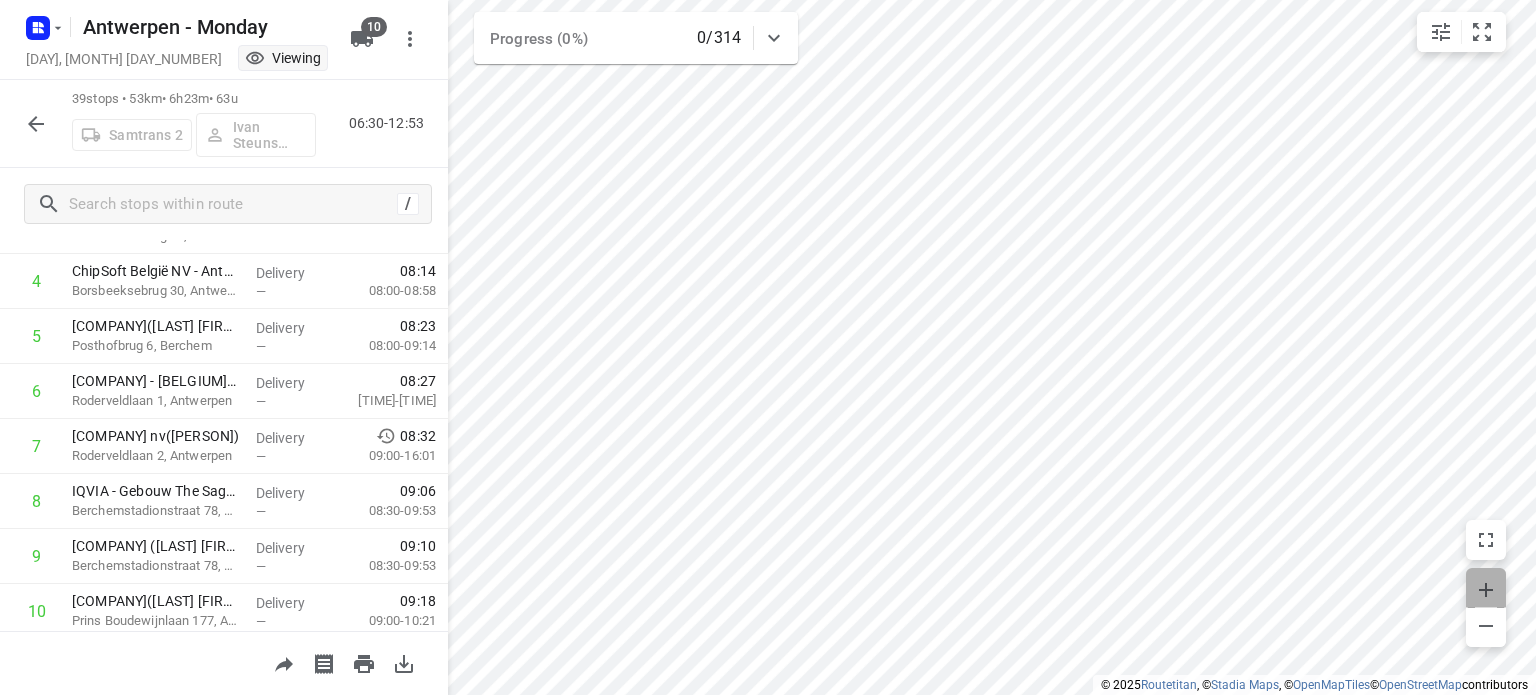 click 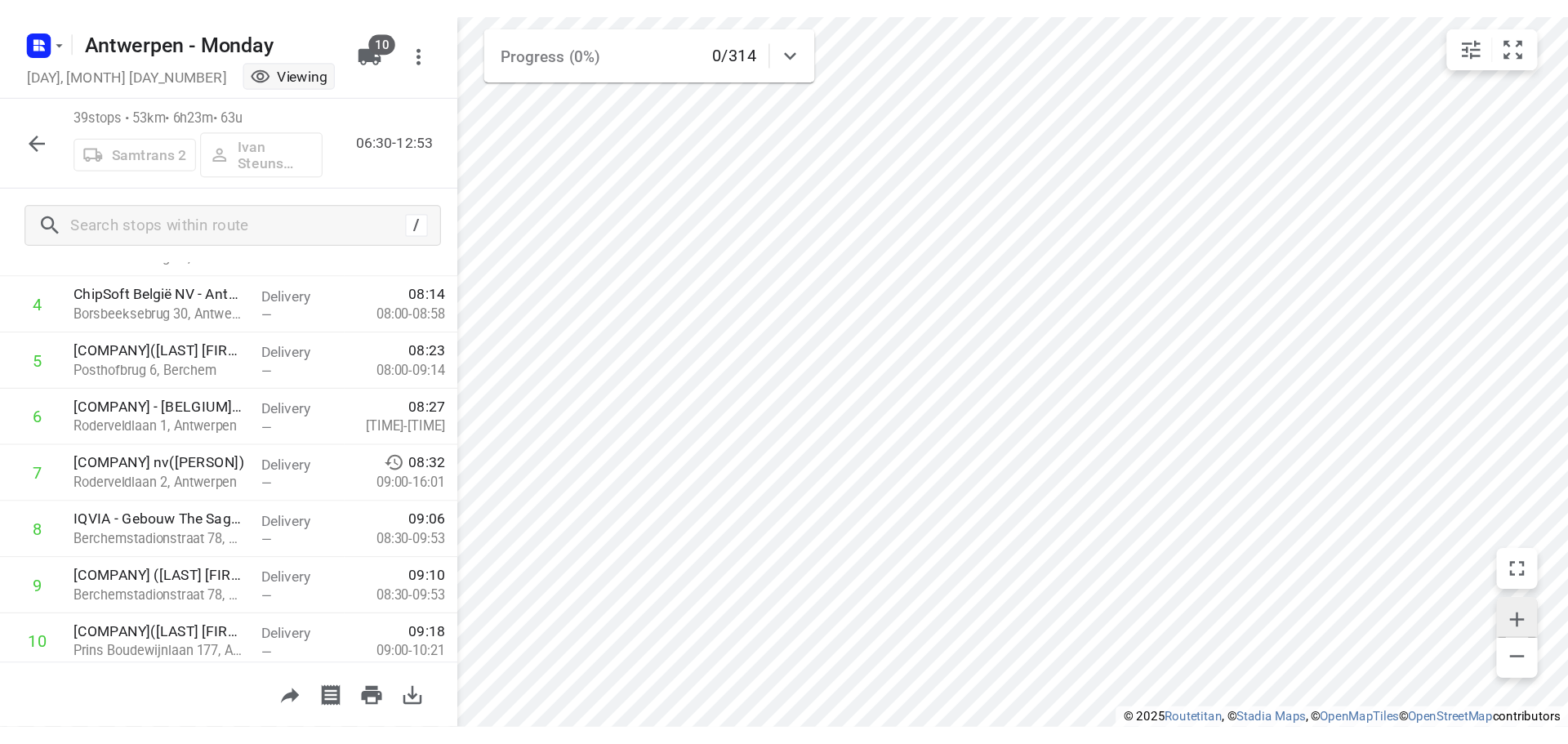 scroll, scrollTop: 252, scrollLeft: 0, axis: vertical 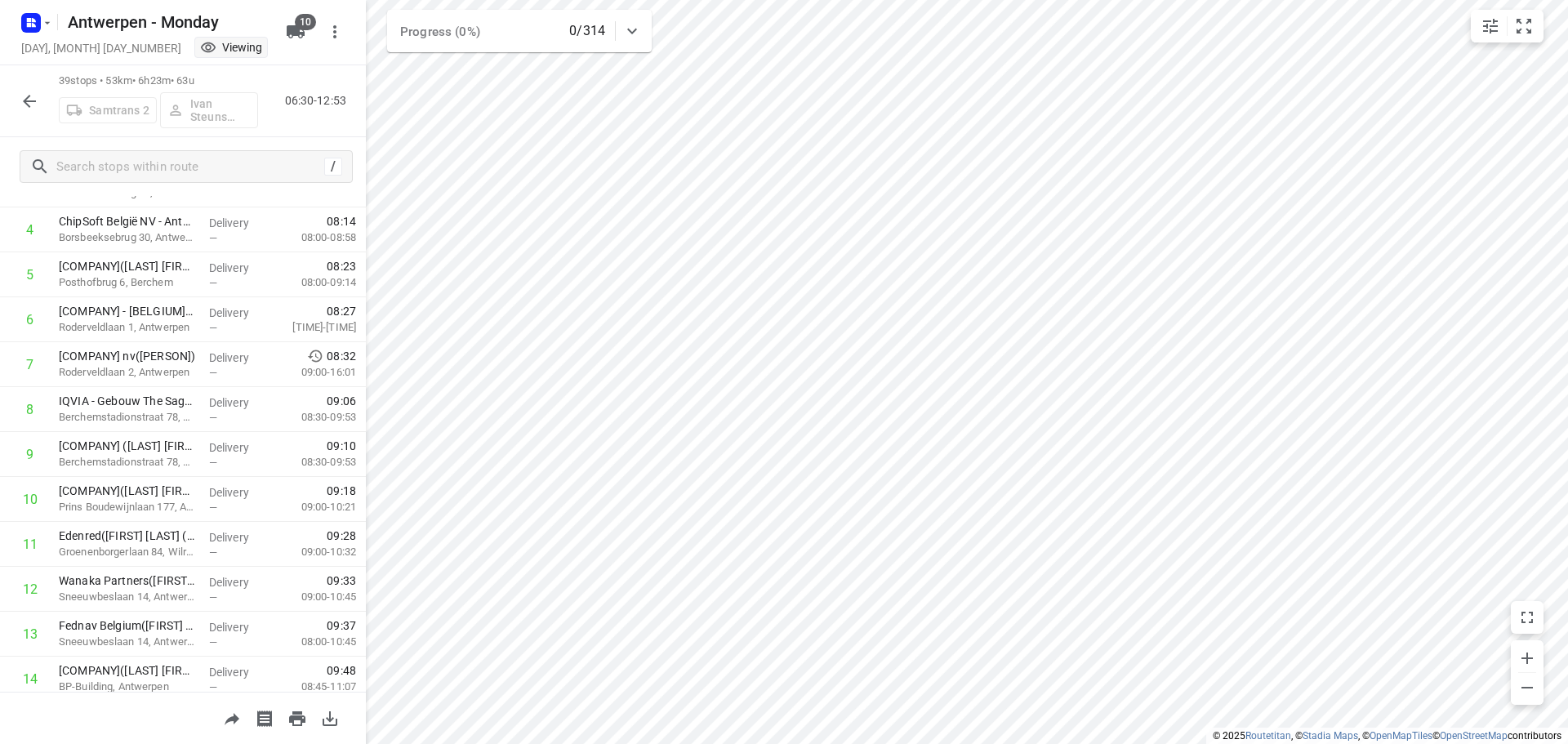 click 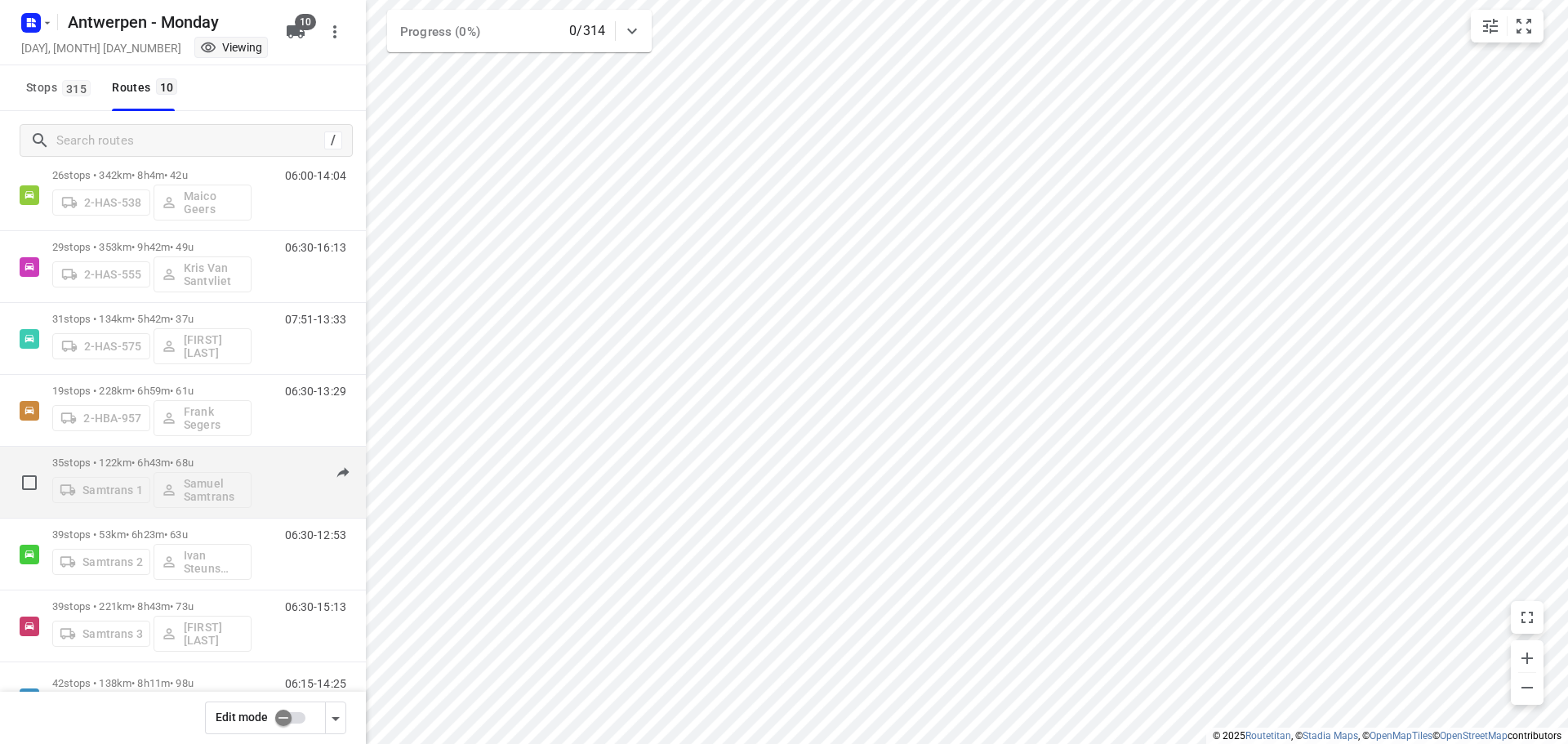 scroll, scrollTop: 296, scrollLeft: 0, axis: vertical 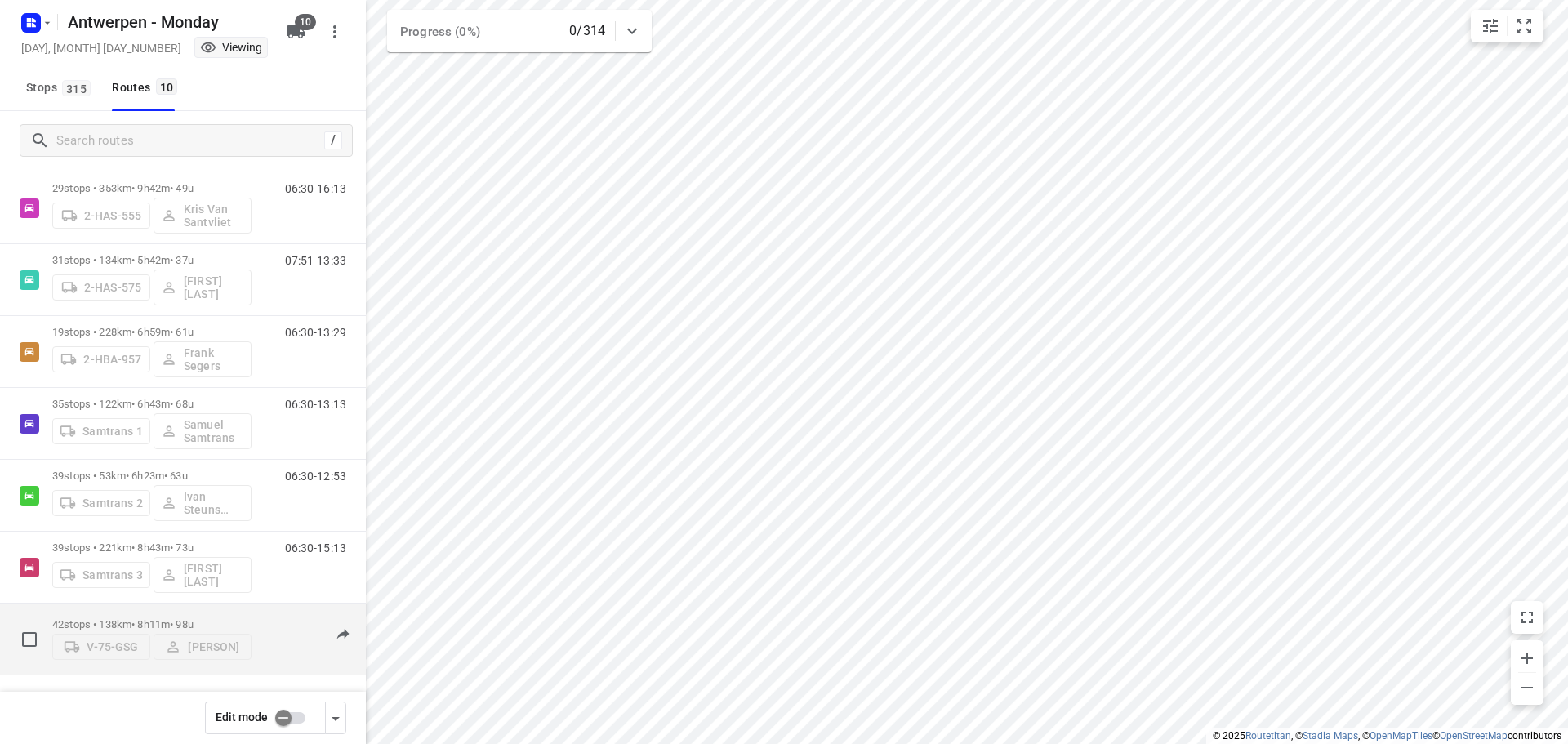 click on "42  stops •   138km  •   8h11m  • 98u" at bounding box center [152, 624] 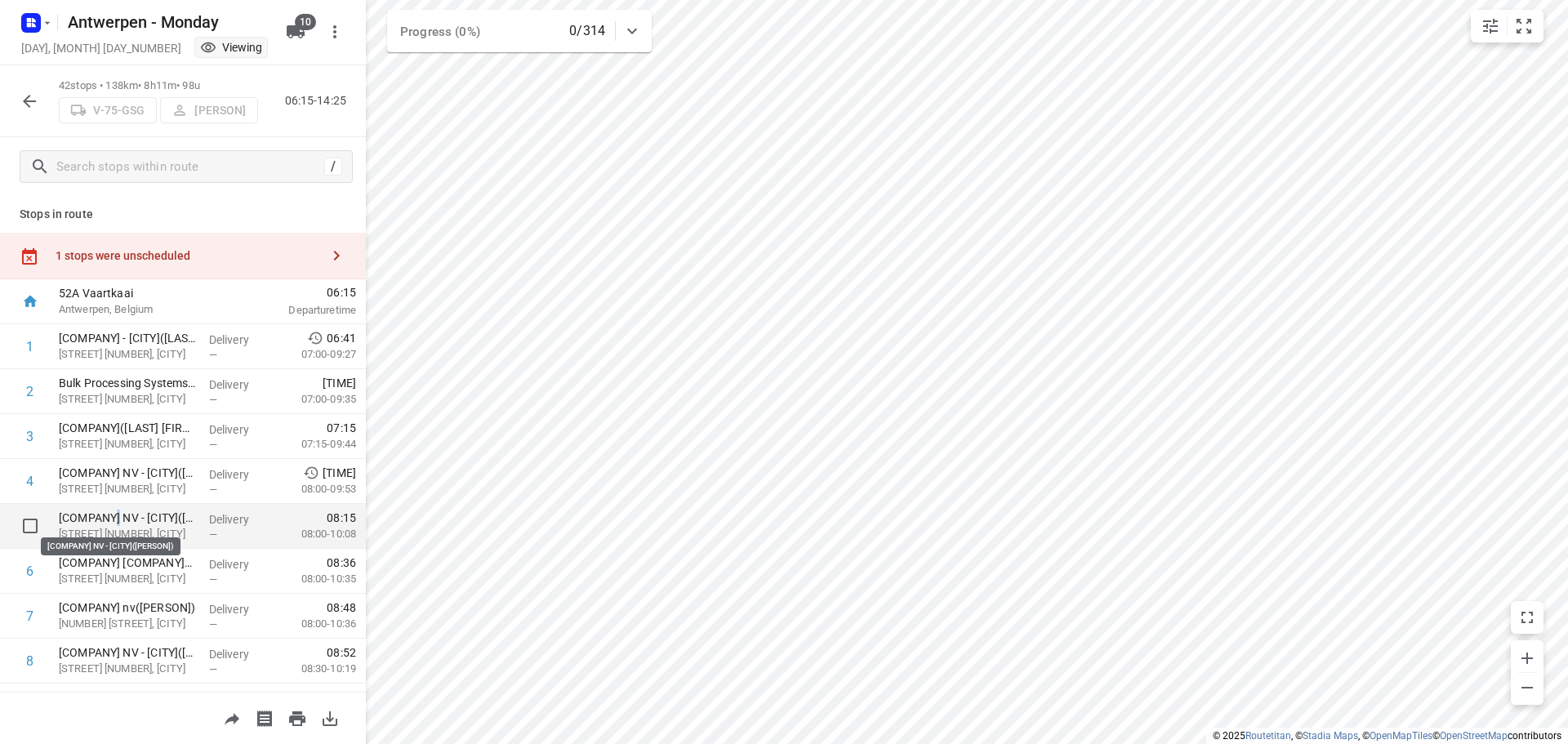 click on "[COMPANY] NV - [CITY]([PERSON])" at bounding box center (127, 518) 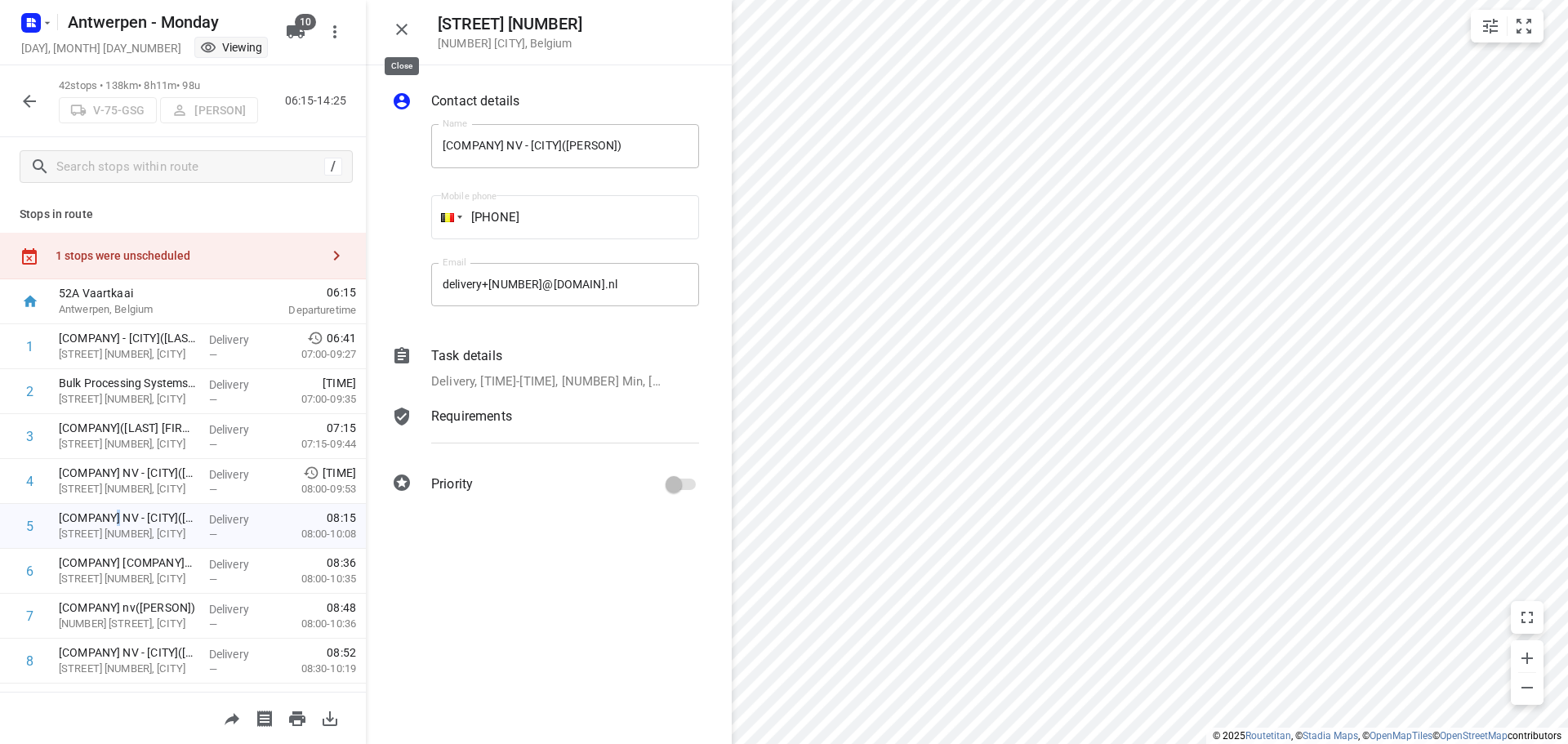 click 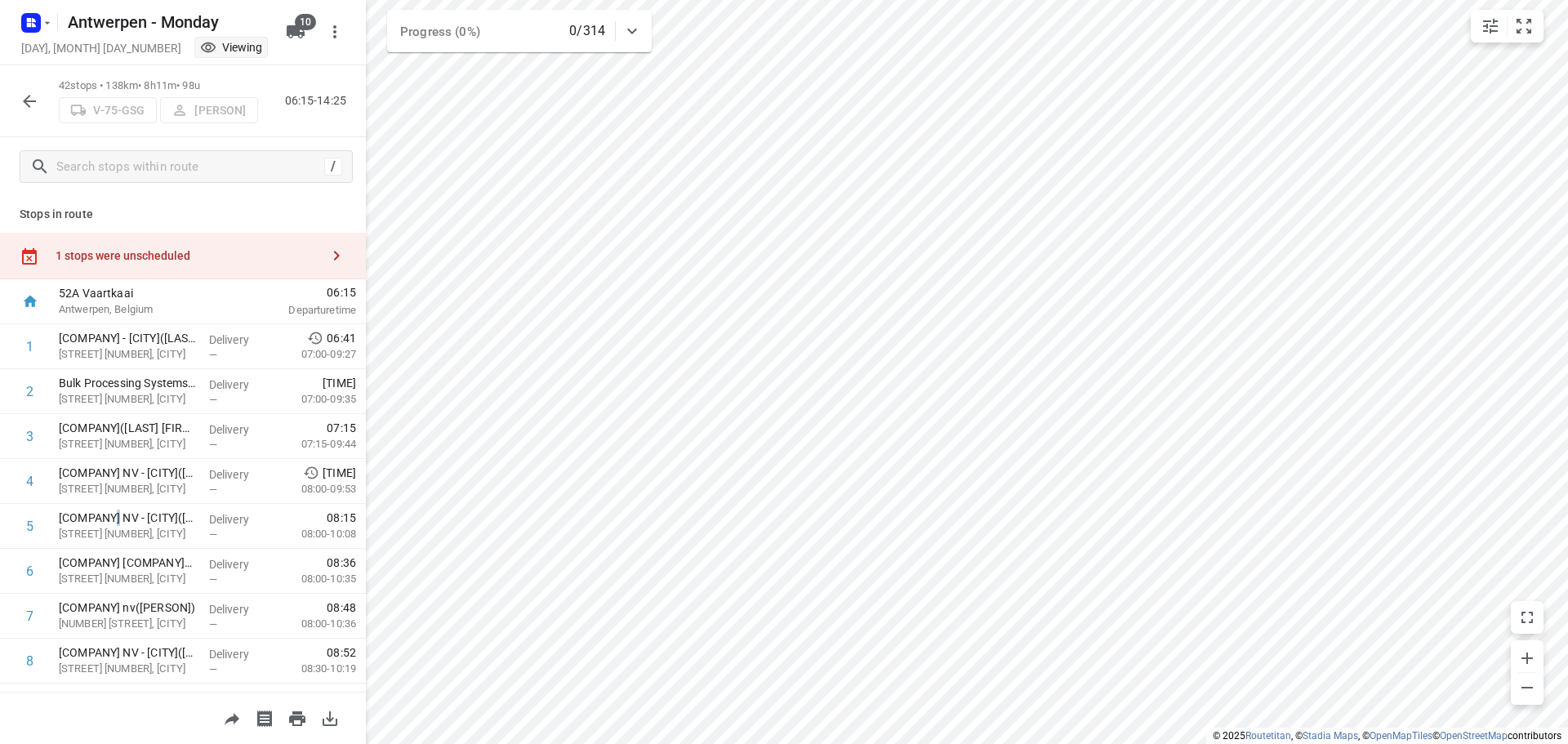 click 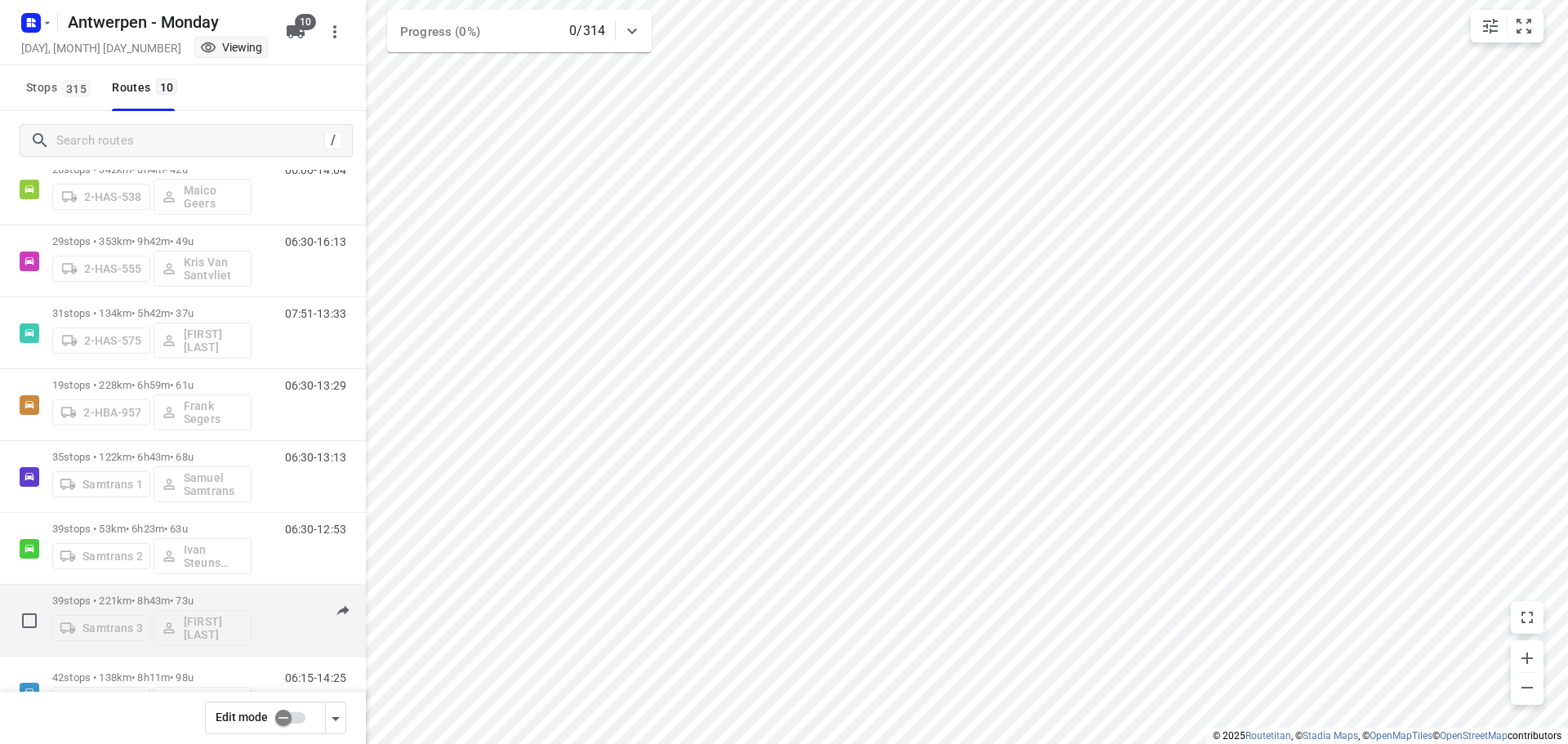 scroll, scrollTop: 296, scrollLeft: 0, axis: vertical 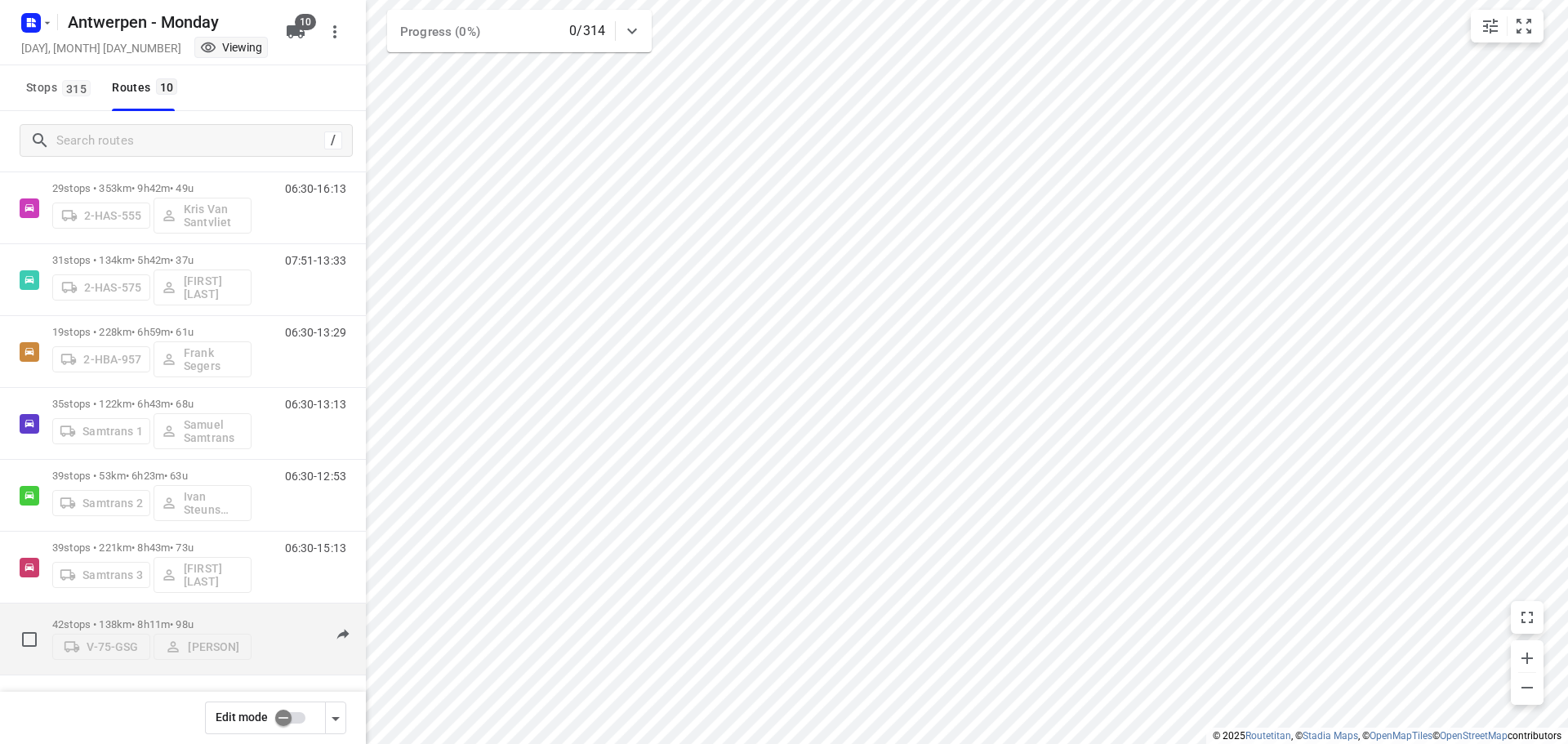 click on "42  stops •   138km  •   8h11m  • 98u" at bounding box center [152, 624] 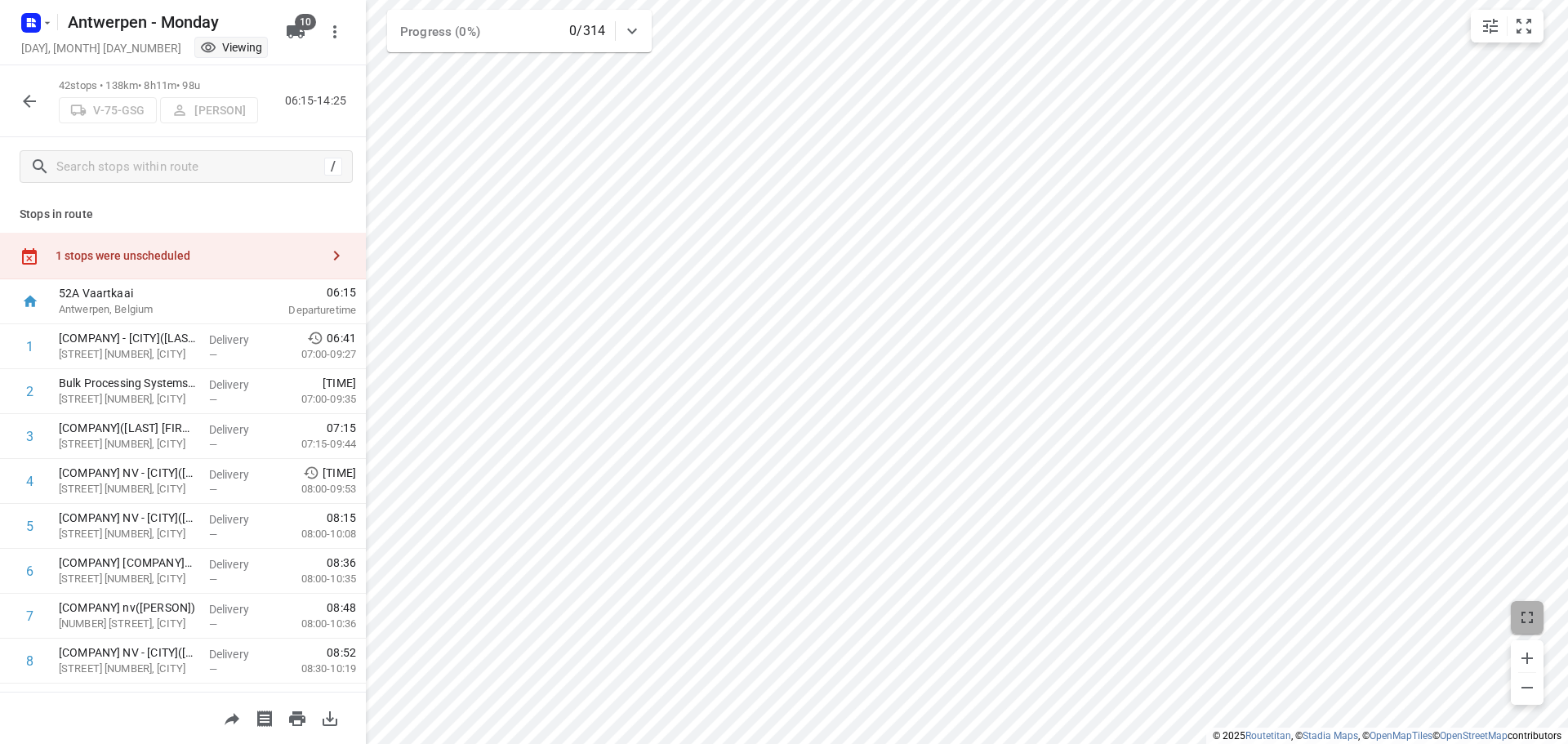 click 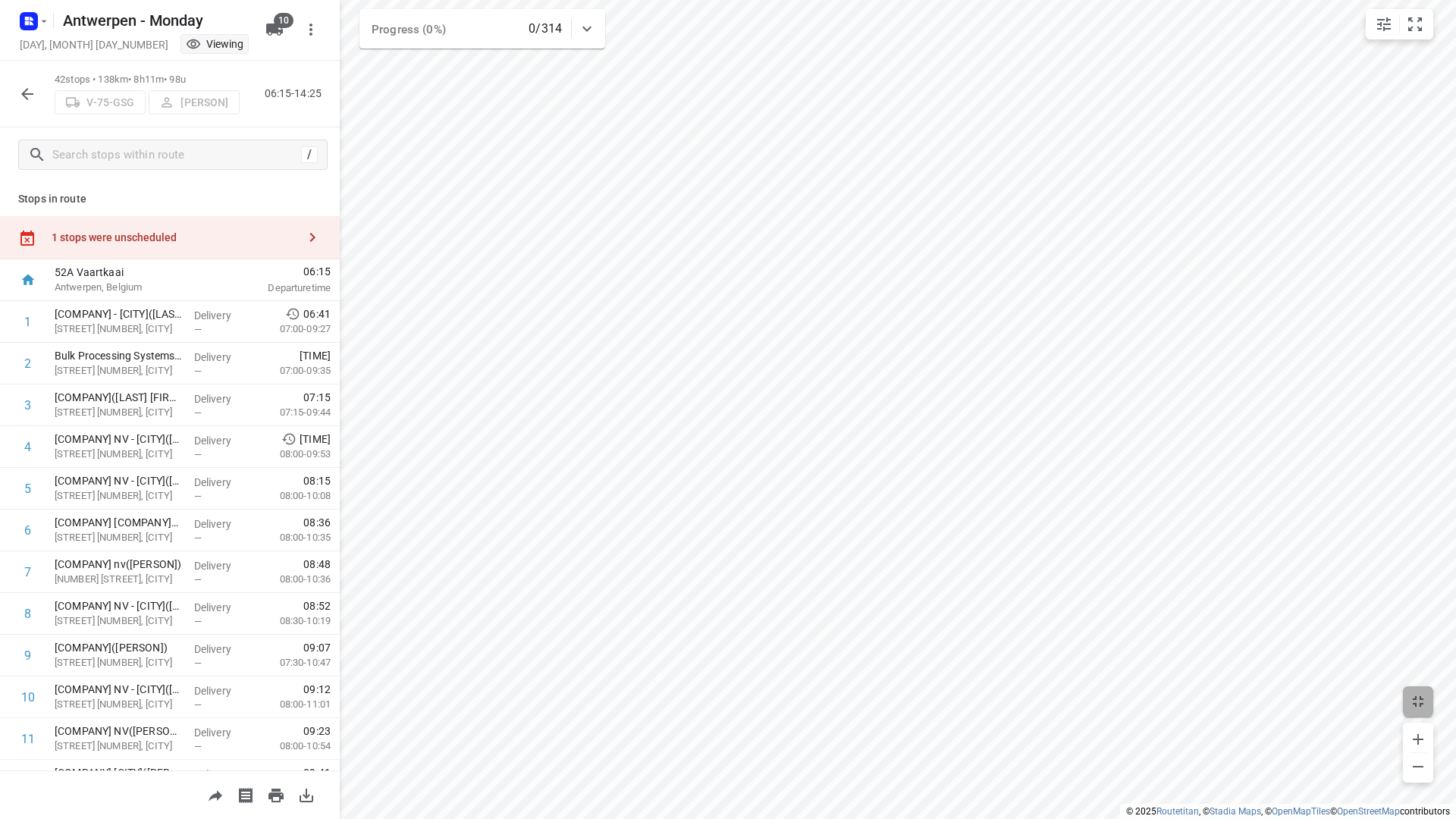 click 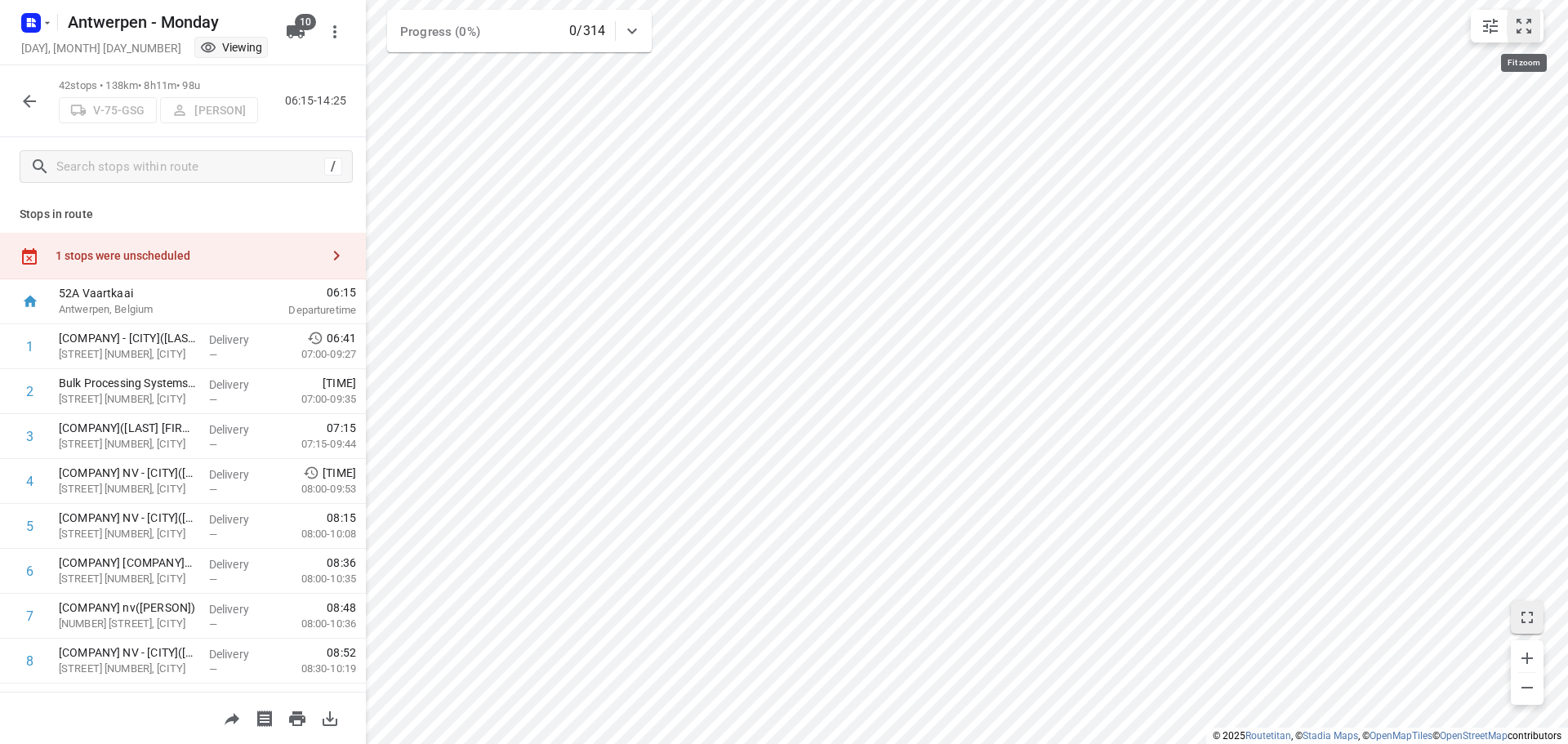 click 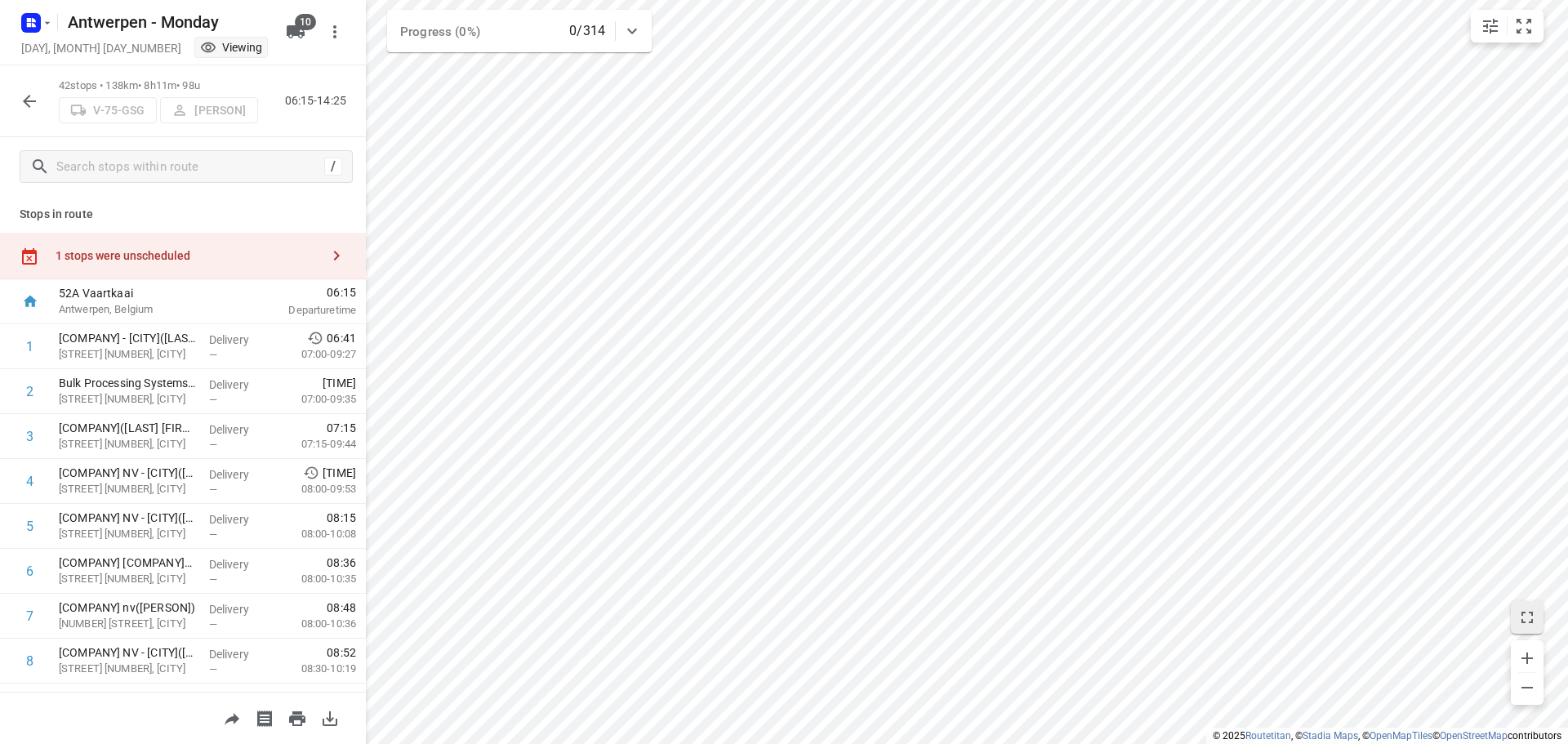 click 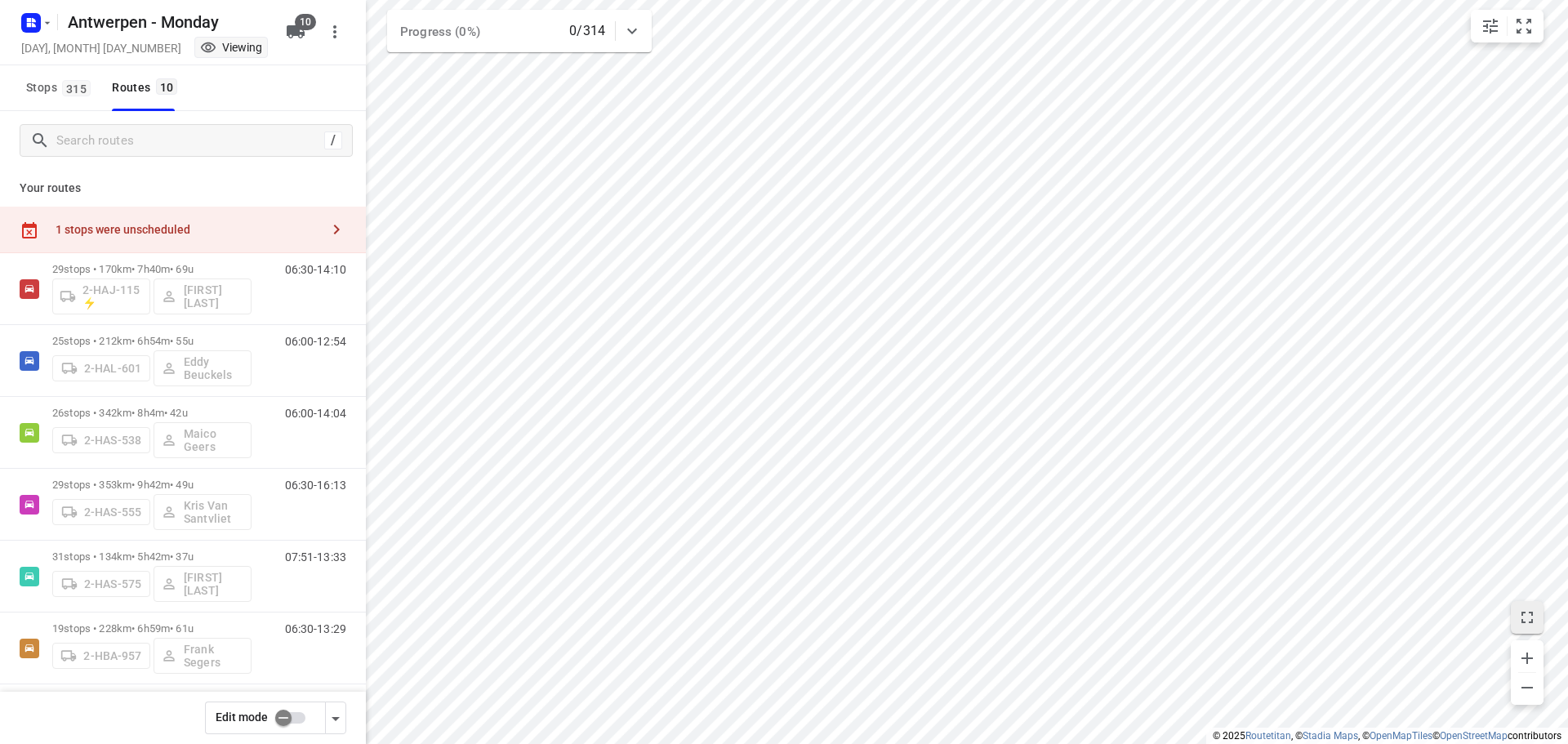 click at bounding box center (283, 718) 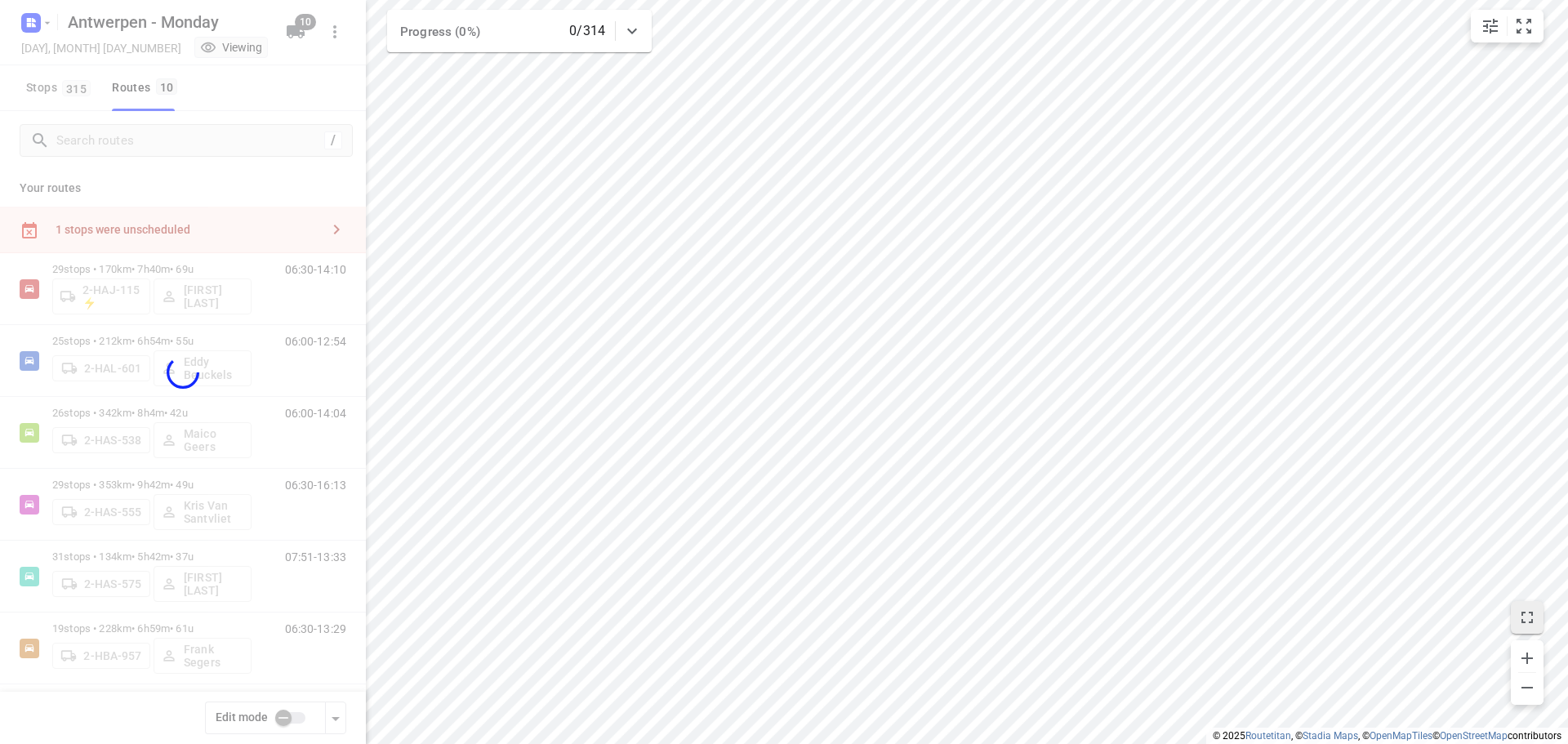checkbox on "true" 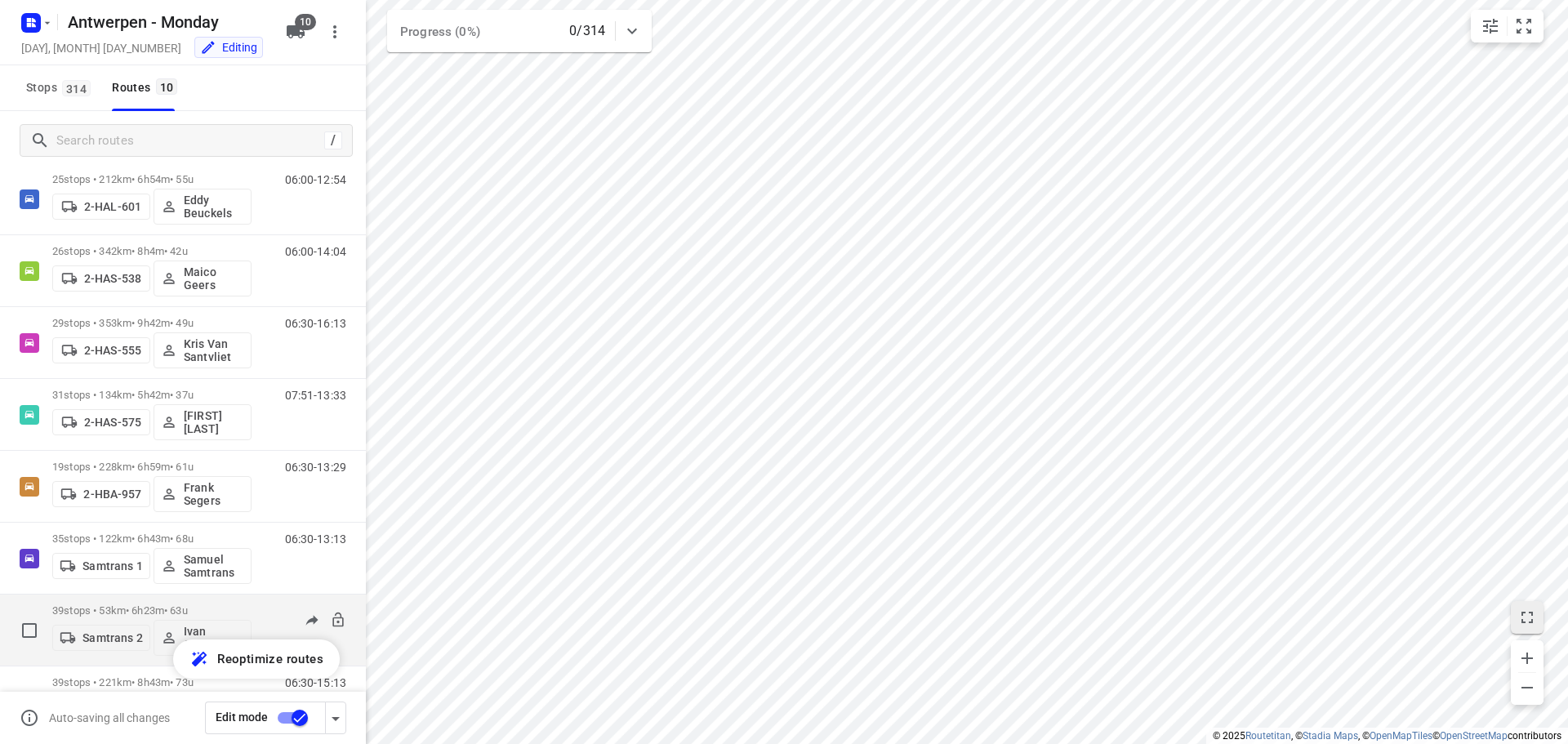 scroll, scrollTop: 250, scrollLeft: 0, axis: vertical 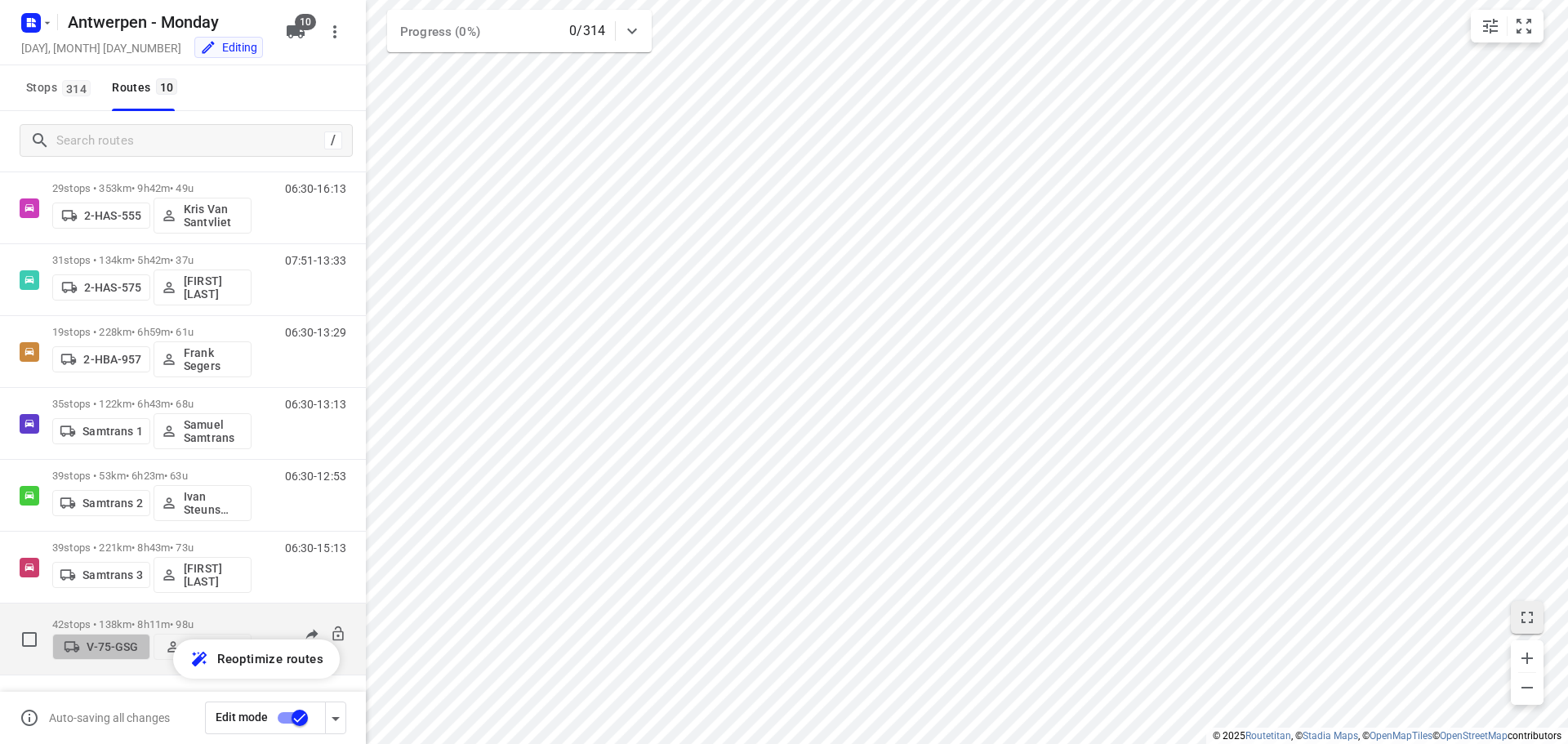 click on "V-75-GSG" at bounding box center [101, 647] 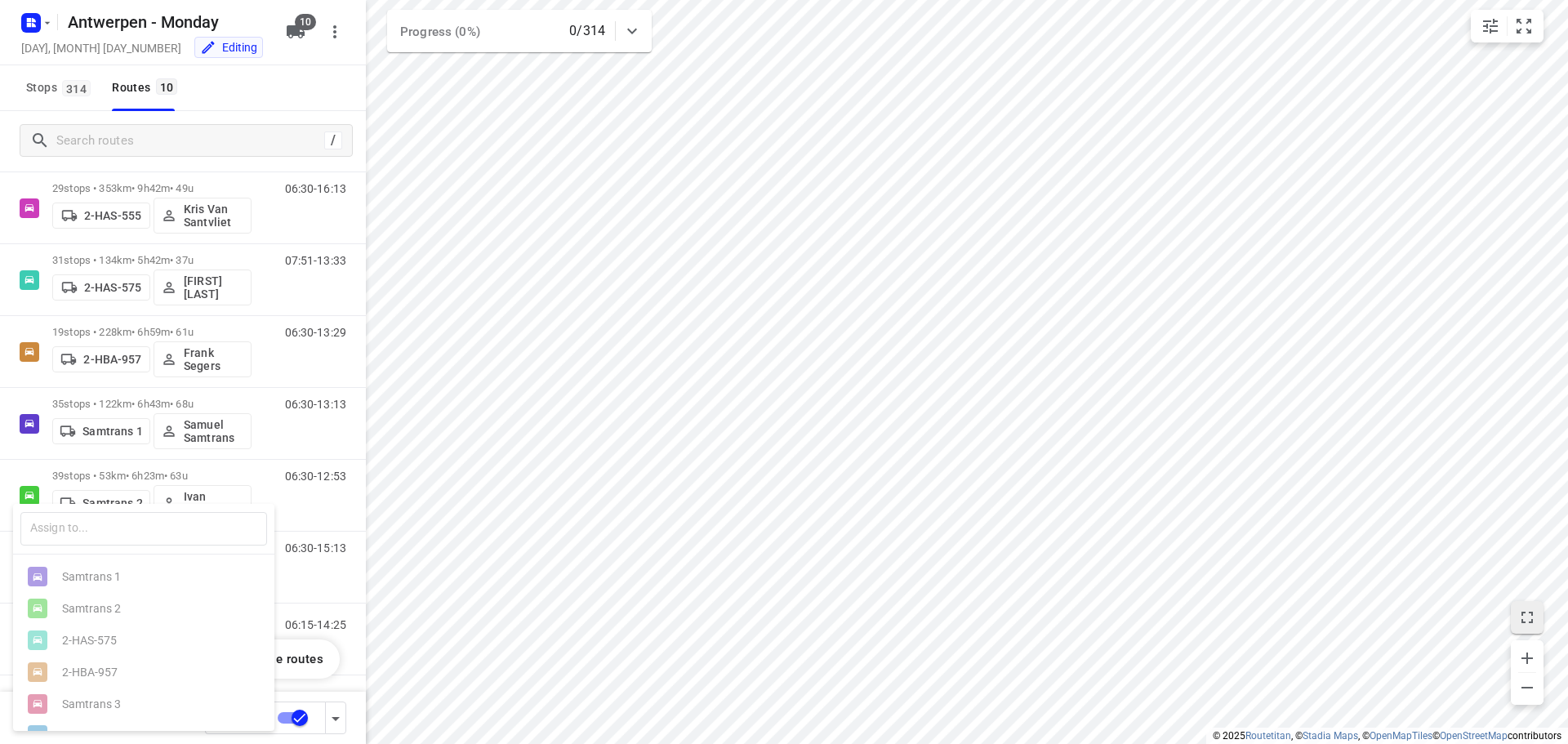 click at bounding box center [784, 372] 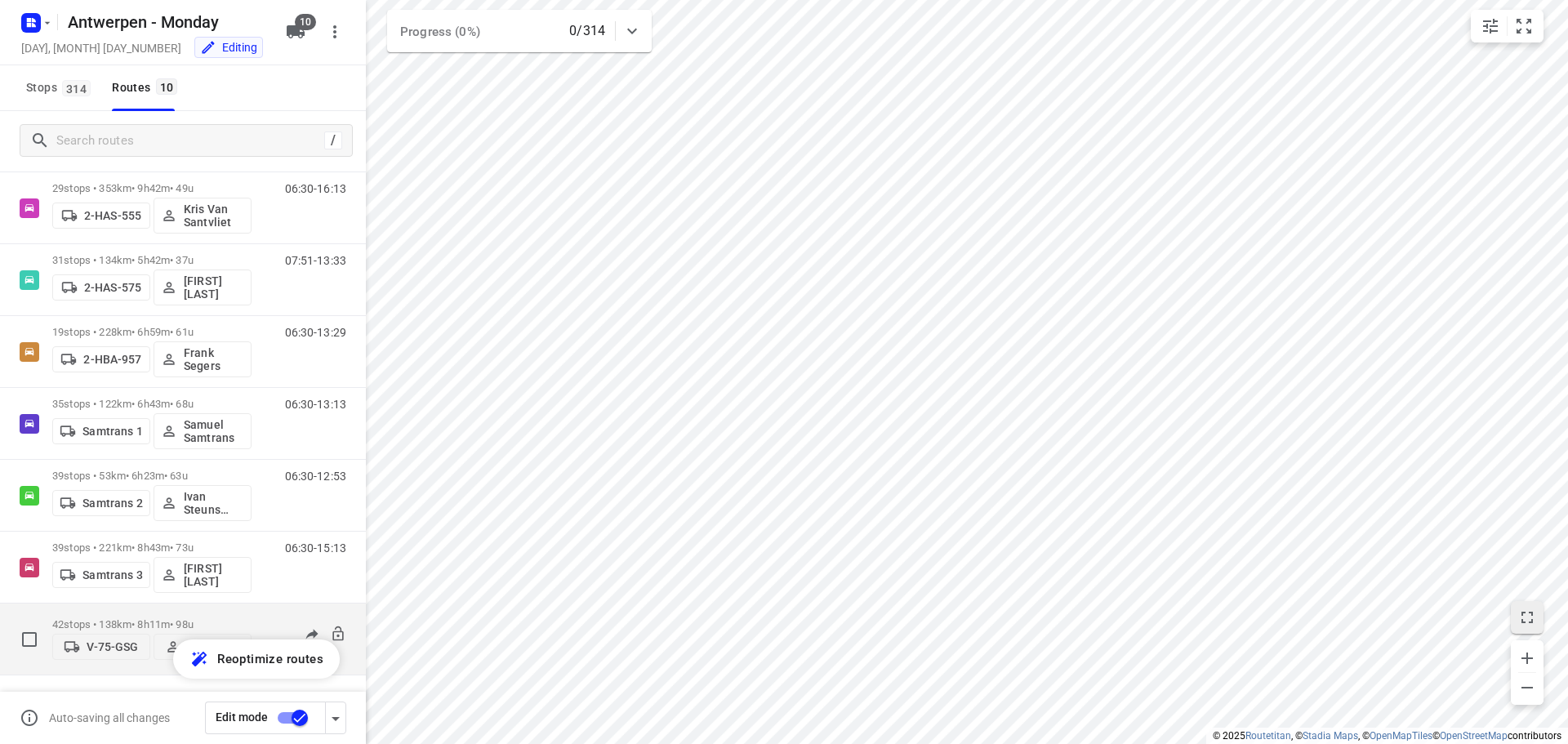 click on "42  stops •   138km  •   8h11m  • 98u" at bounding box center (152, 624) 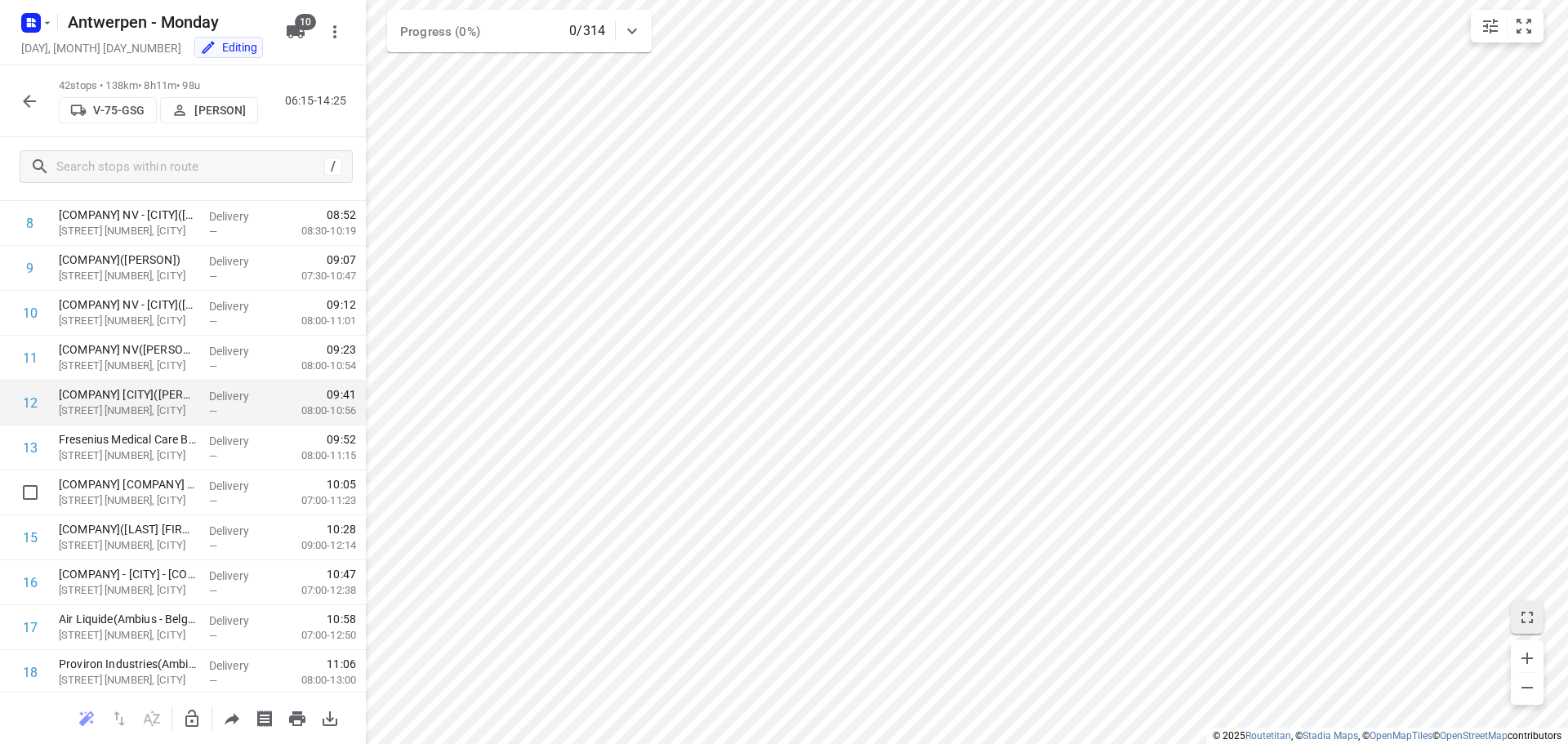 scroll, scrollTop: 490, scrollLeft: 0, axis: vertical 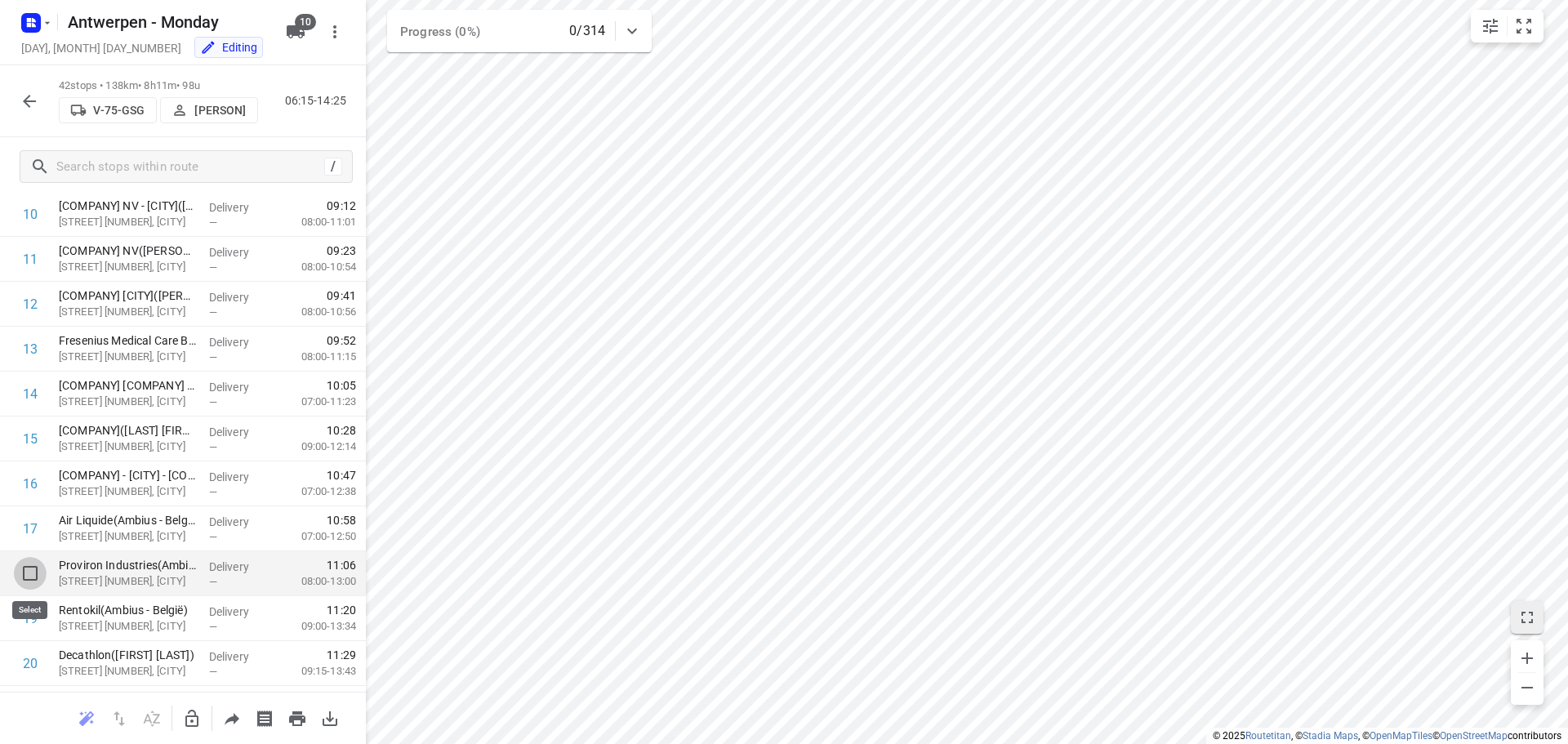 click at bounding box center [30, 573] 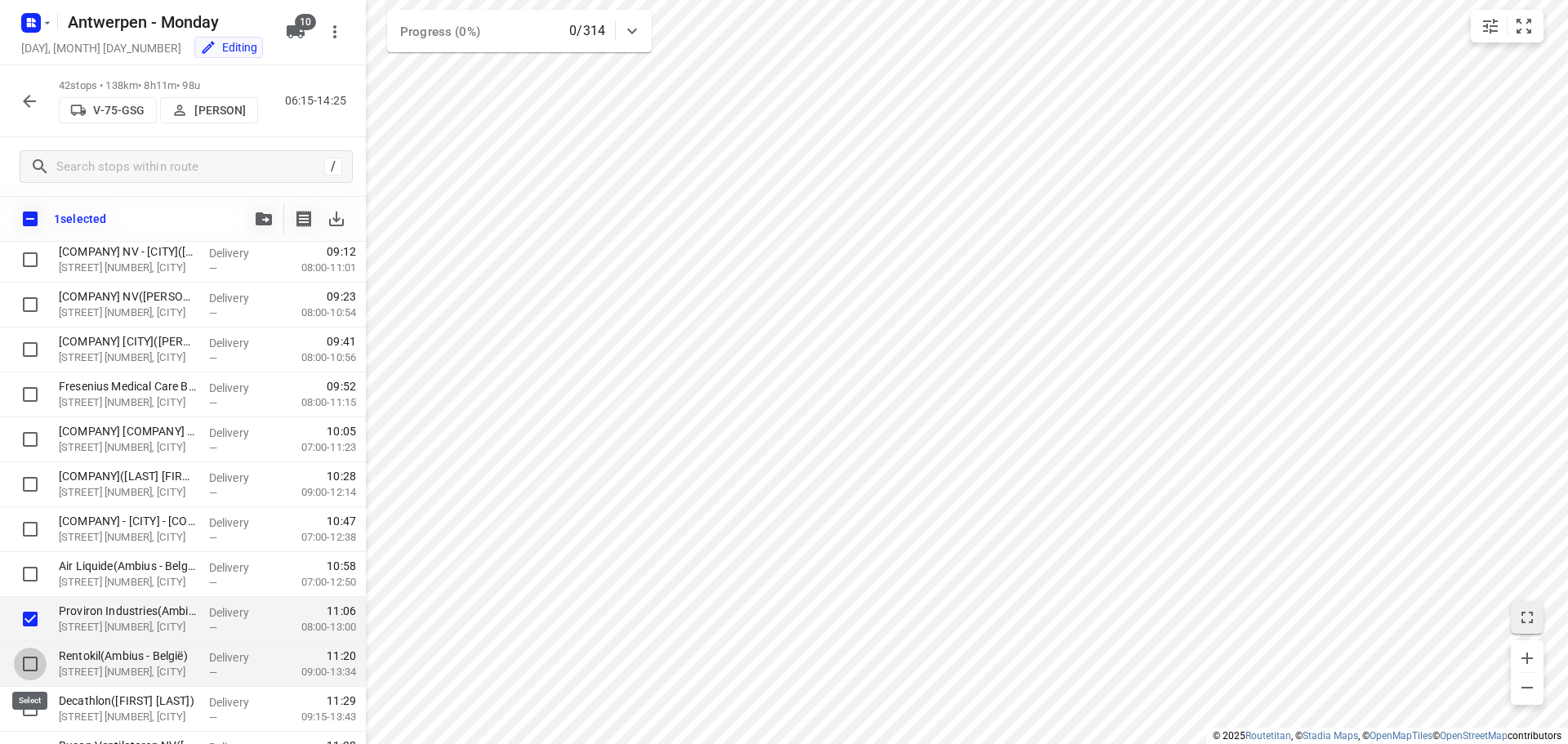 click at bounding box center (30, 664) 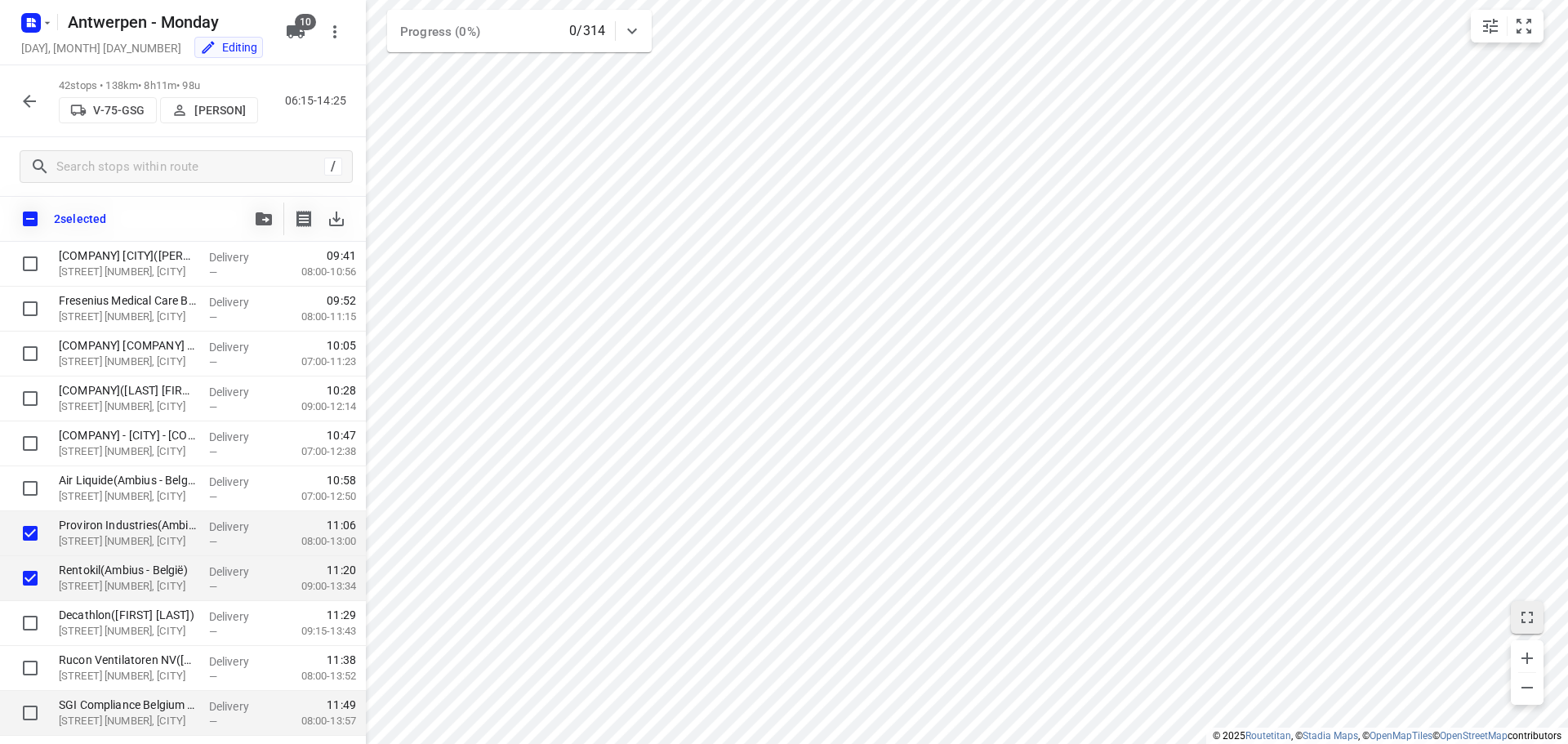 scroll, scrollTop: 653, scrollLeft: 0, axis: vertical 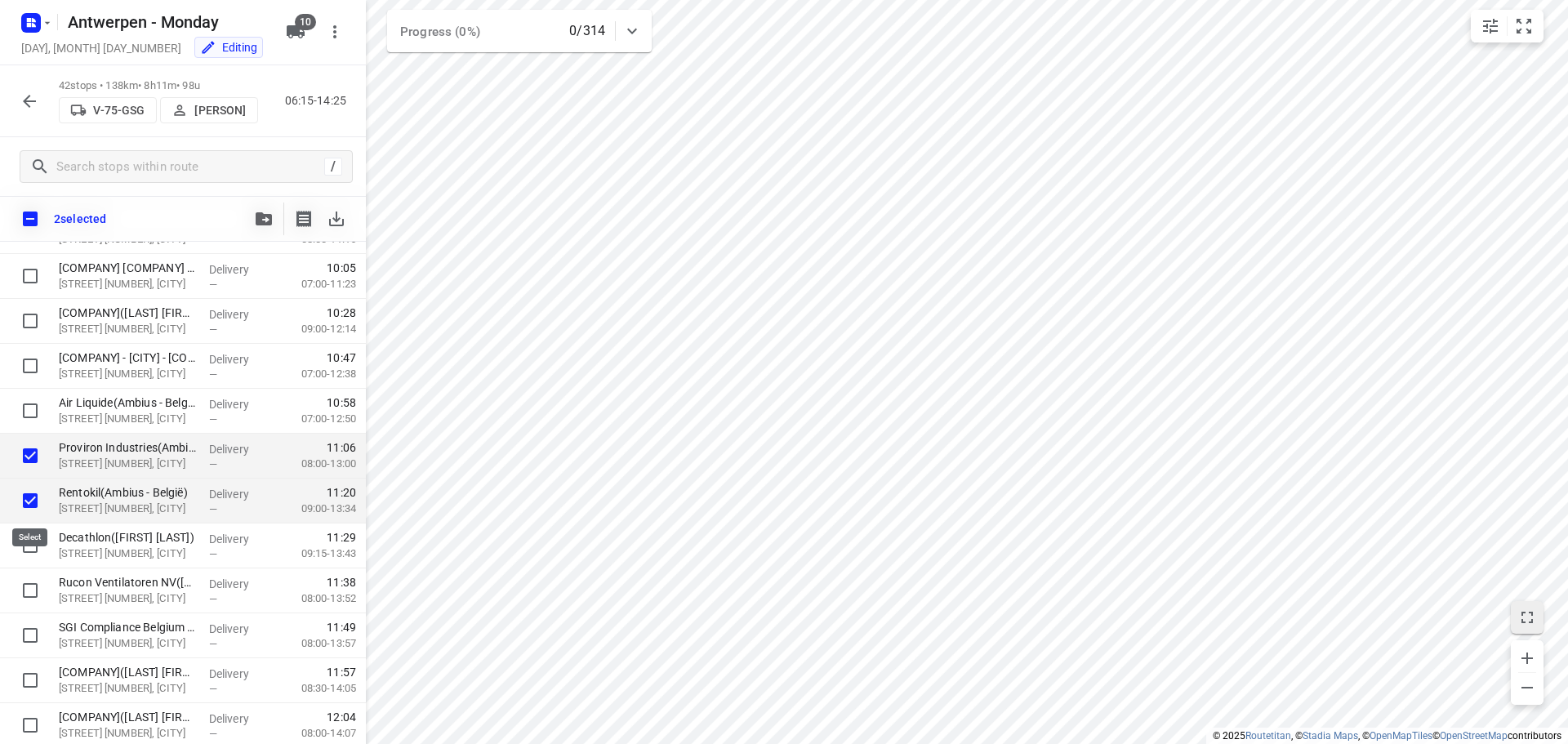 click at bounding box center [30, 501] 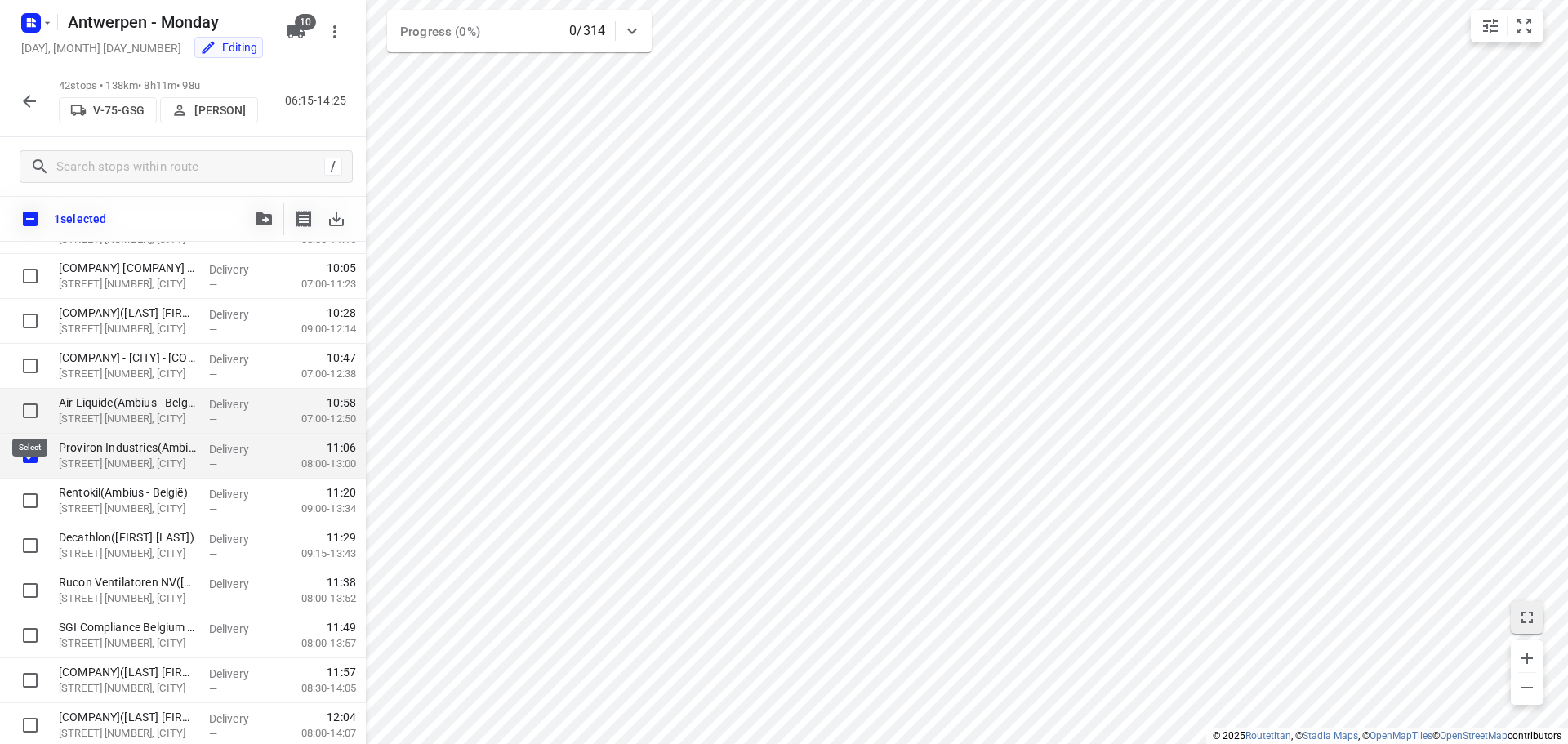click at bounding box center [30, 411] 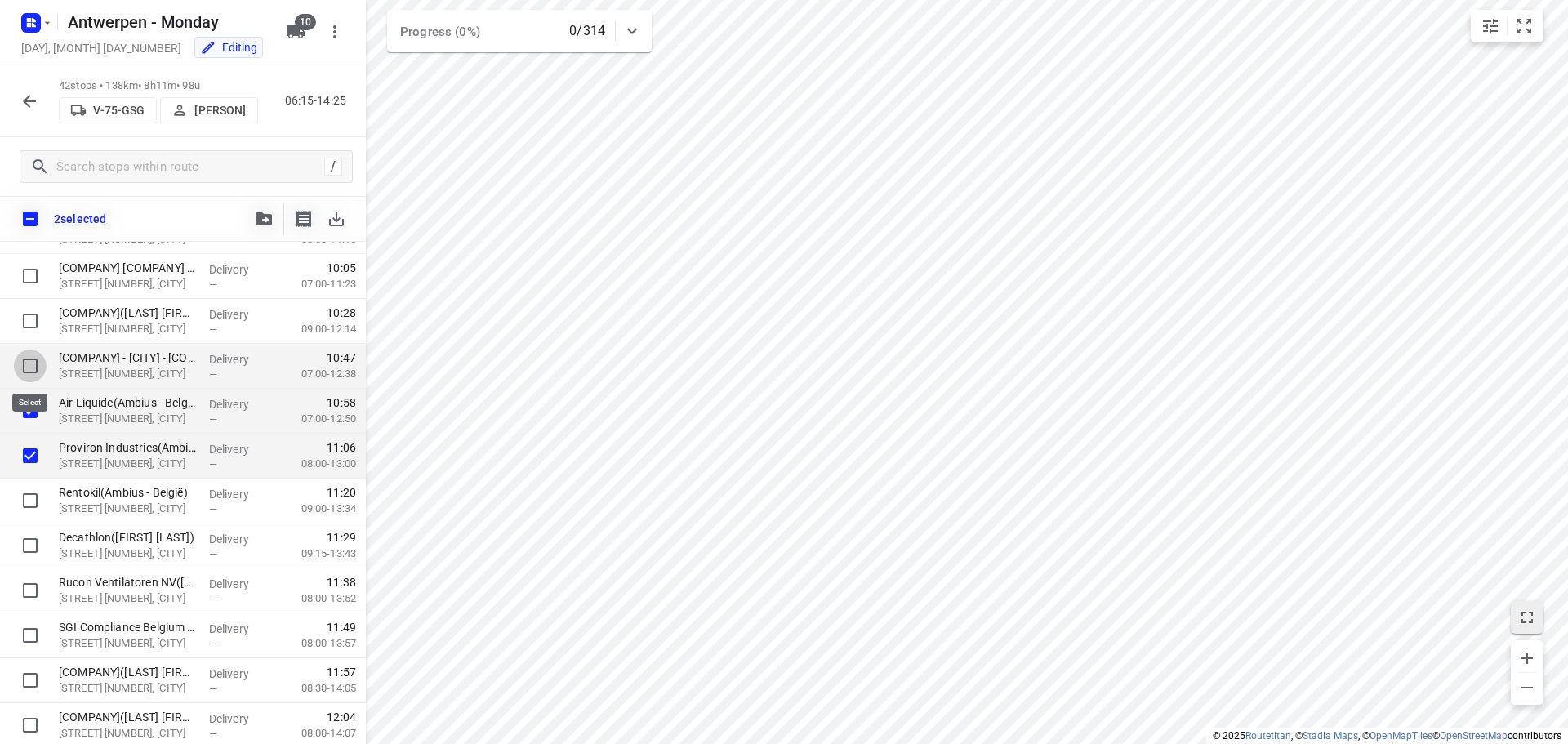 click at bounding box center (30, 366) 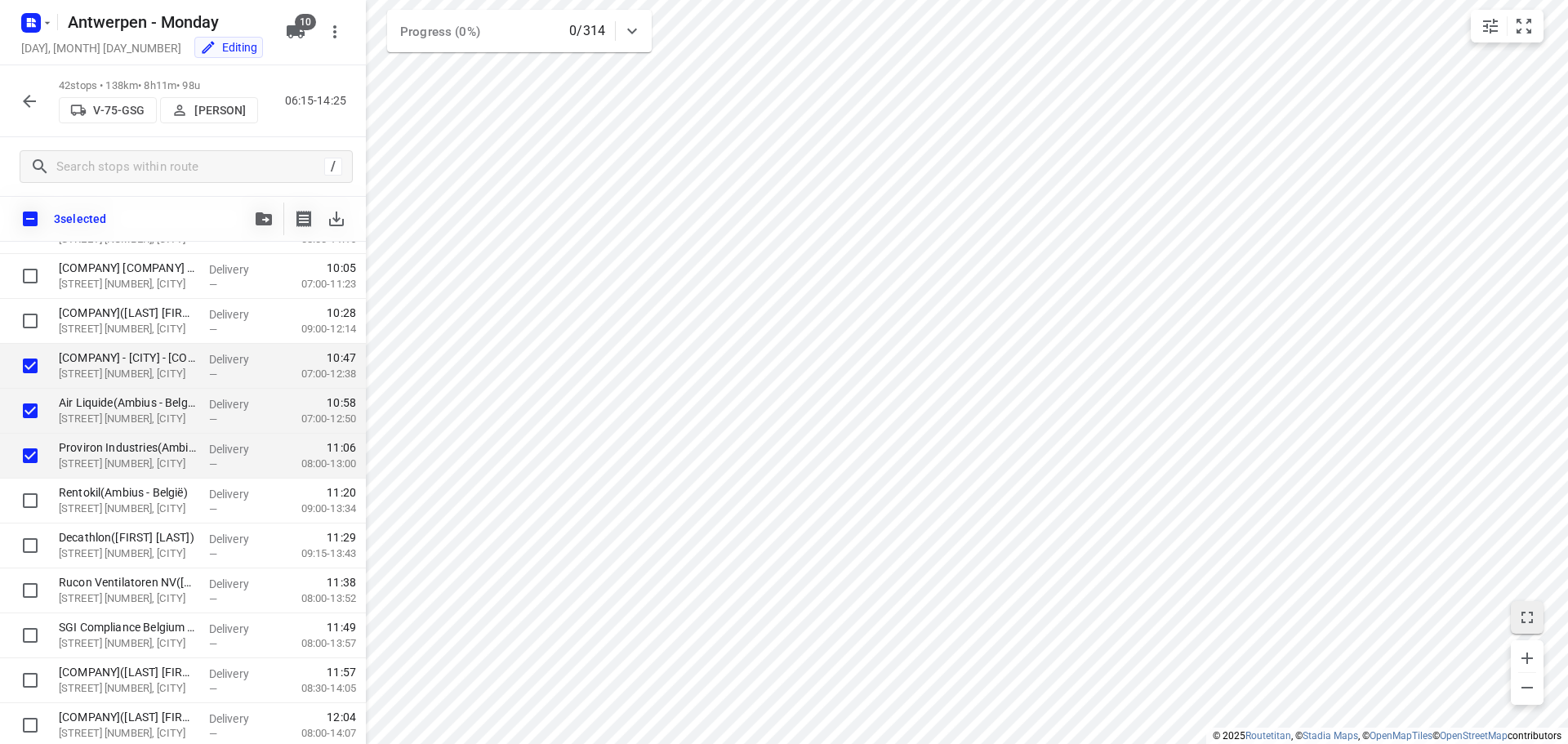 click on "[STREET] [NUMBER], [CITY]" at bounding box center [127, 374] 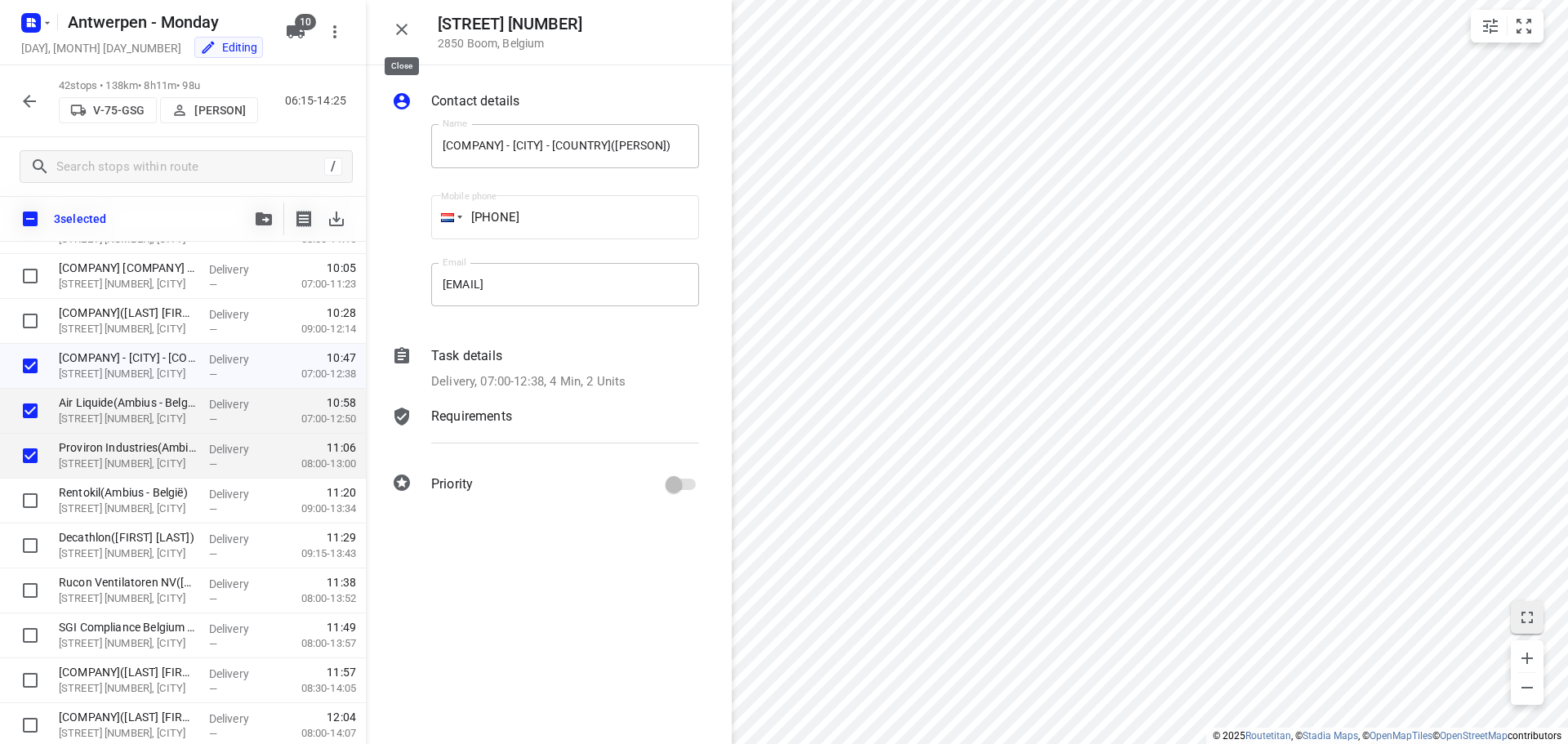 click 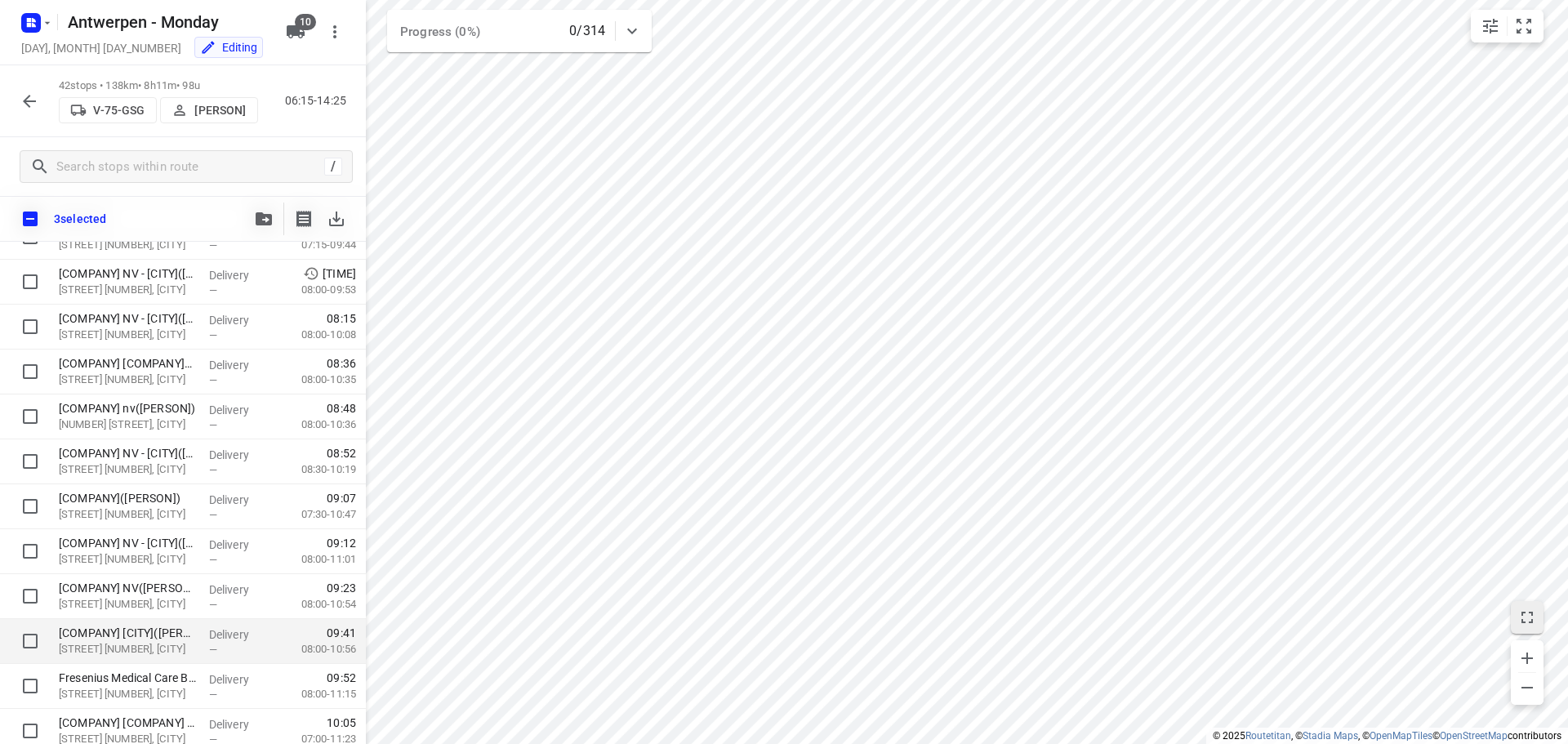 scroll, scrollTop: 368, scrollLeft: 0, axis: vertical 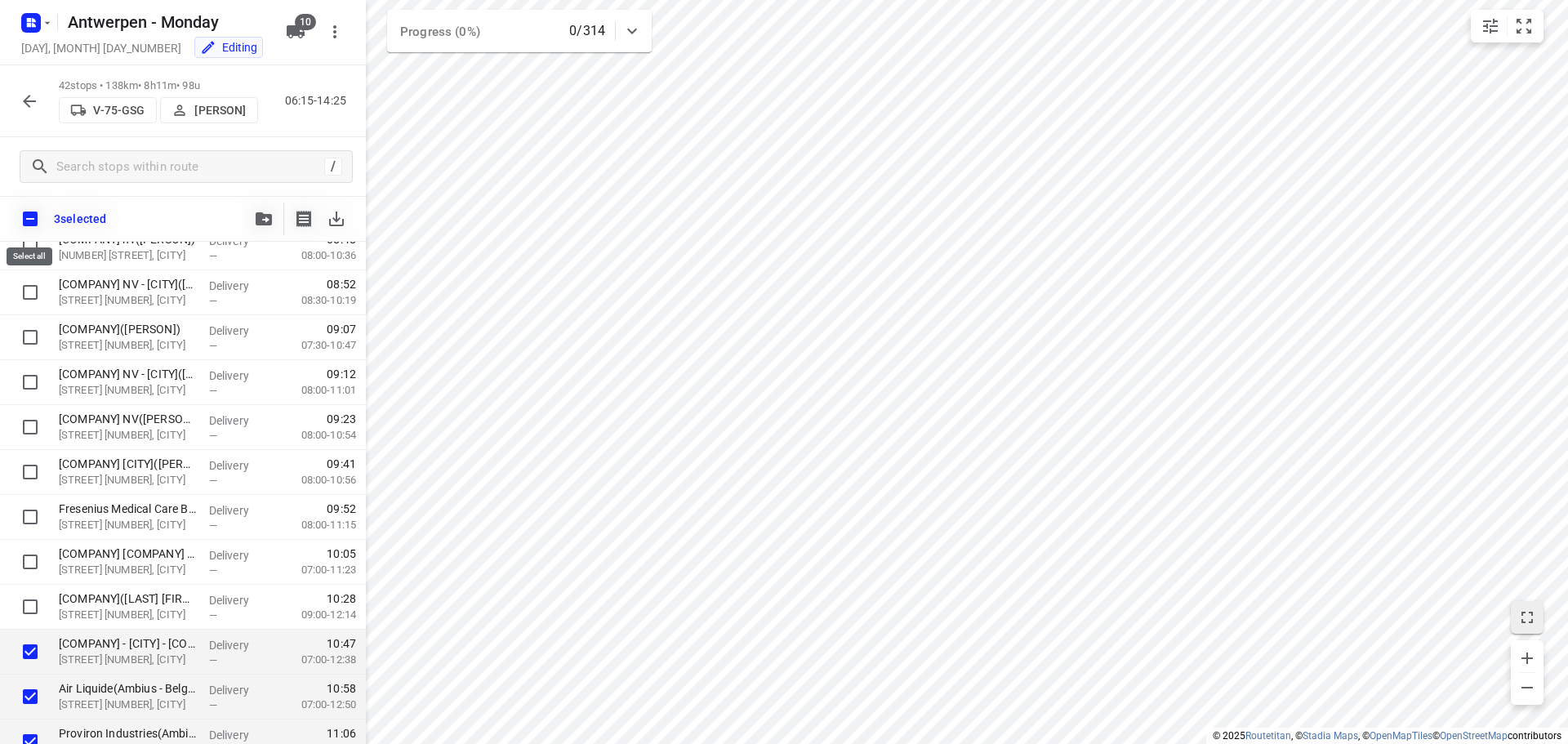 click at bounding box center (30, 219) 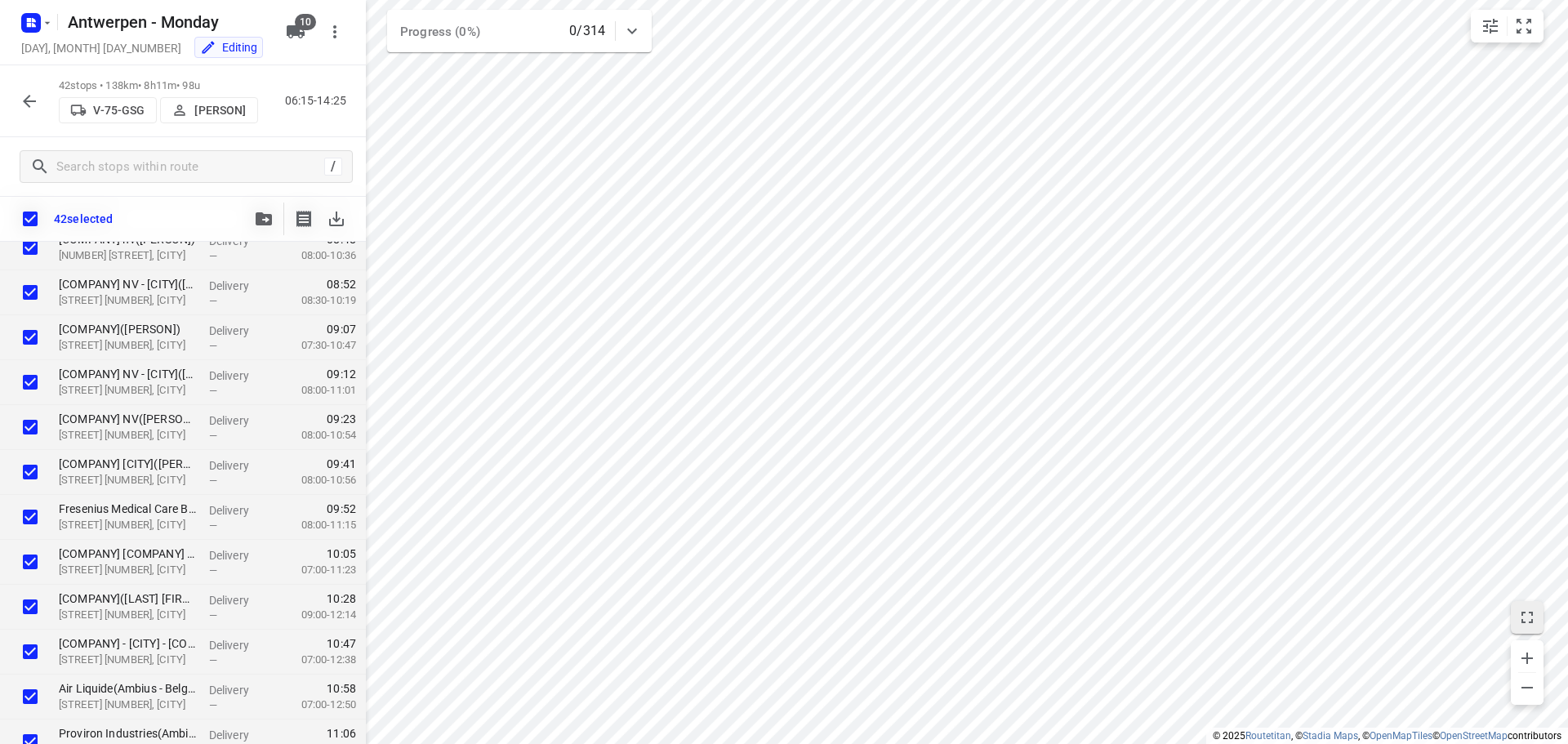 click 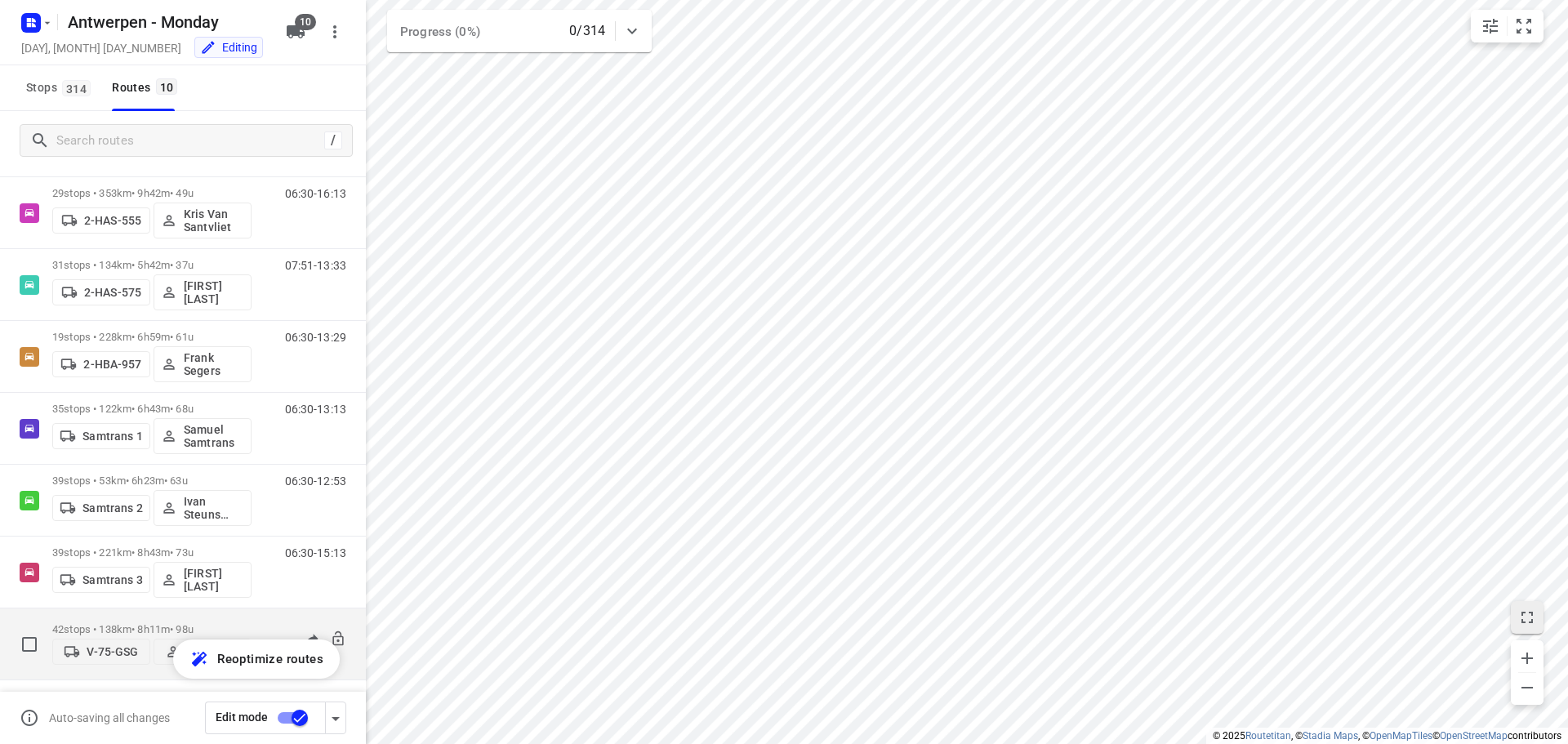 scroll, scrollTop: 250, scrollLeft: 0, axis: vertical 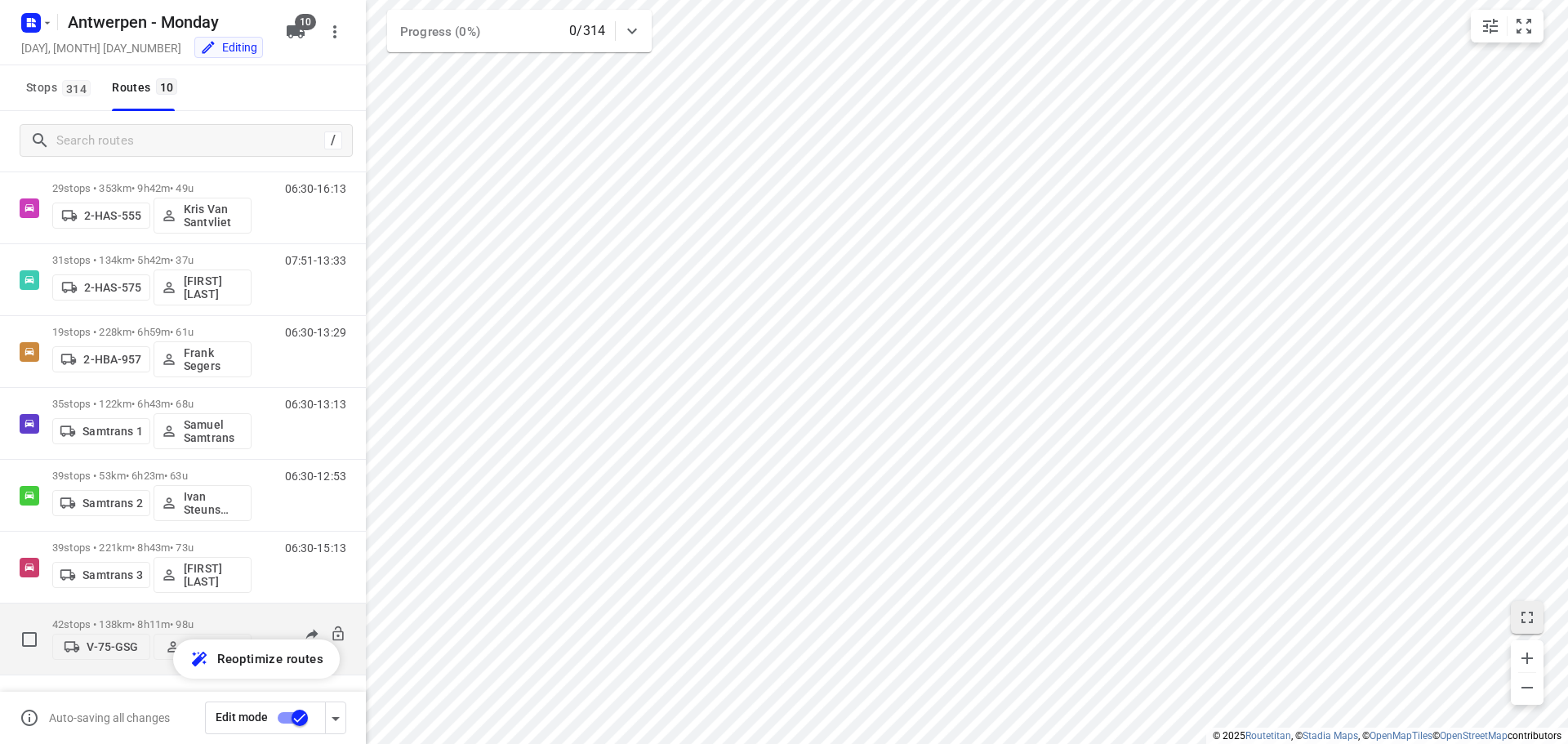 click on "42  stops •   138km  •   8h11m  • 98u" at bounding box center [152, 624] 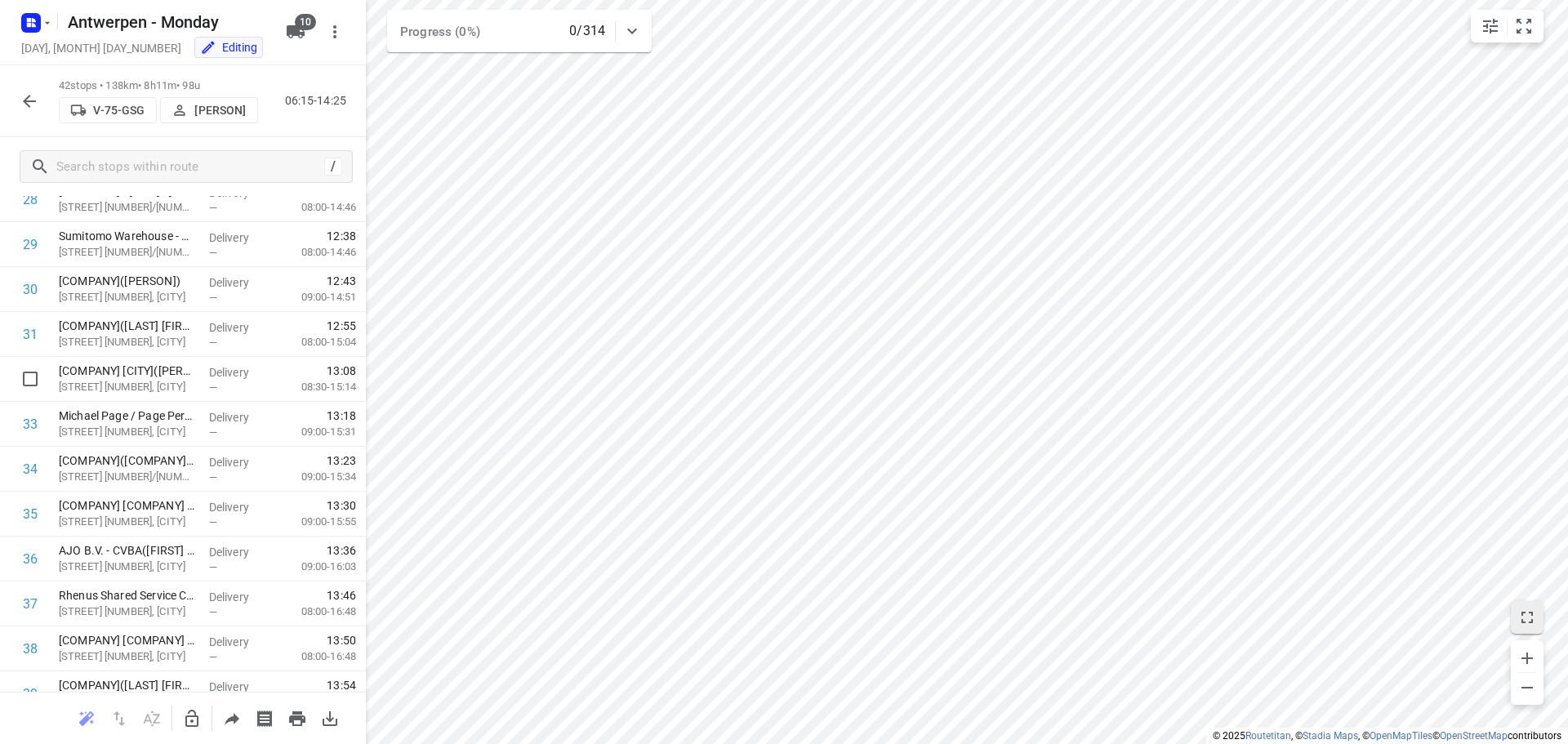 scroll, scrollTop: 1191, scrollLeft: 0, axis: vertical 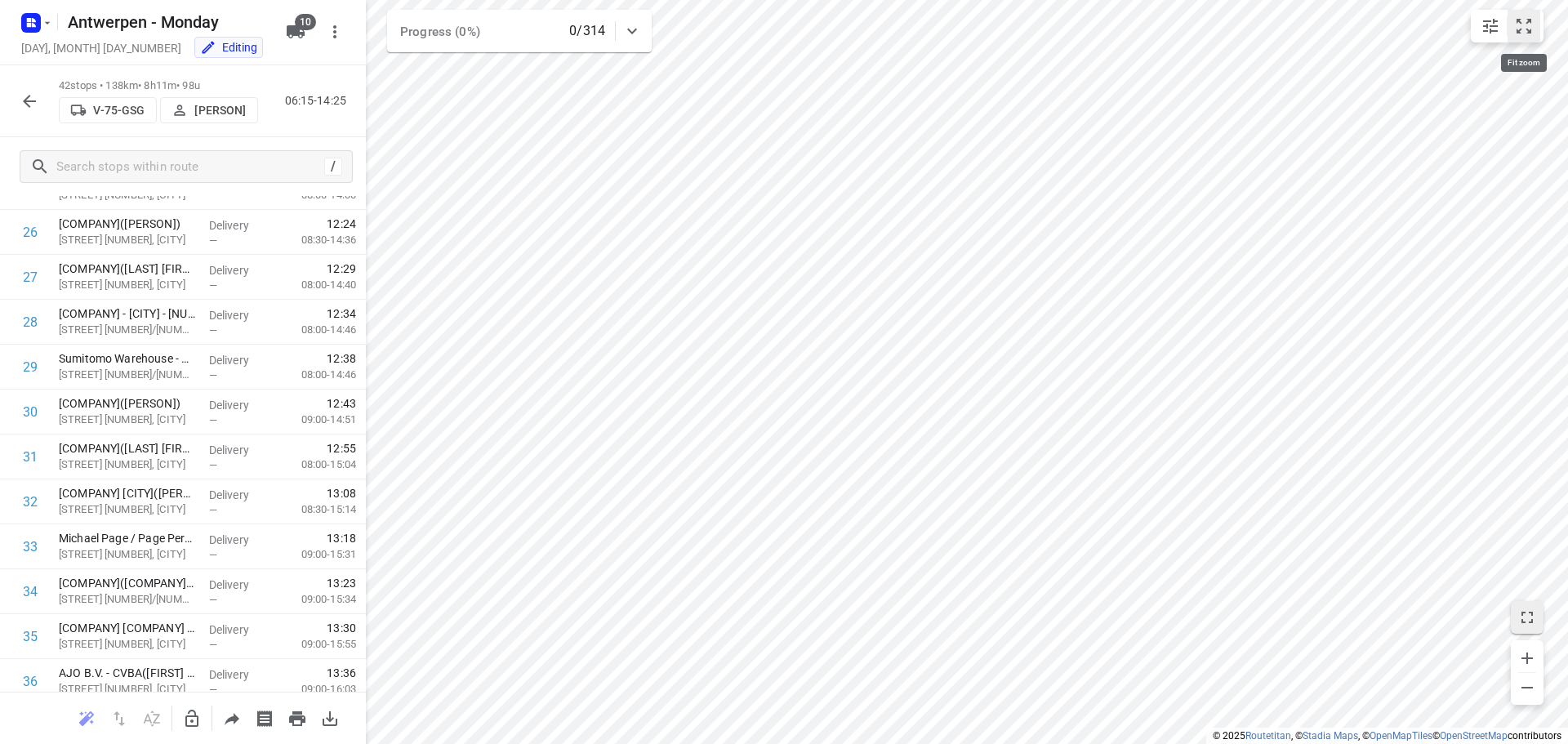 click 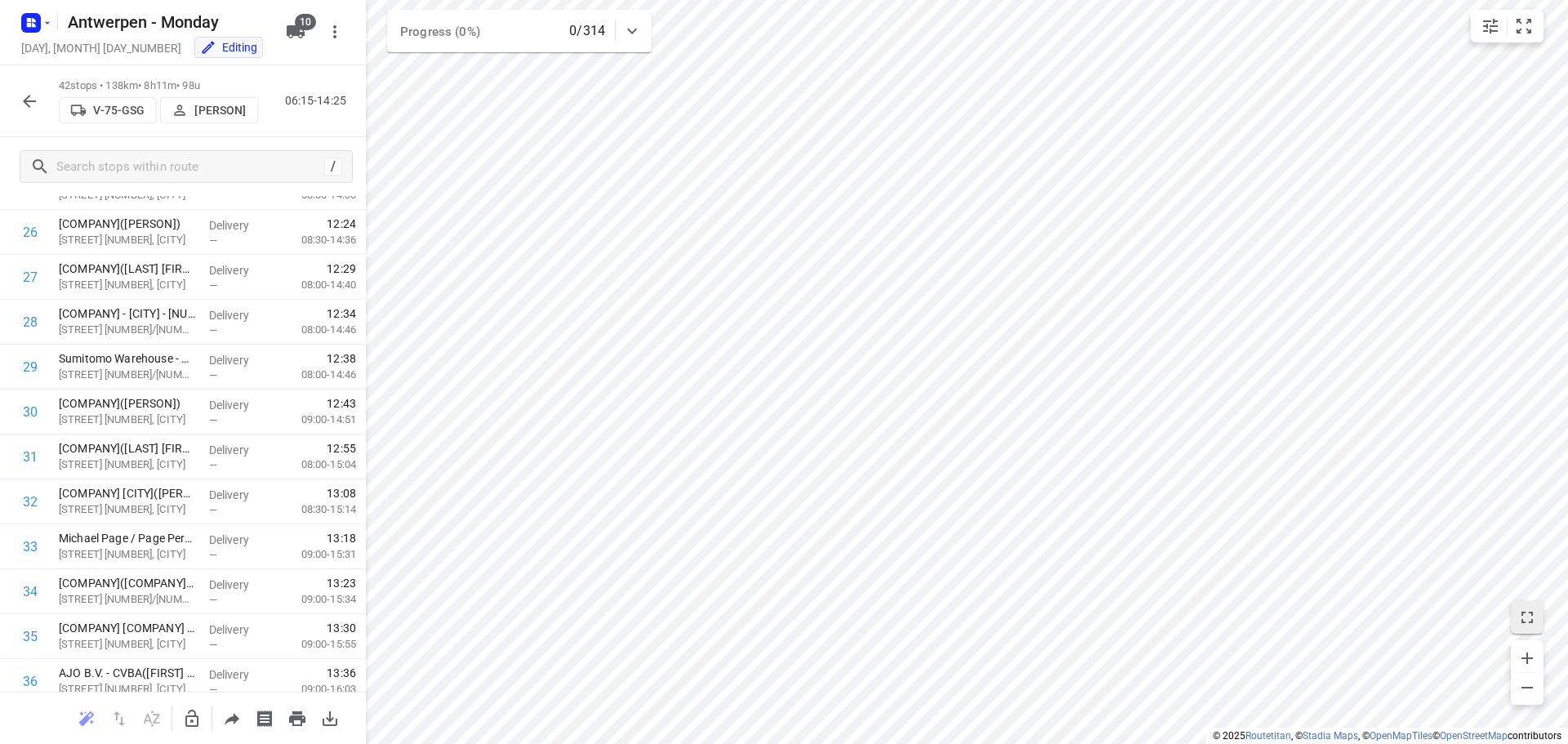 click 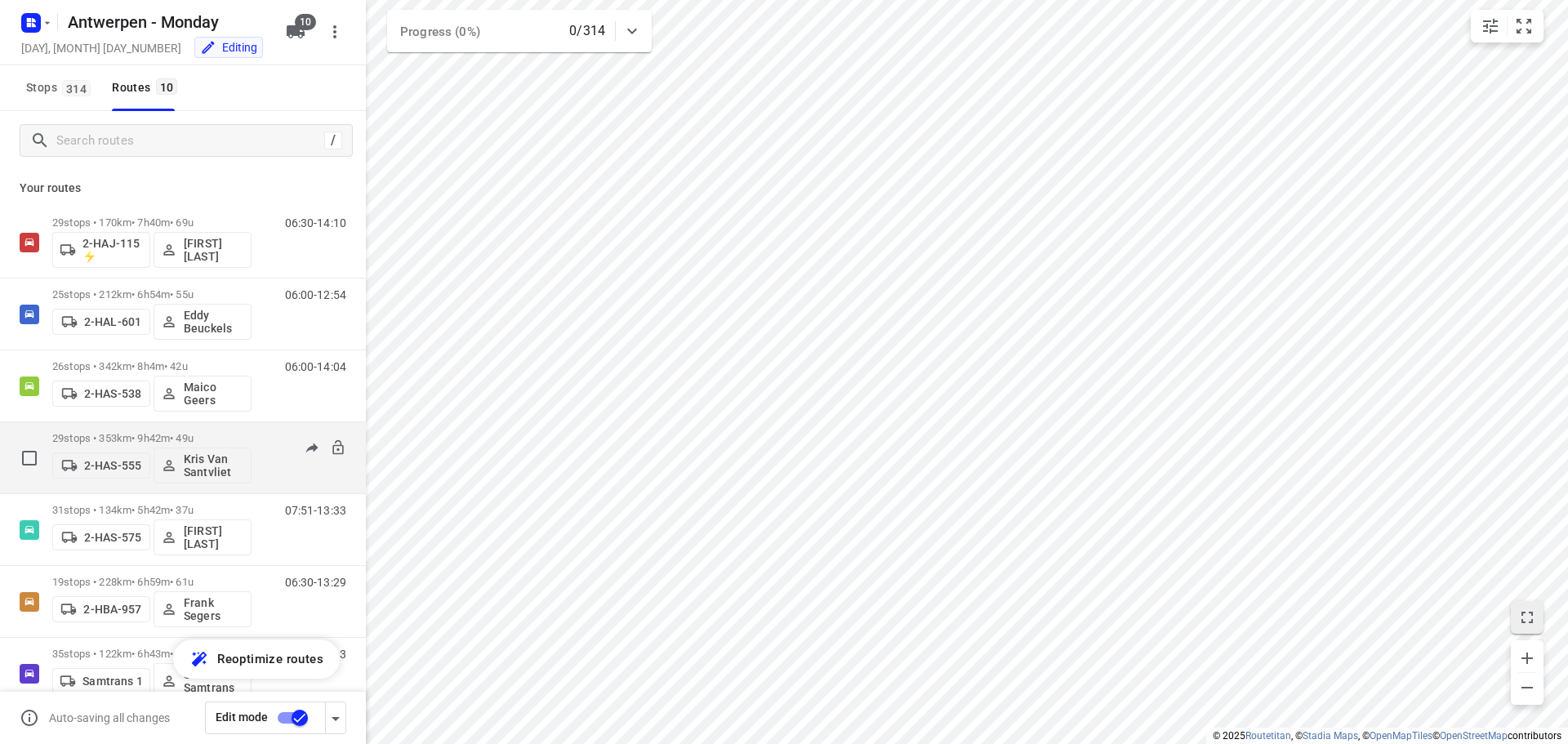 click on "29  stops •   353km  •   9h42m  • 49u" at bounding box center [152, 438] 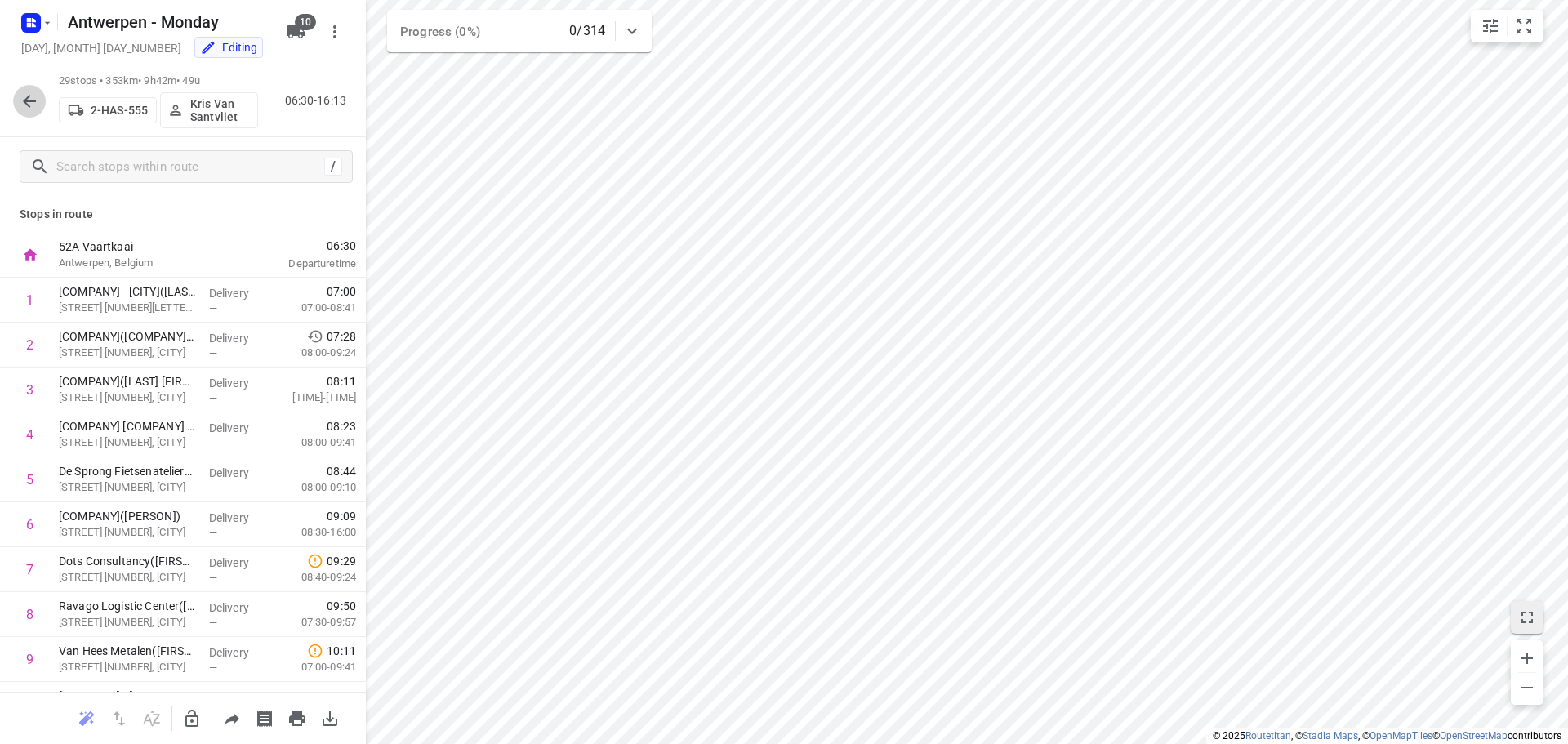 click 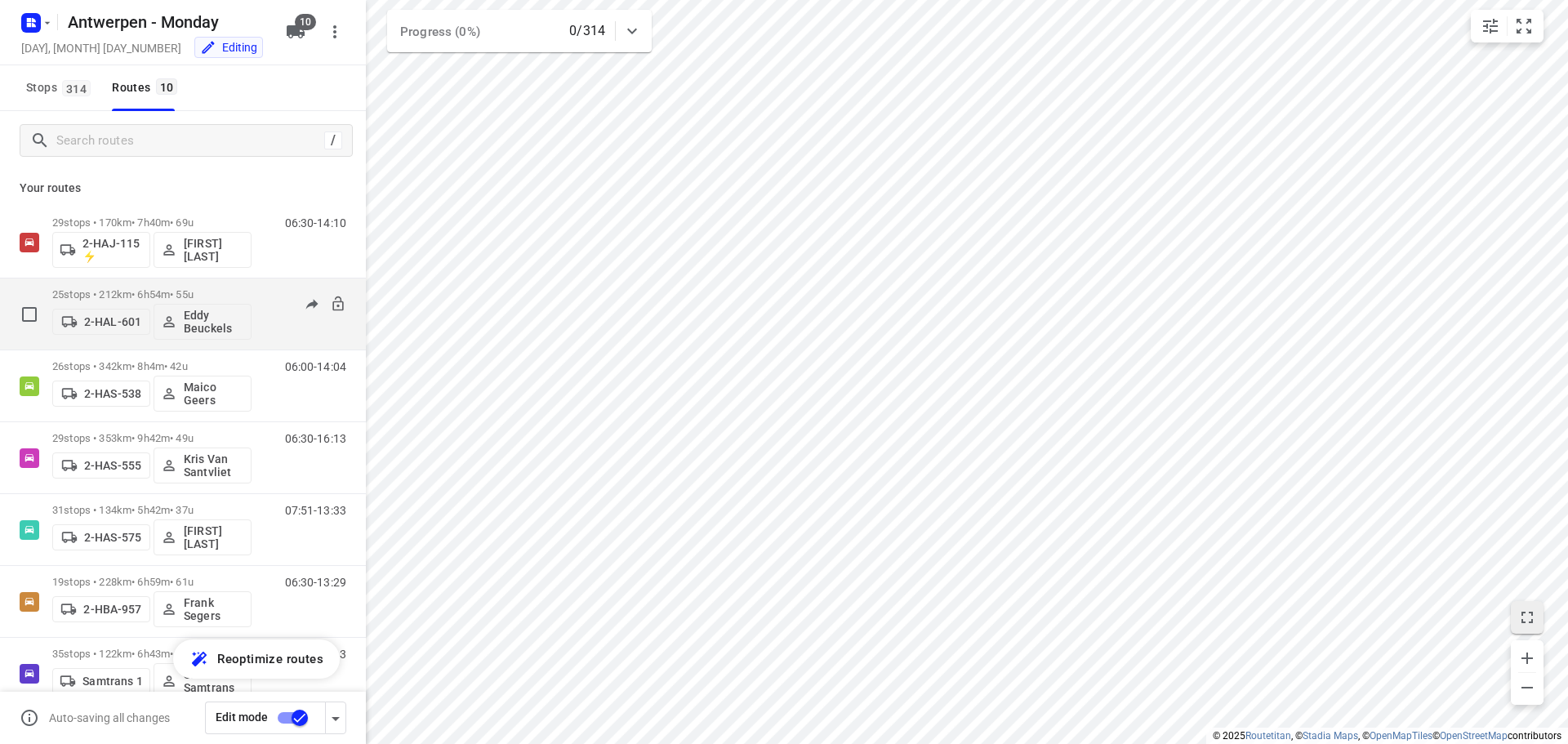 click on "25  stops •   212km  •   6h54m  • 55u" at bounding box center [152, 294] 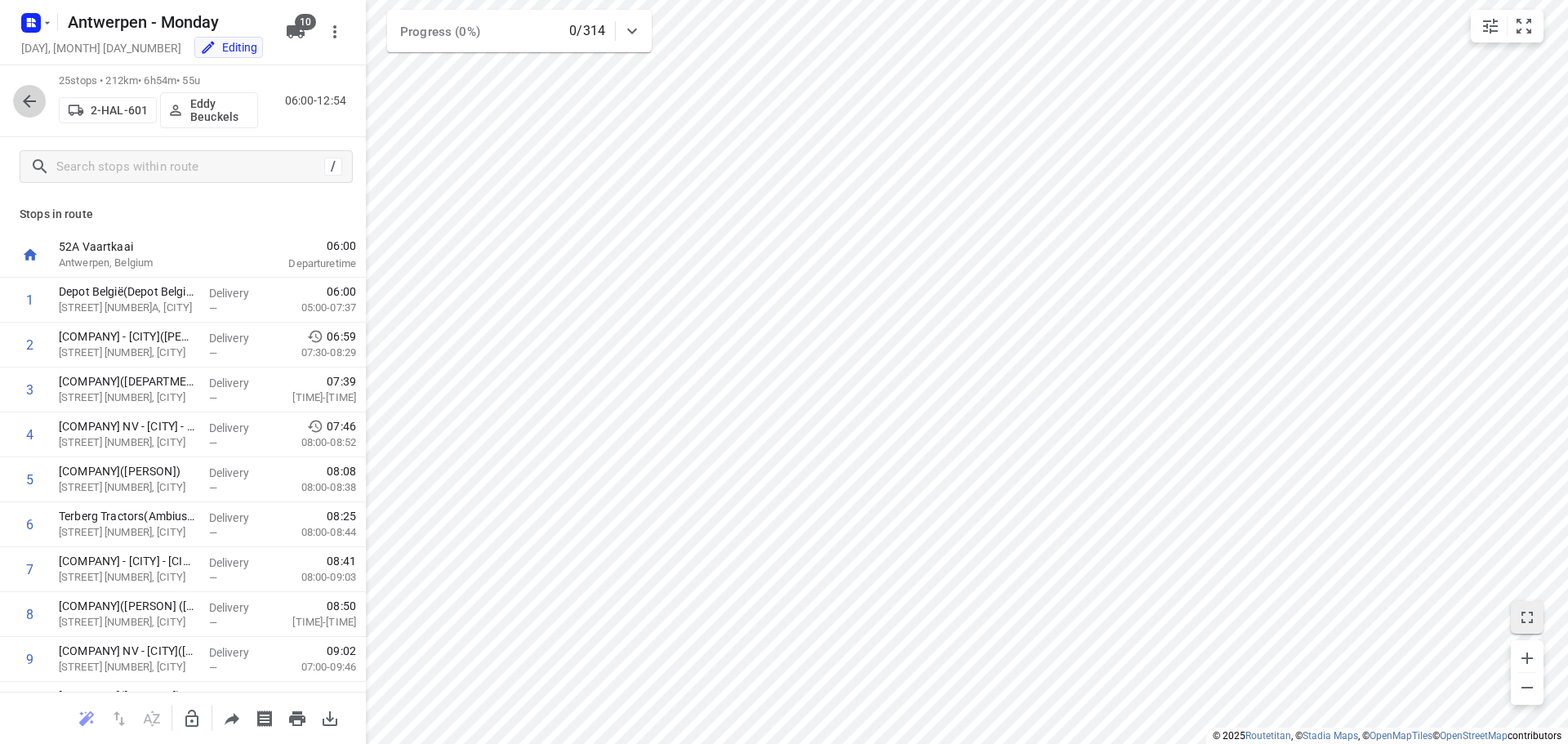 click 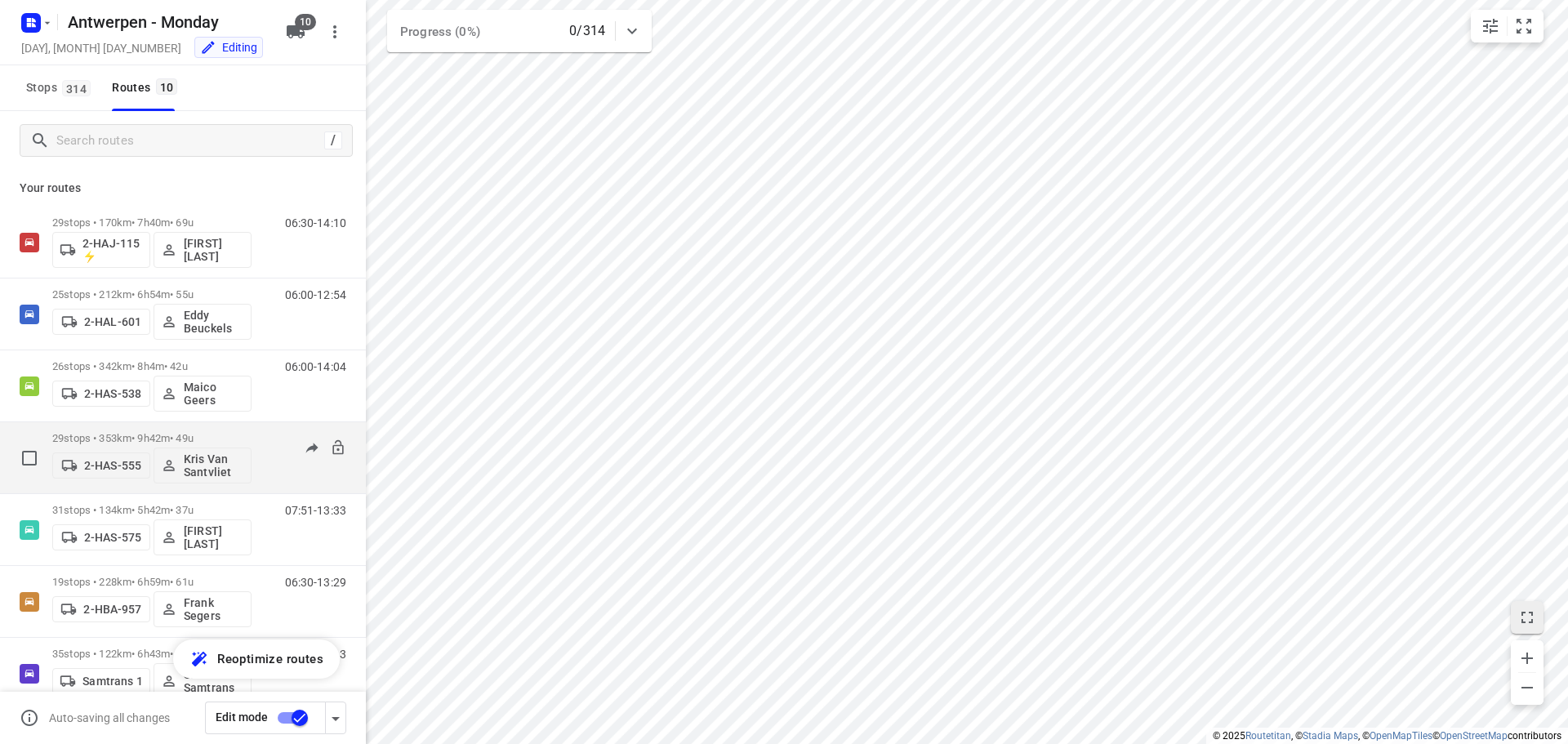 click on "29  stops •   353km  •   9h42m  • 49u" at bounding box center (152, 438) 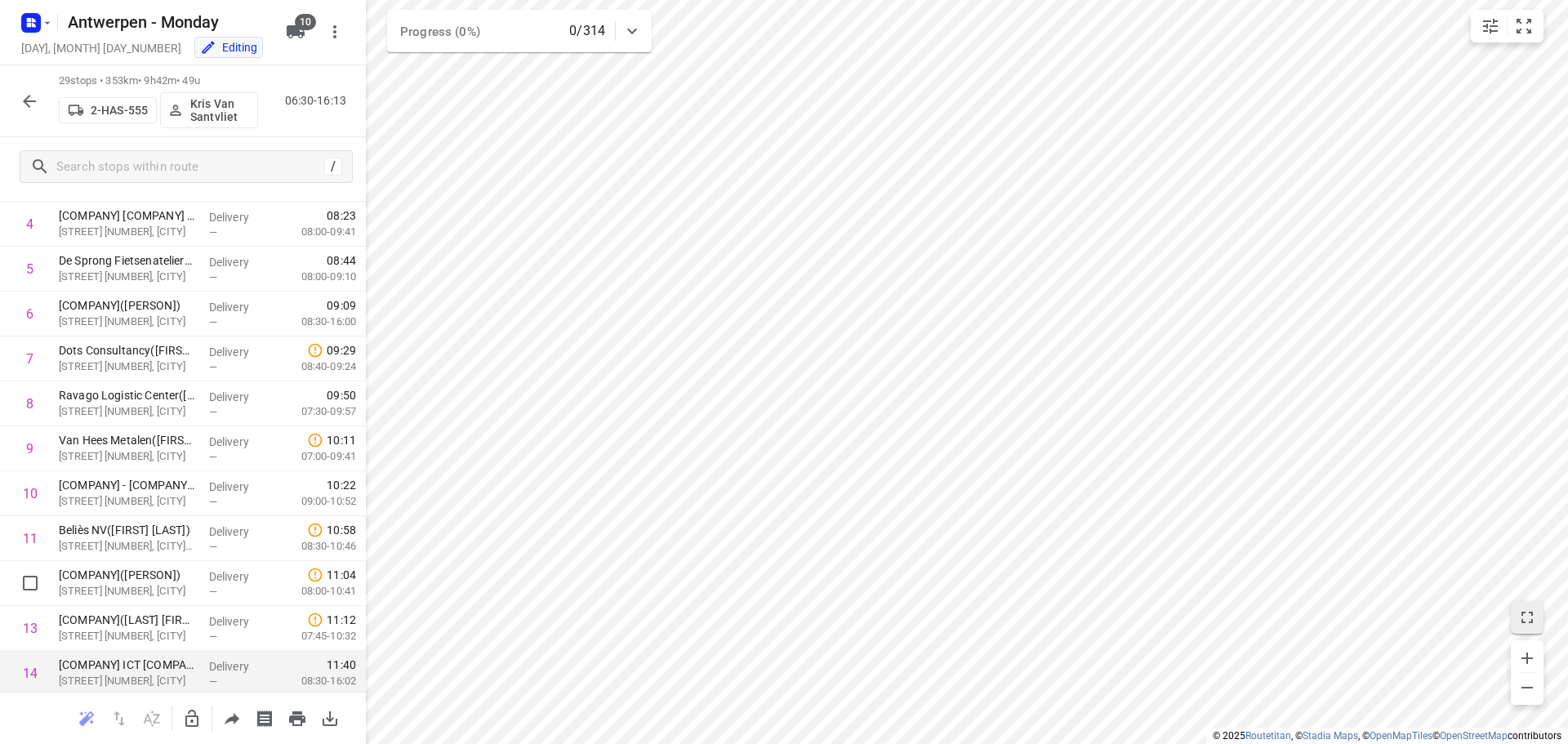 scroll, scrollTop: 198, scrollLeft: 0, axis: vertical 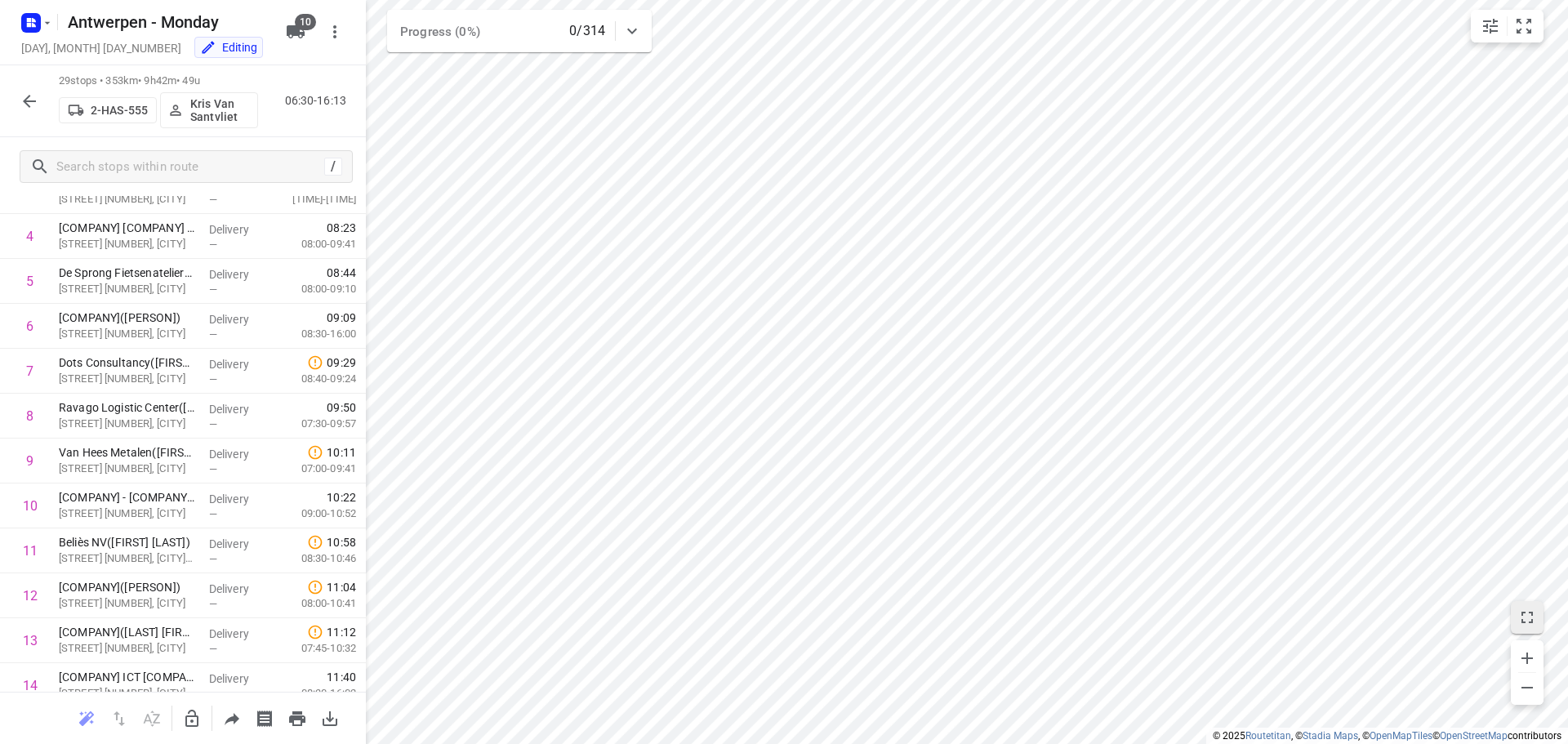 click 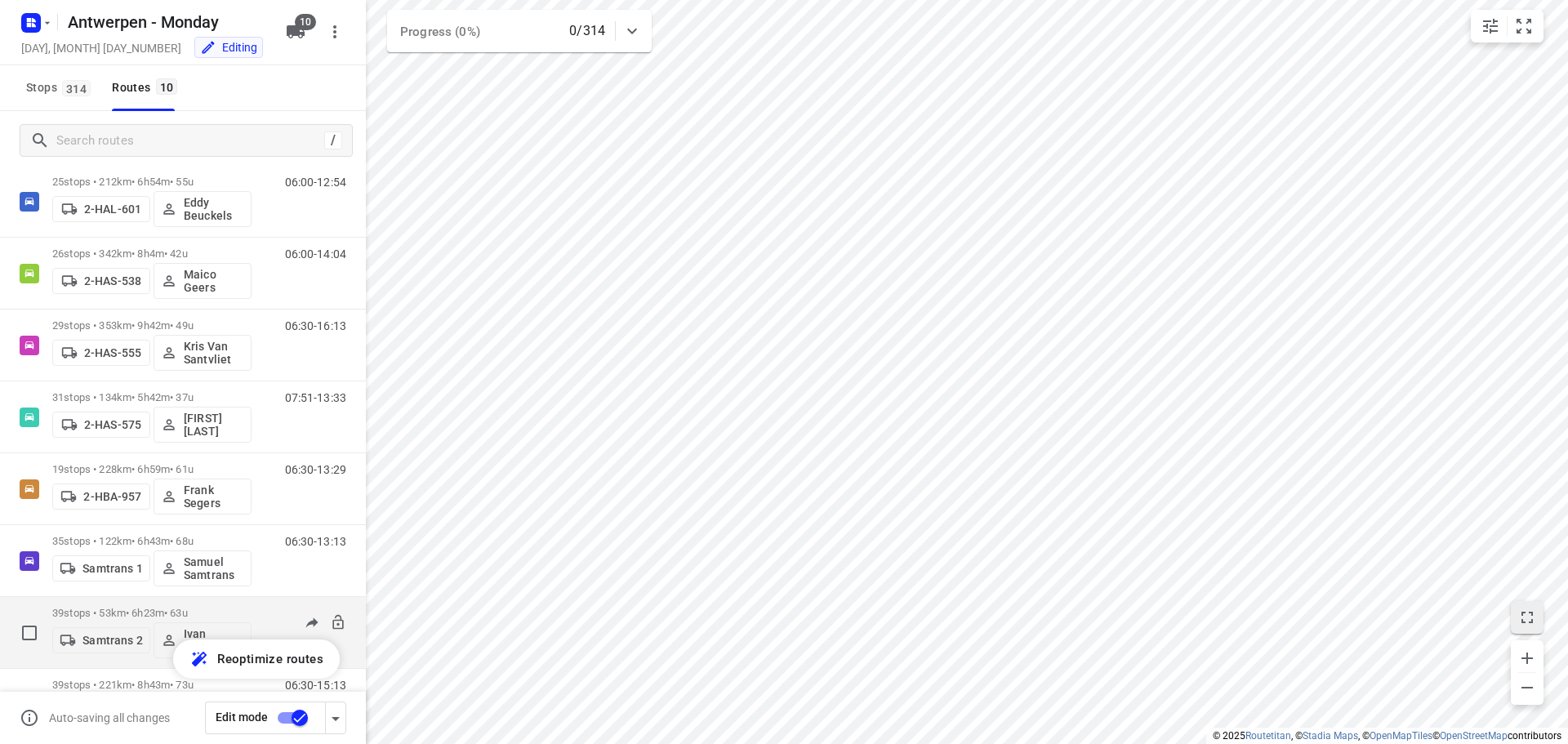 scroll, scrollTop: 250, scrollLeft: 0, axis: vertical 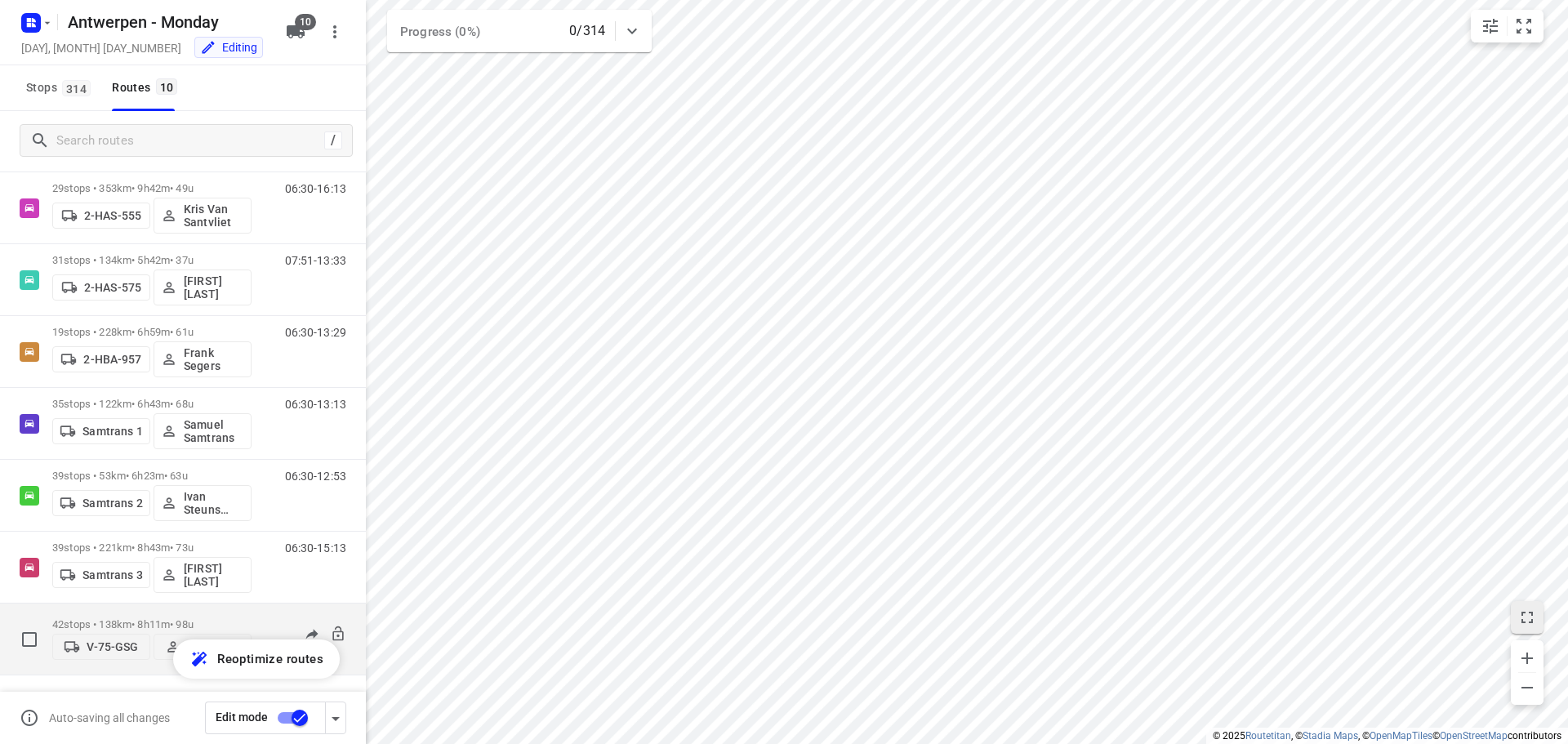 click on "42  stops •   138km  •   8h11m  • 98u" at bounding box center (152, 624) 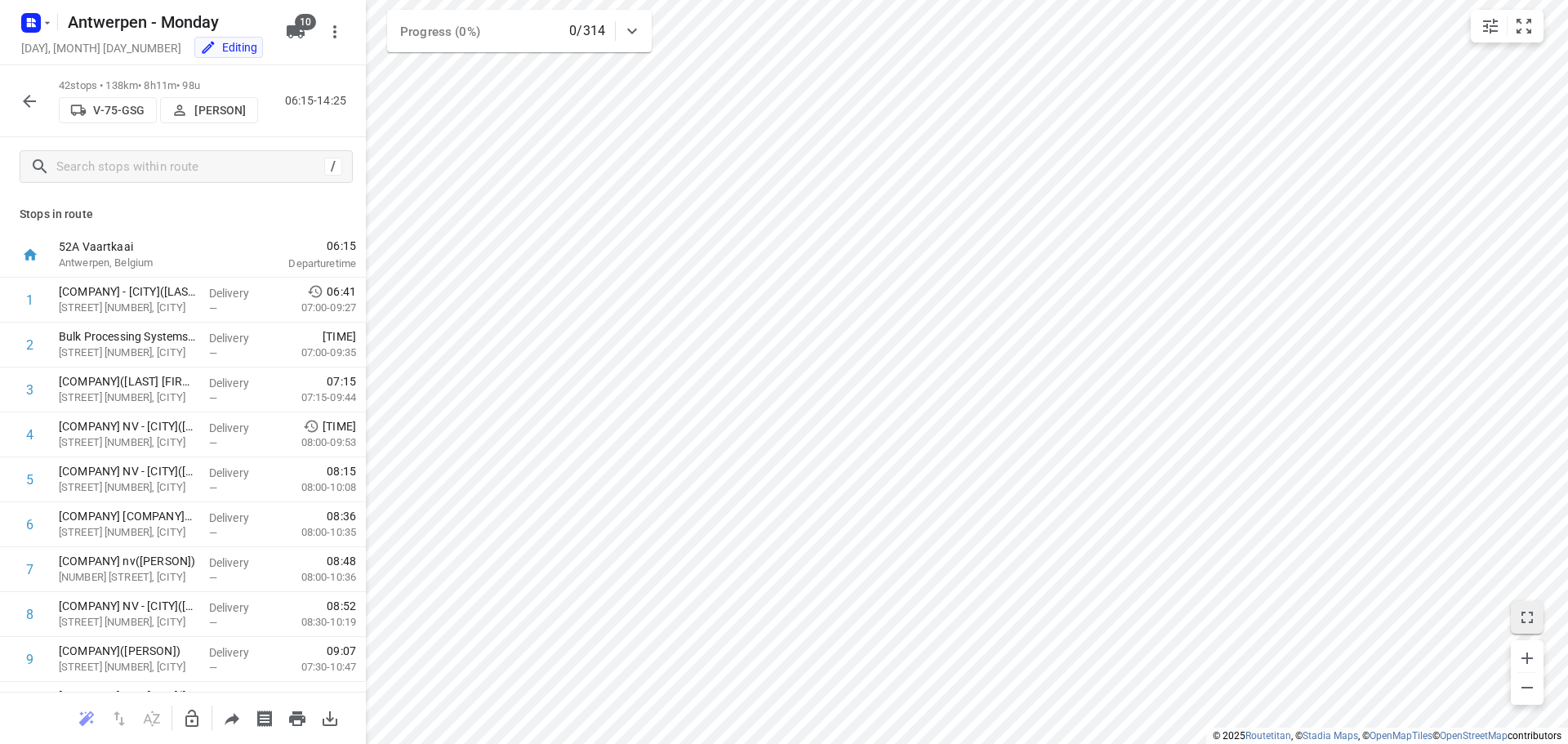click 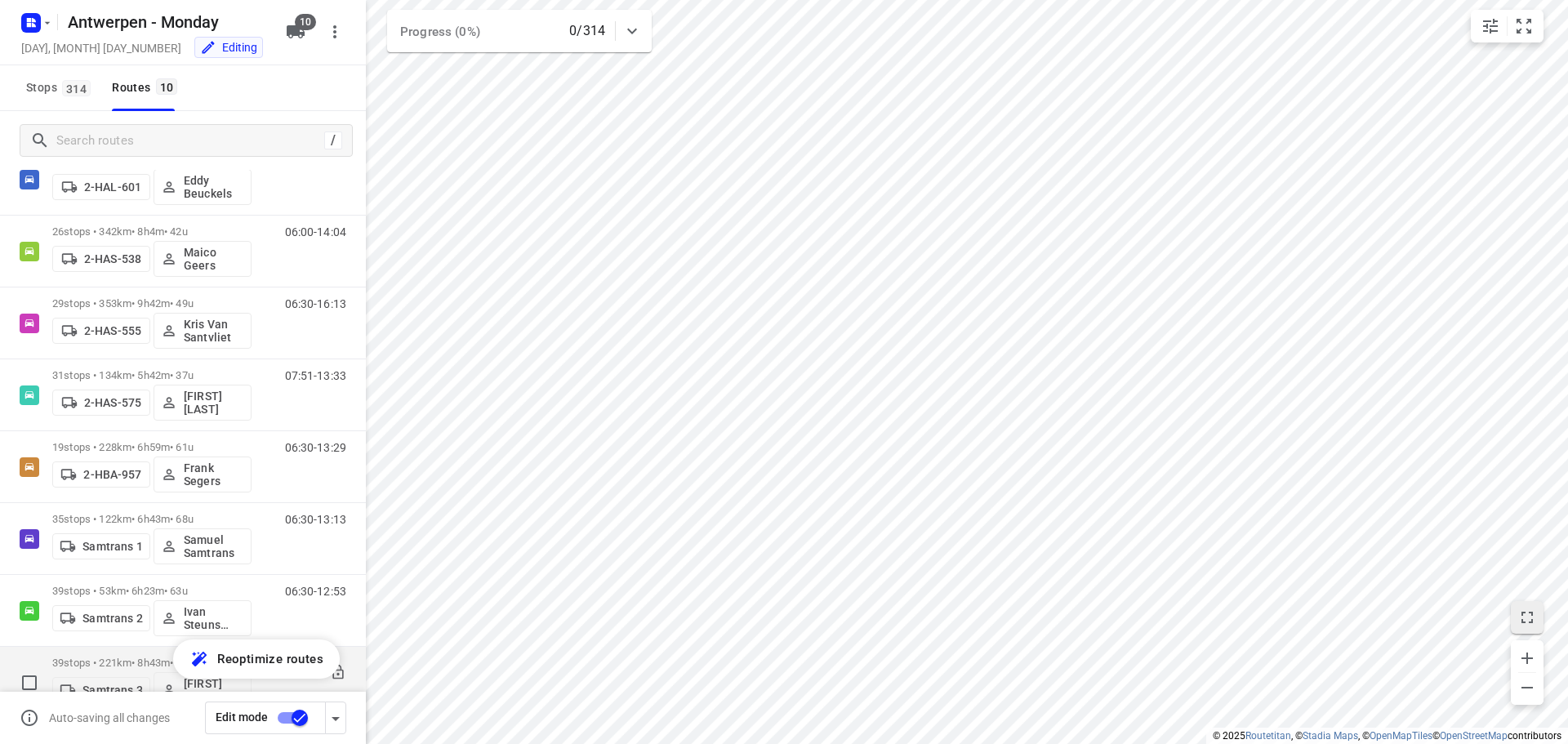 scroll, scrollTop: 250, scrollLeft: 0, axis: vertical 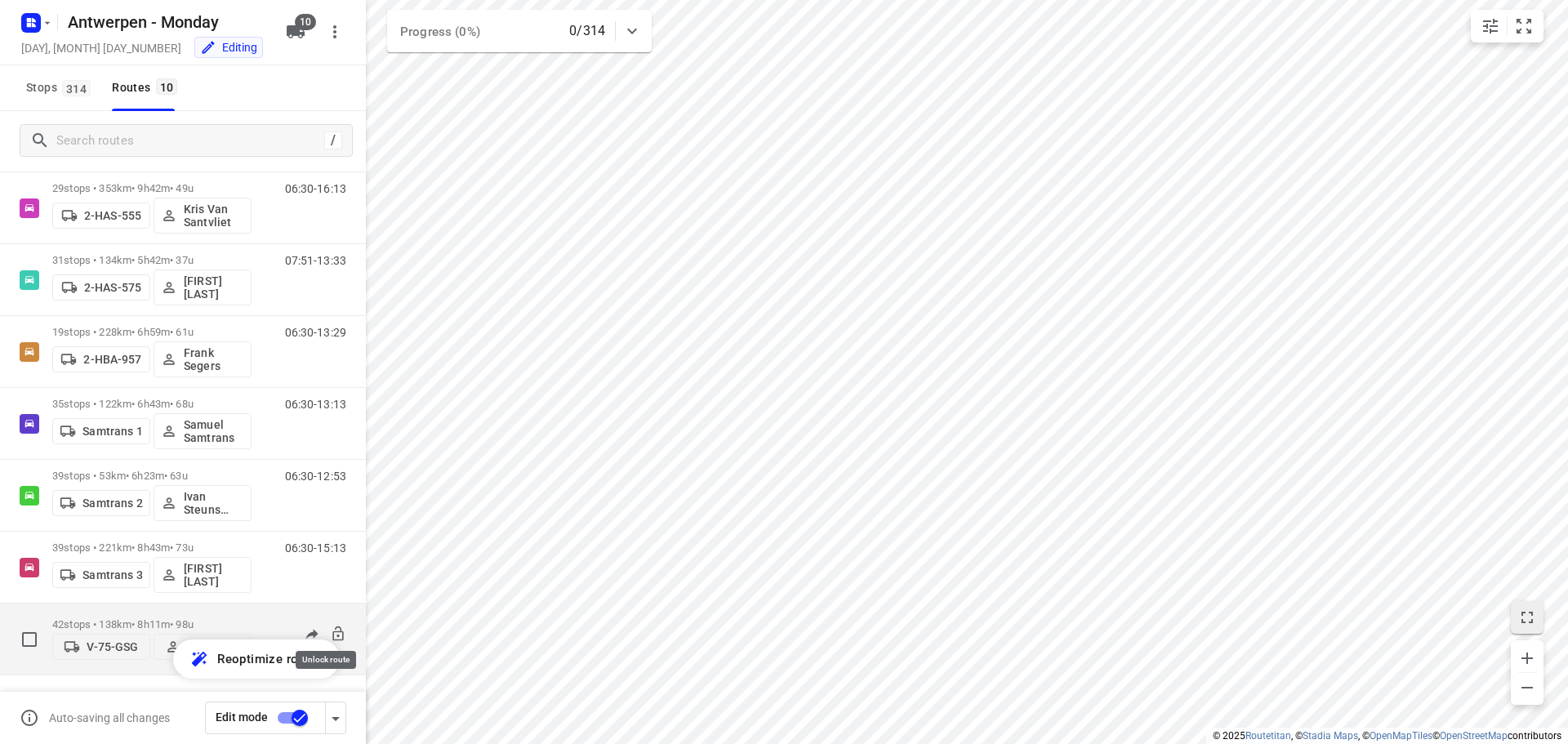 click 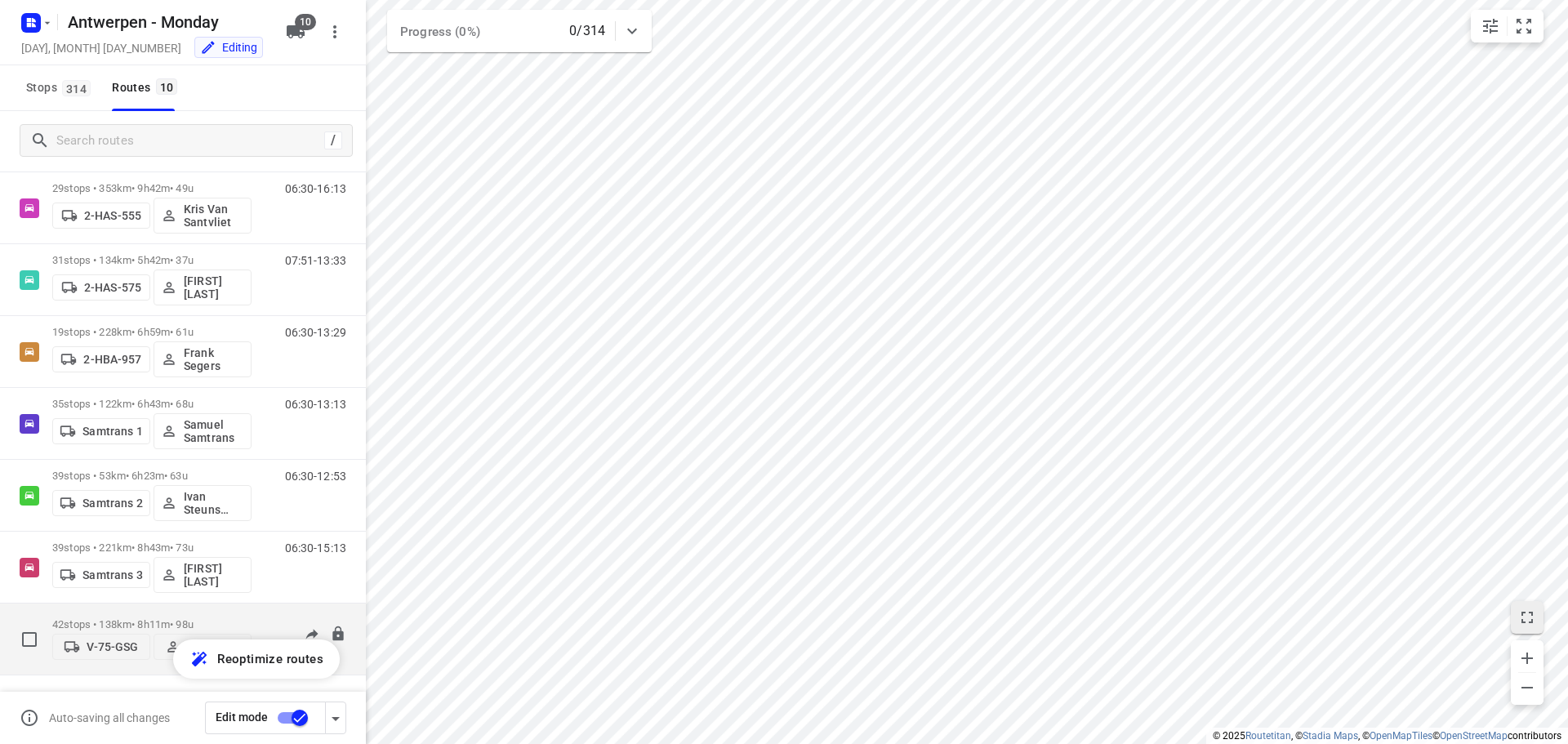 click on "42  stops •   138km  •   8h11m  • 98u" at bounding box center (152, 624) 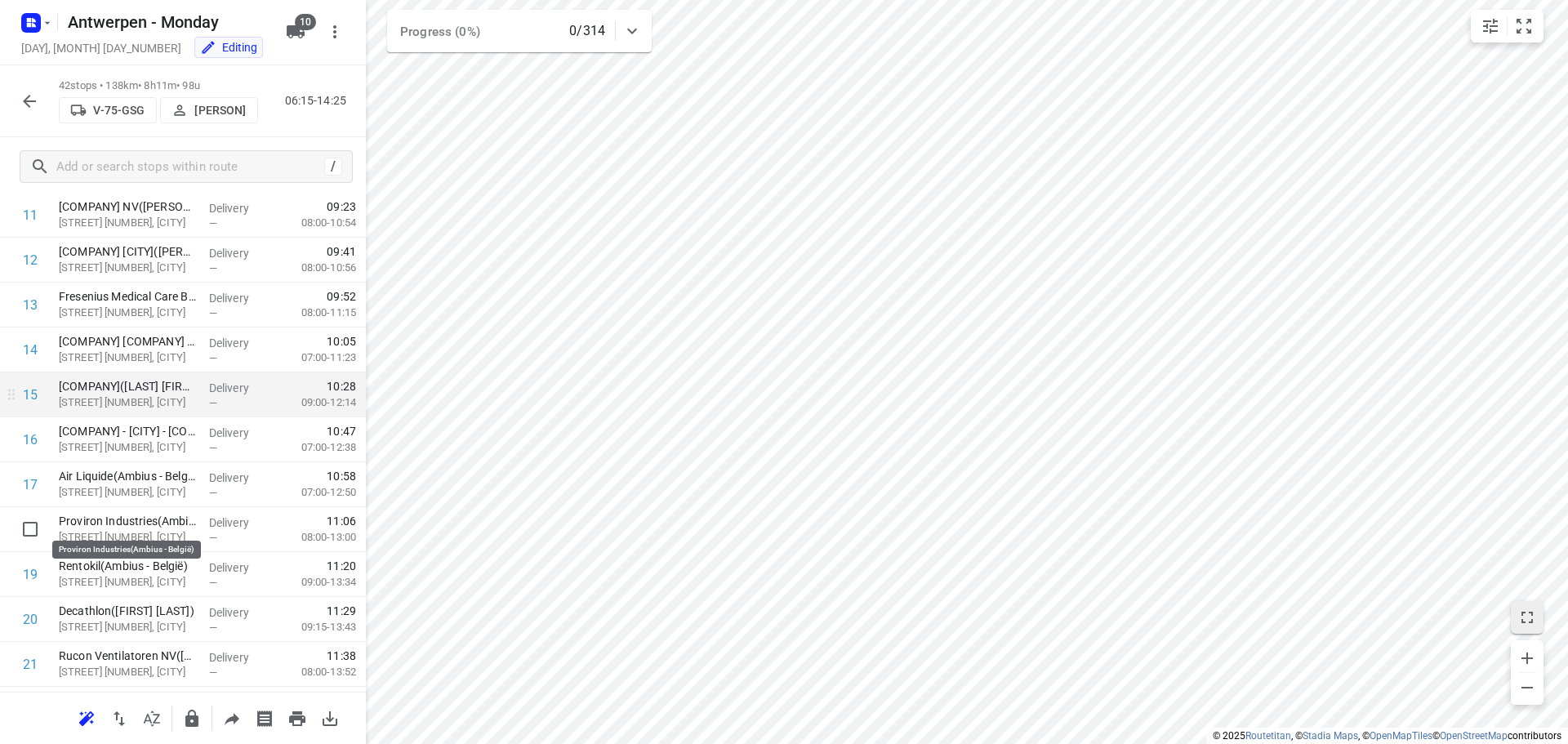 scroll, scrollTop: 572, scrollLeft: 0, axis: vertical 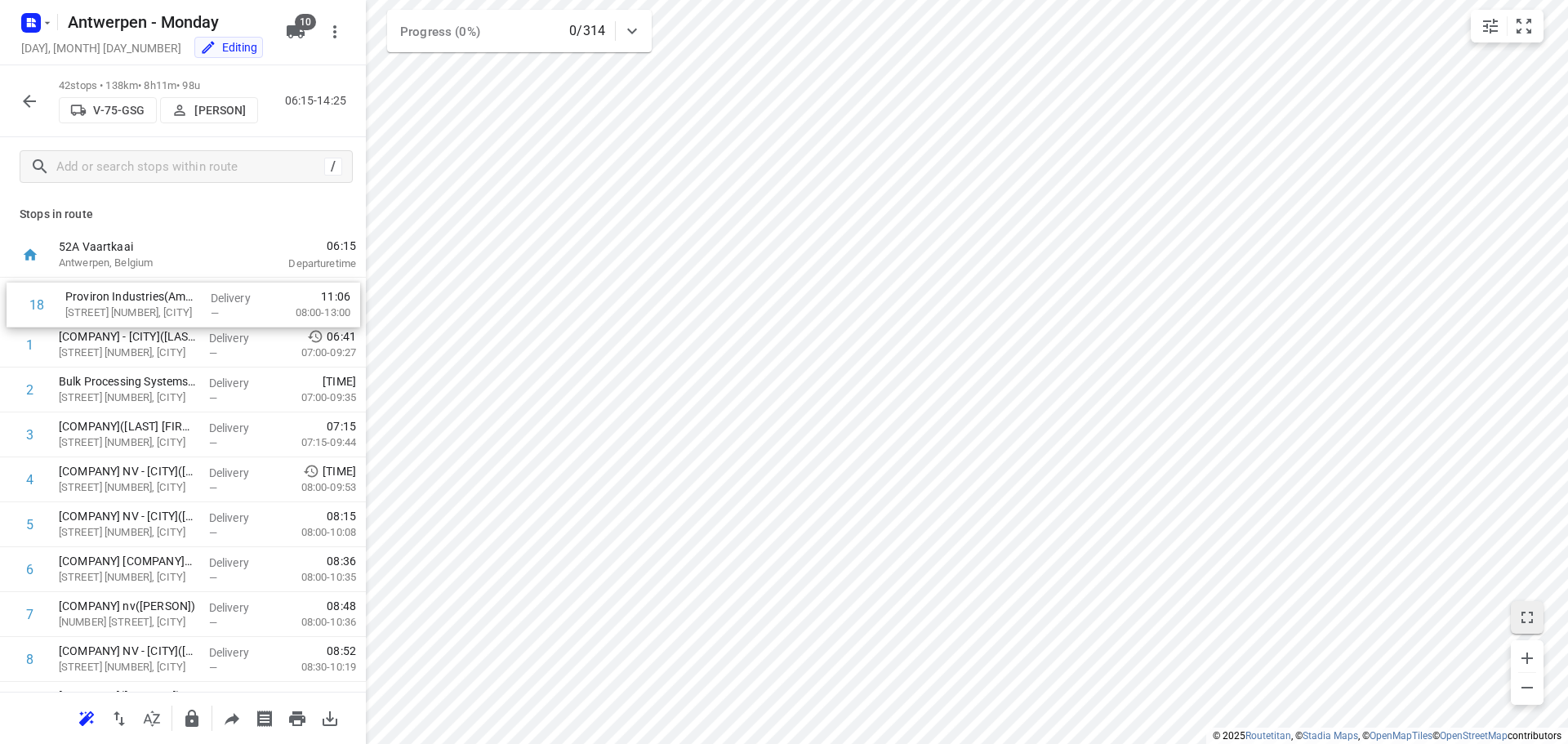 drag, startPoint x: 114, startPoint y: 496, endPoint x: 122, endPoint y: 305, distance: 191.16747 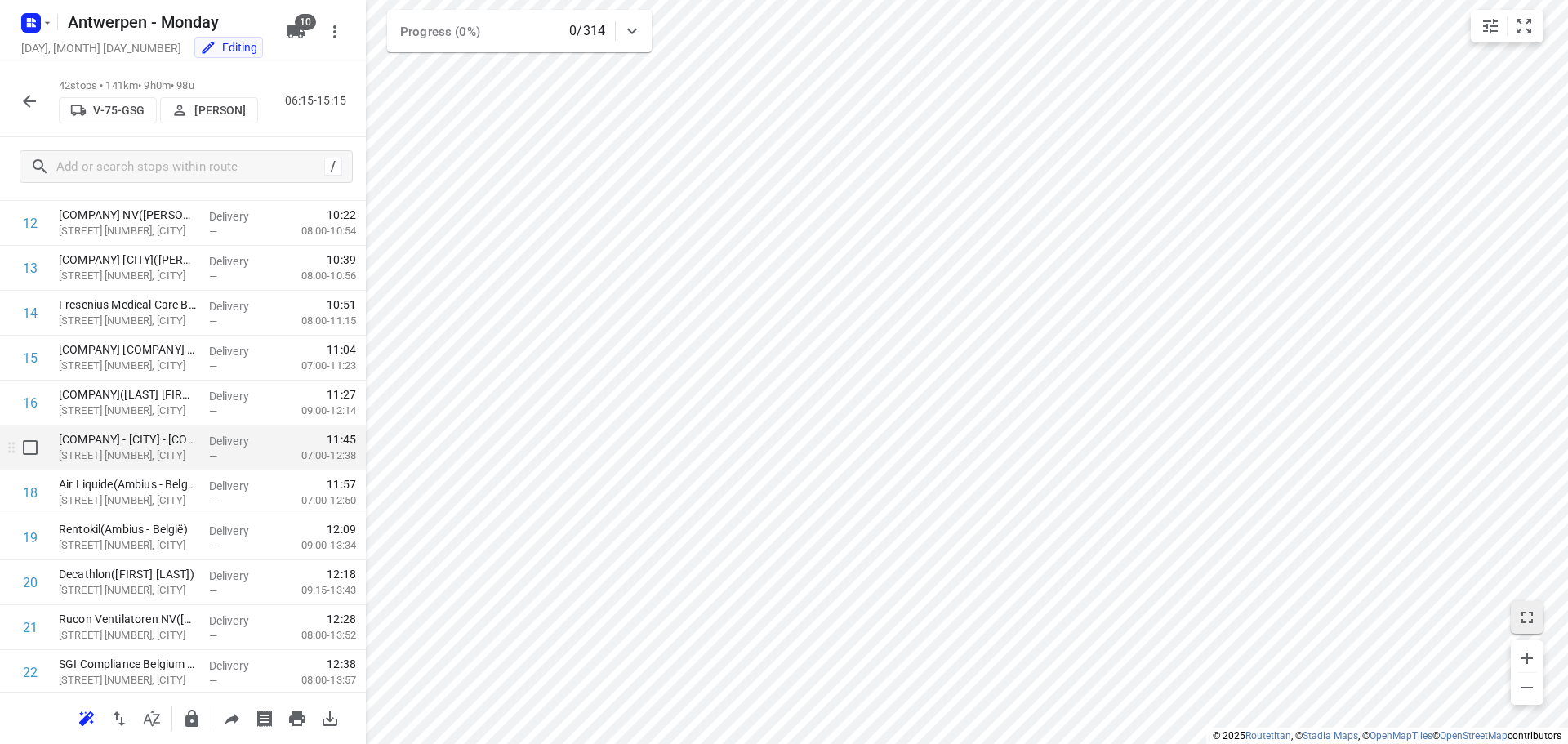 scroll, scrollTop: 572, scrollLeft: 0, axis: vertical 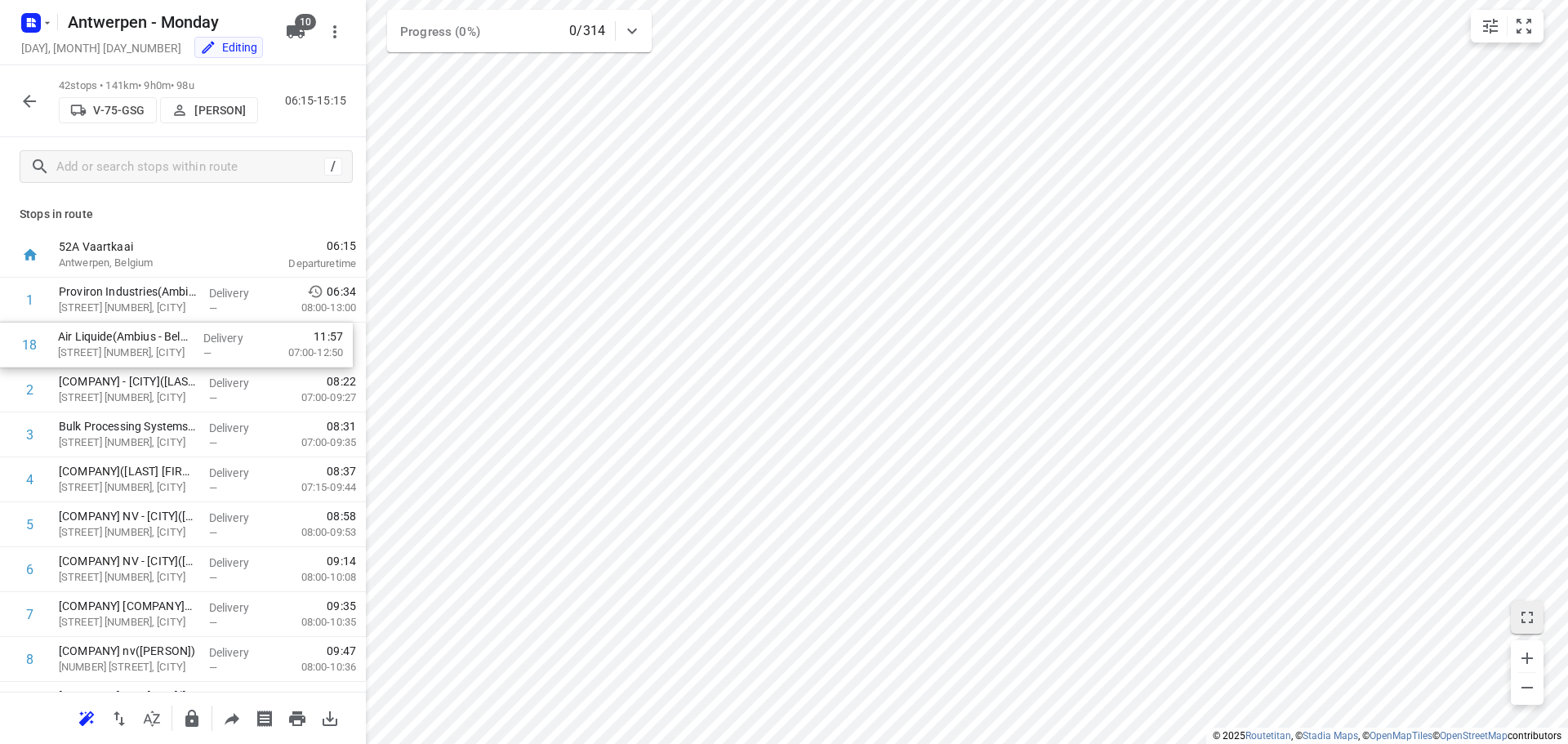 drag, startPoint x: 124, startPoint y: 490, endPoint x: 128, endPoint y: 336, distance: 154.05194 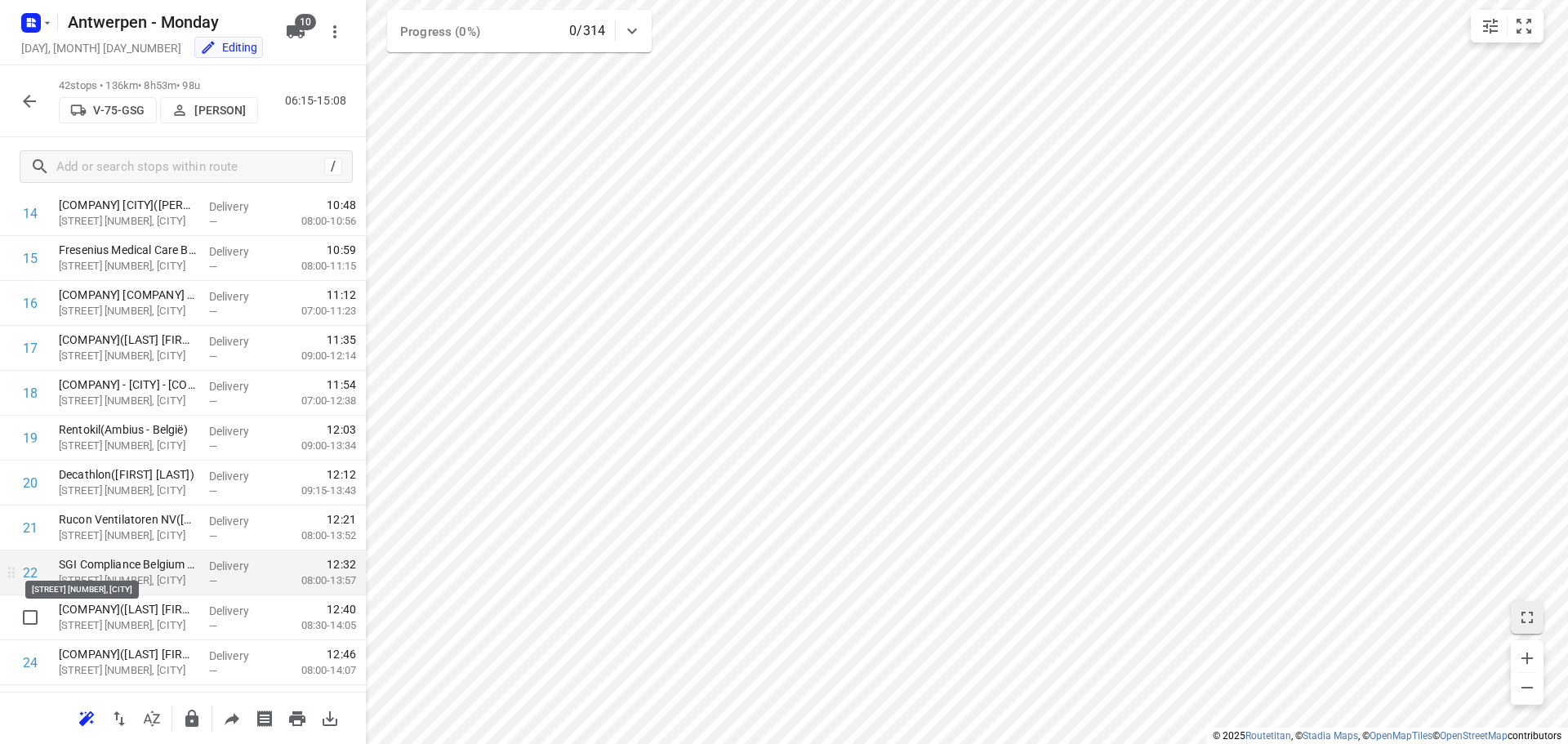 scroll, scrollTop: 735, scrollLeft: 0, axis: vertical 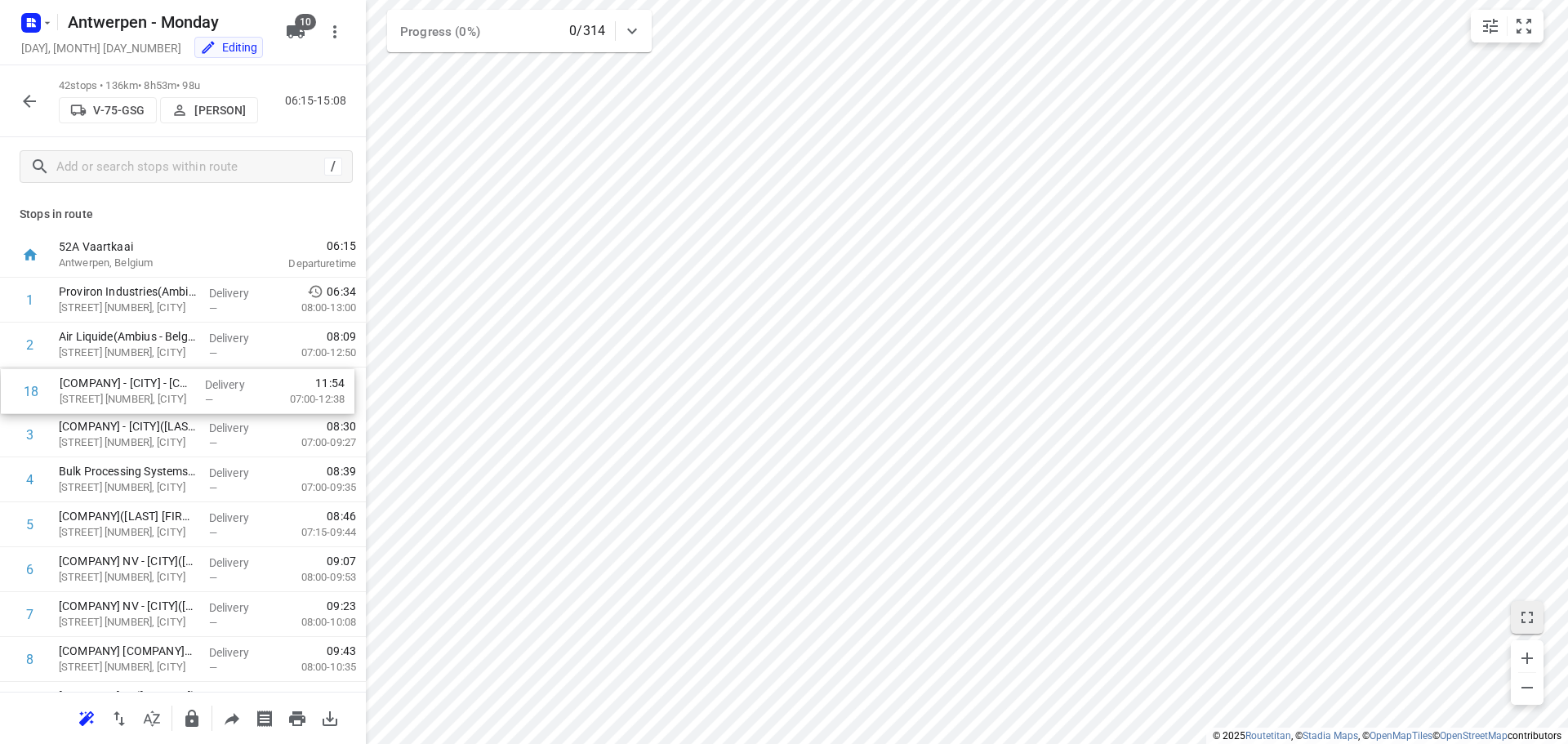 drag, startPoint x: 109, startPoint y: 332, endPoint x: 110, endPoint y: 390, distance: 58.00862 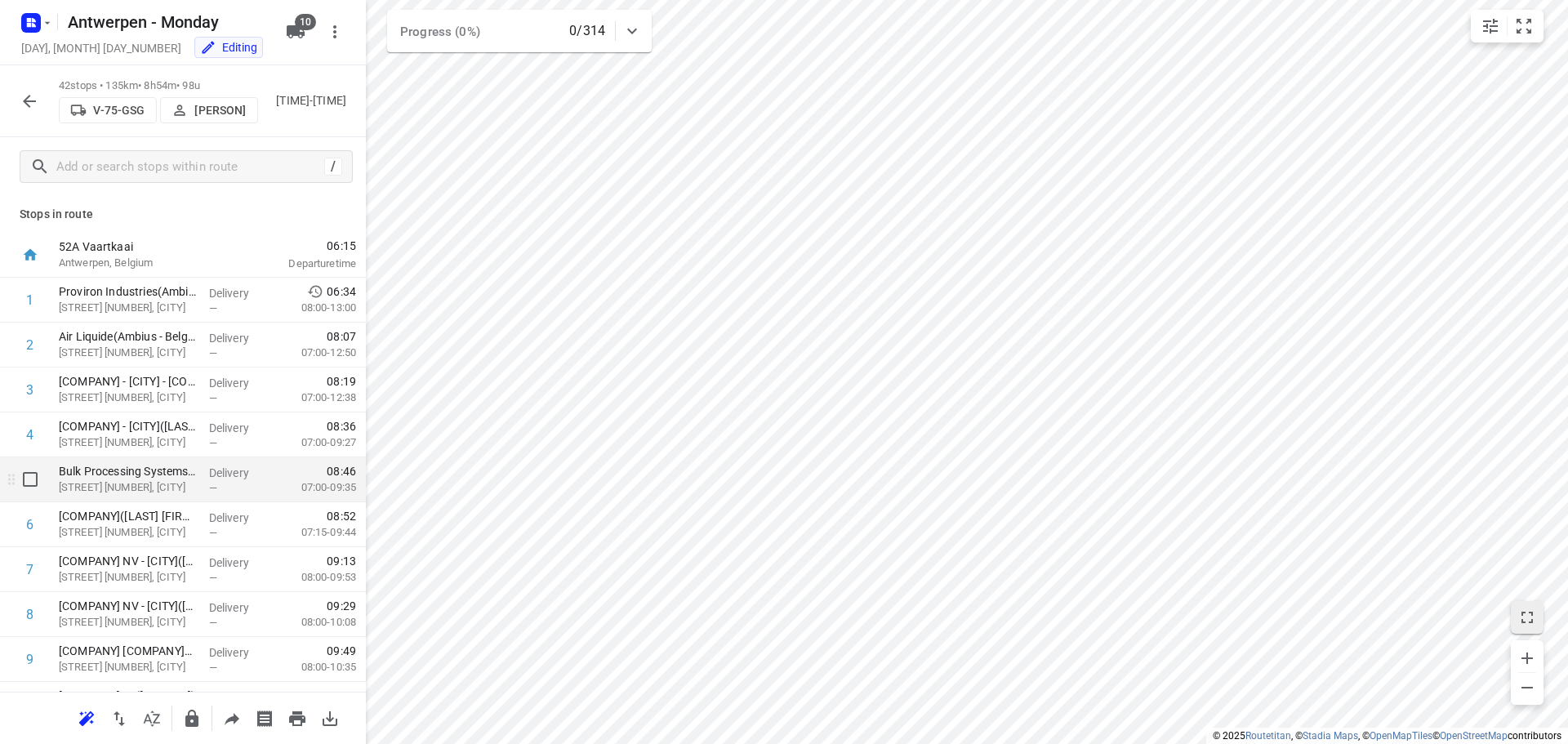 scroll, scrollTop: 82, scrollLeft: 0, axis: vertical 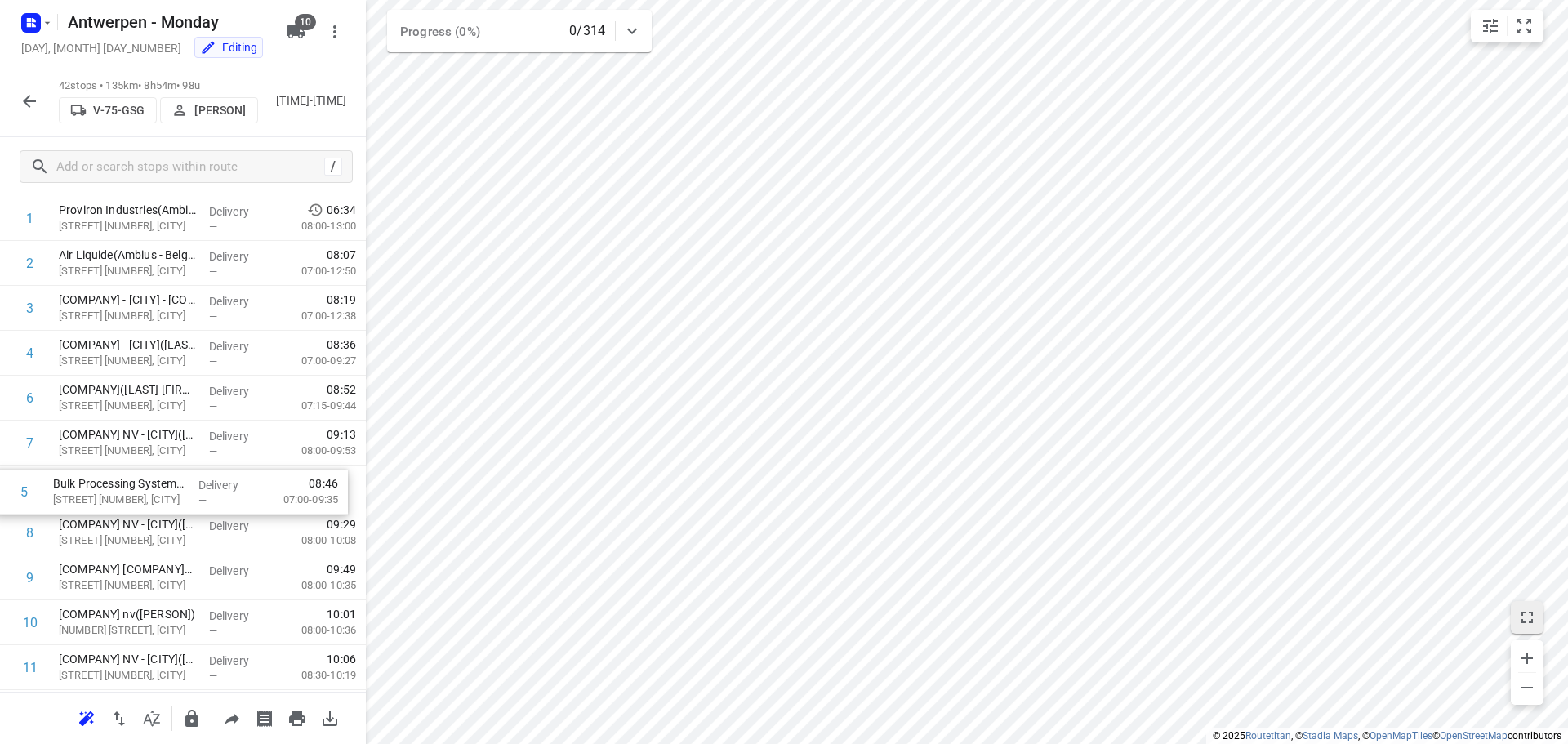 drag, startPoint x: 118, startPoint y: 401, endPoint x: 113, endPoint y: 500, distance: 99.12618 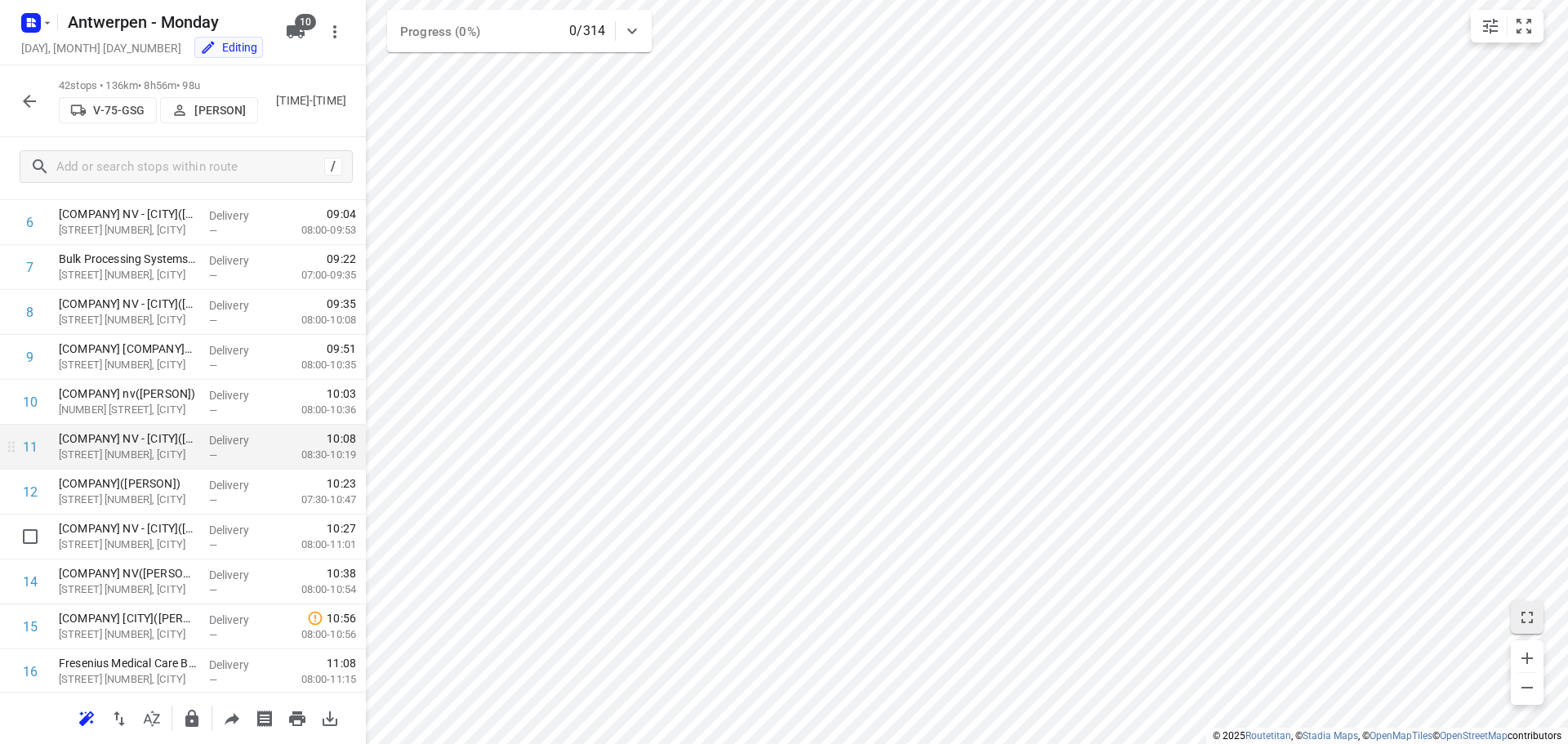 scroll, scrollTop: 327, scrollLeft: 0, axis: vertical 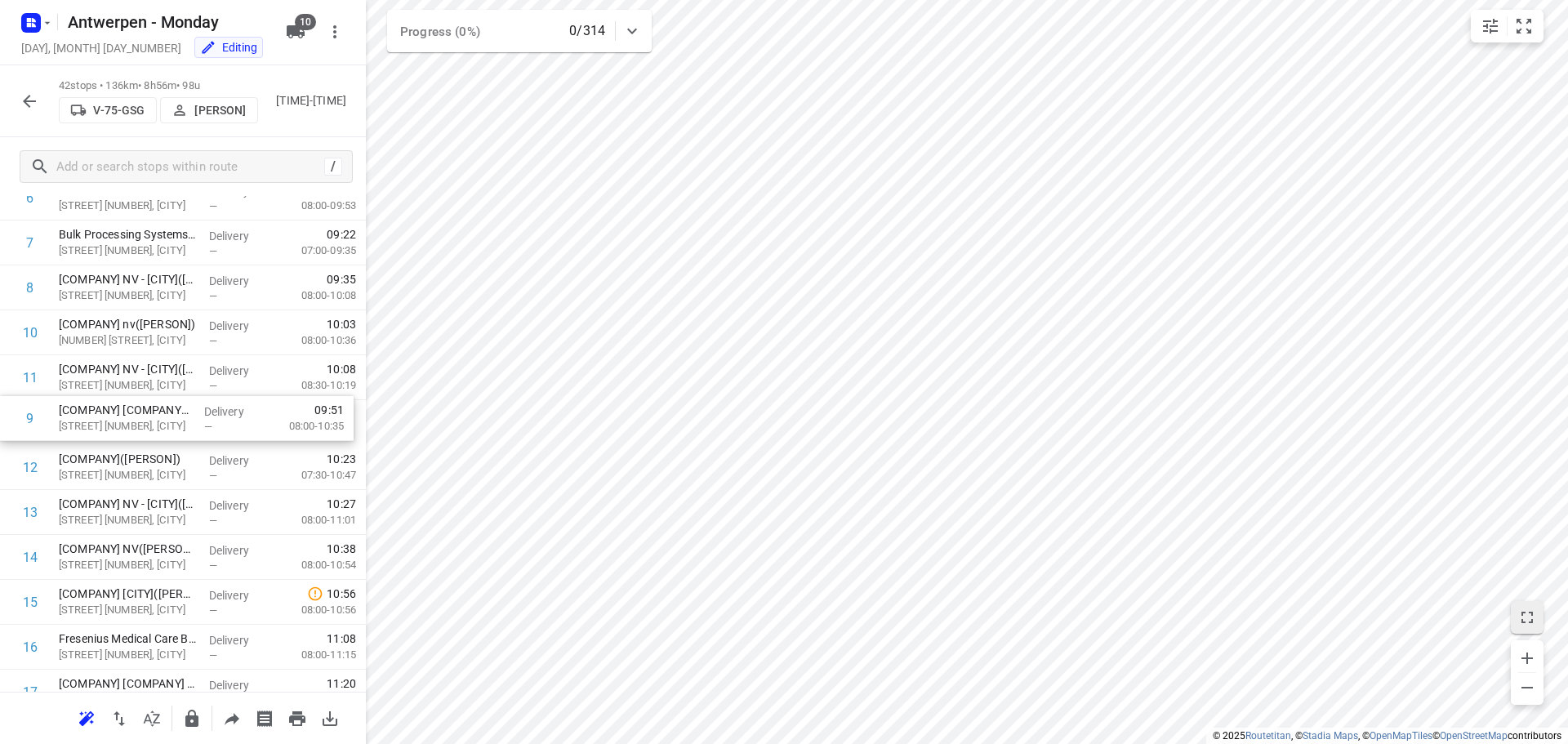 drag, startPoint x: 116, startPoint y: 333, endPoint x: 116, endPoint y: 426, distance: 93 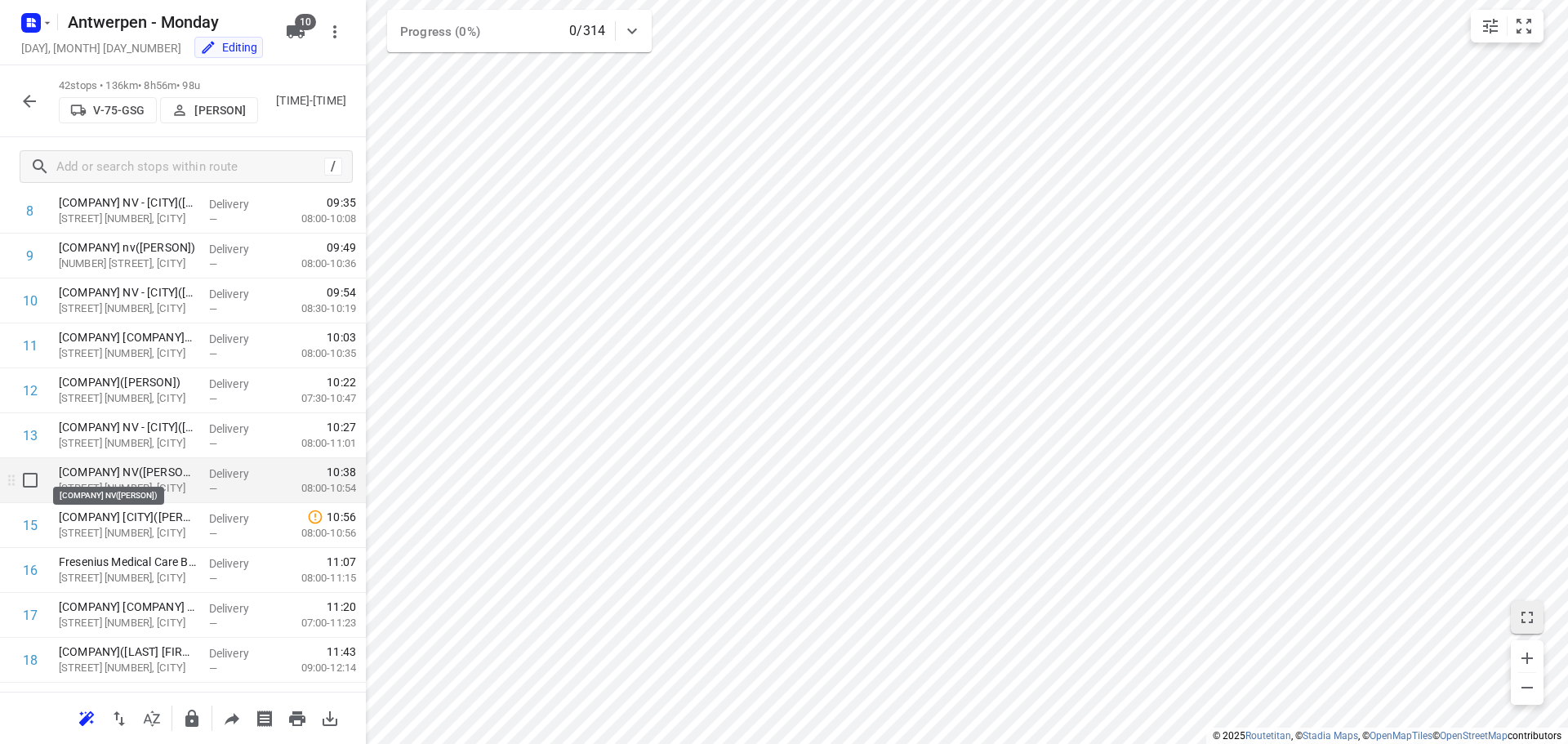 scroll, scrollTop: 408, scrollLeft: 0, axis: vertical 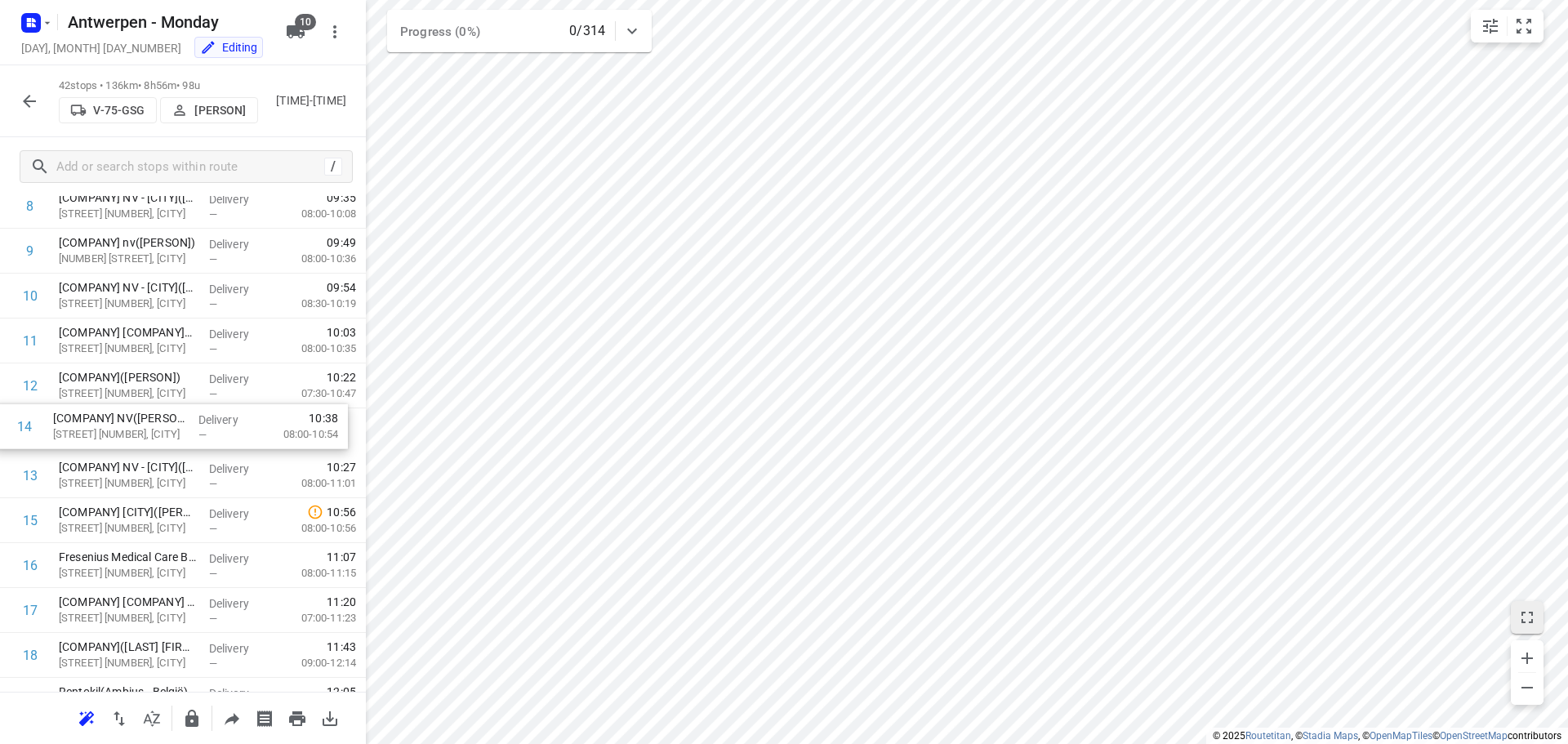 drag, startPoint x: 108, startPoint y: 482, endPoint x: 105, endPoint y: 429, distance: 53.08484 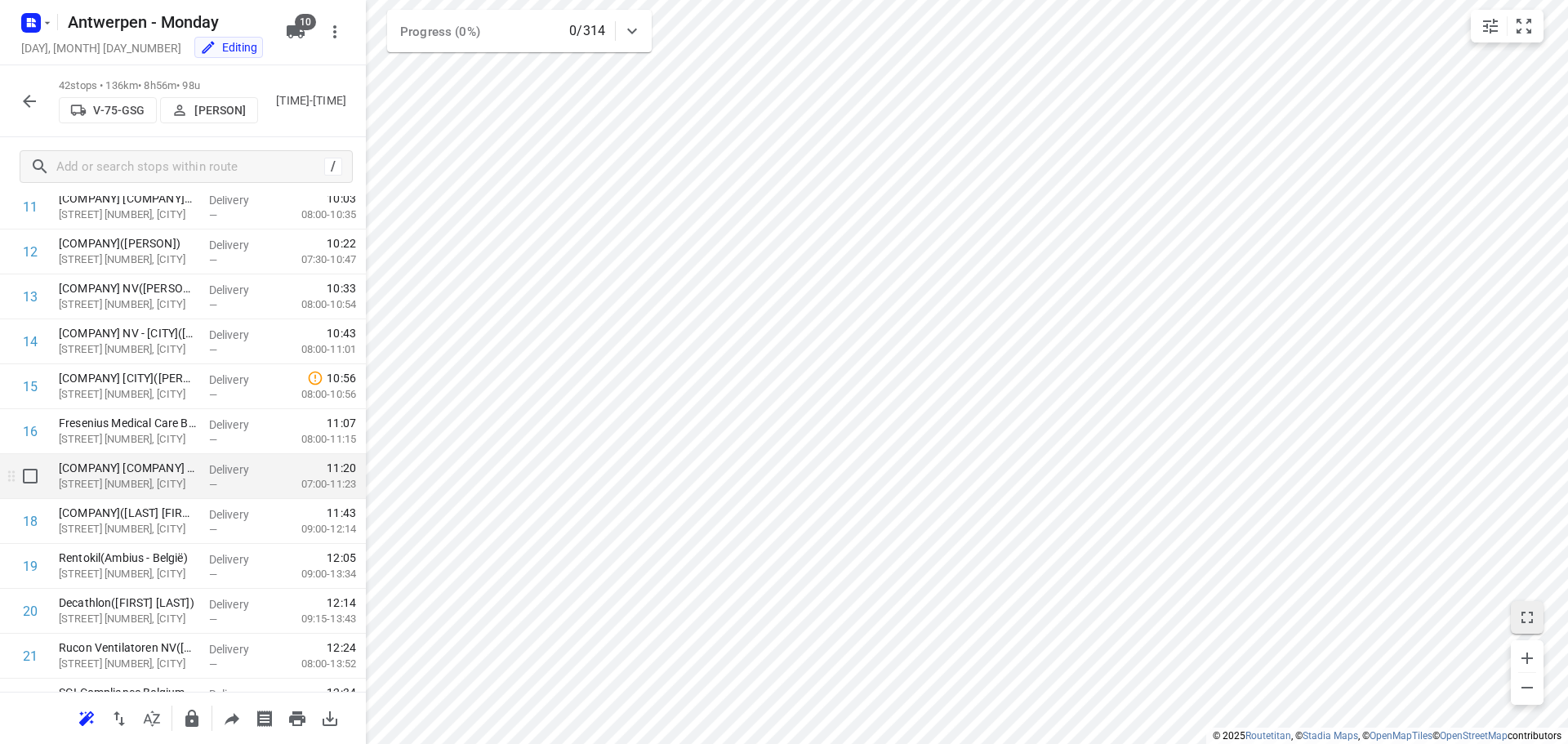 scroll, scrollTop: 572, scrollLeft: 0, axis: vertical 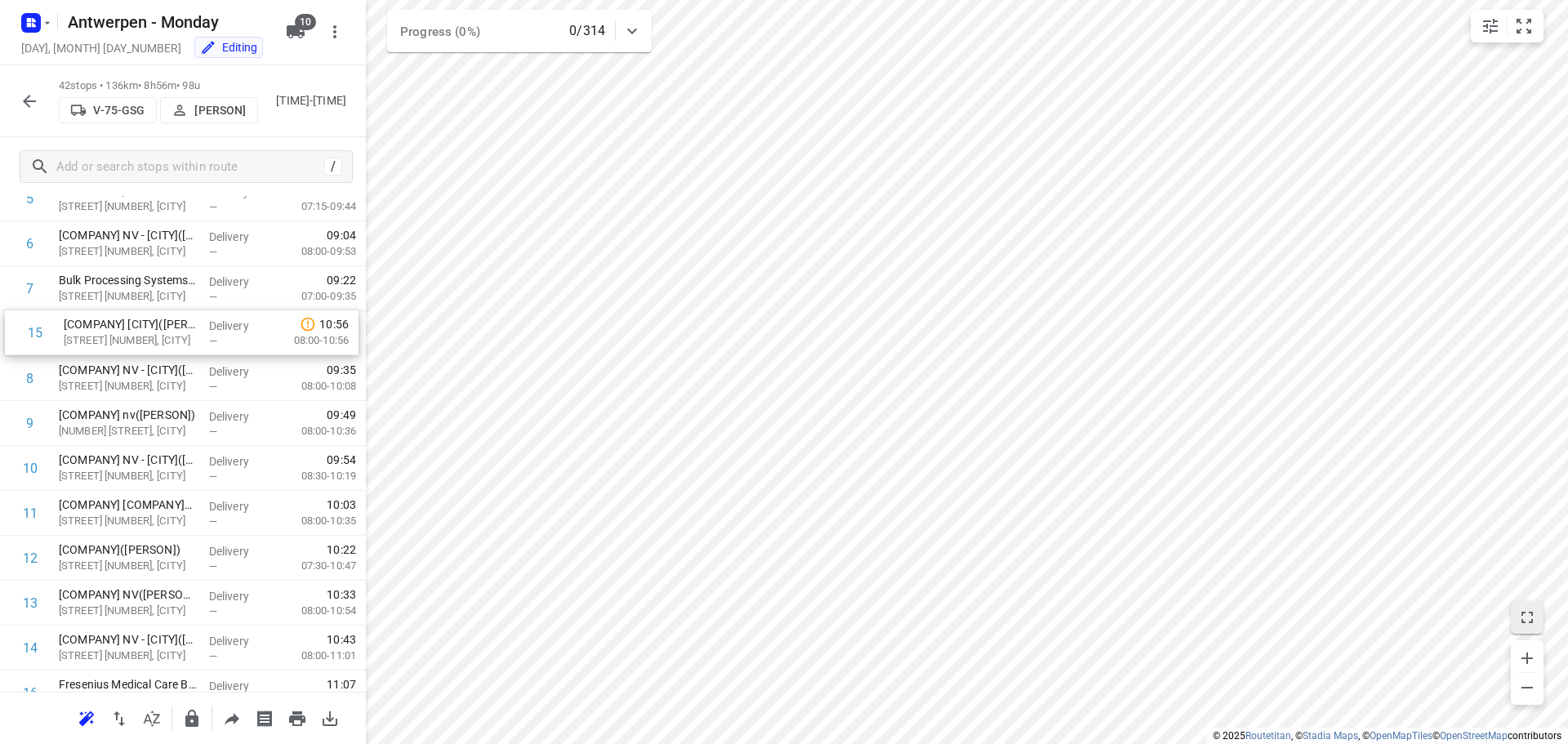 drag, startPoint x: 125, startPoint y: 363, endPoint x: 130, endPoint y: 334, distance: 29.427878 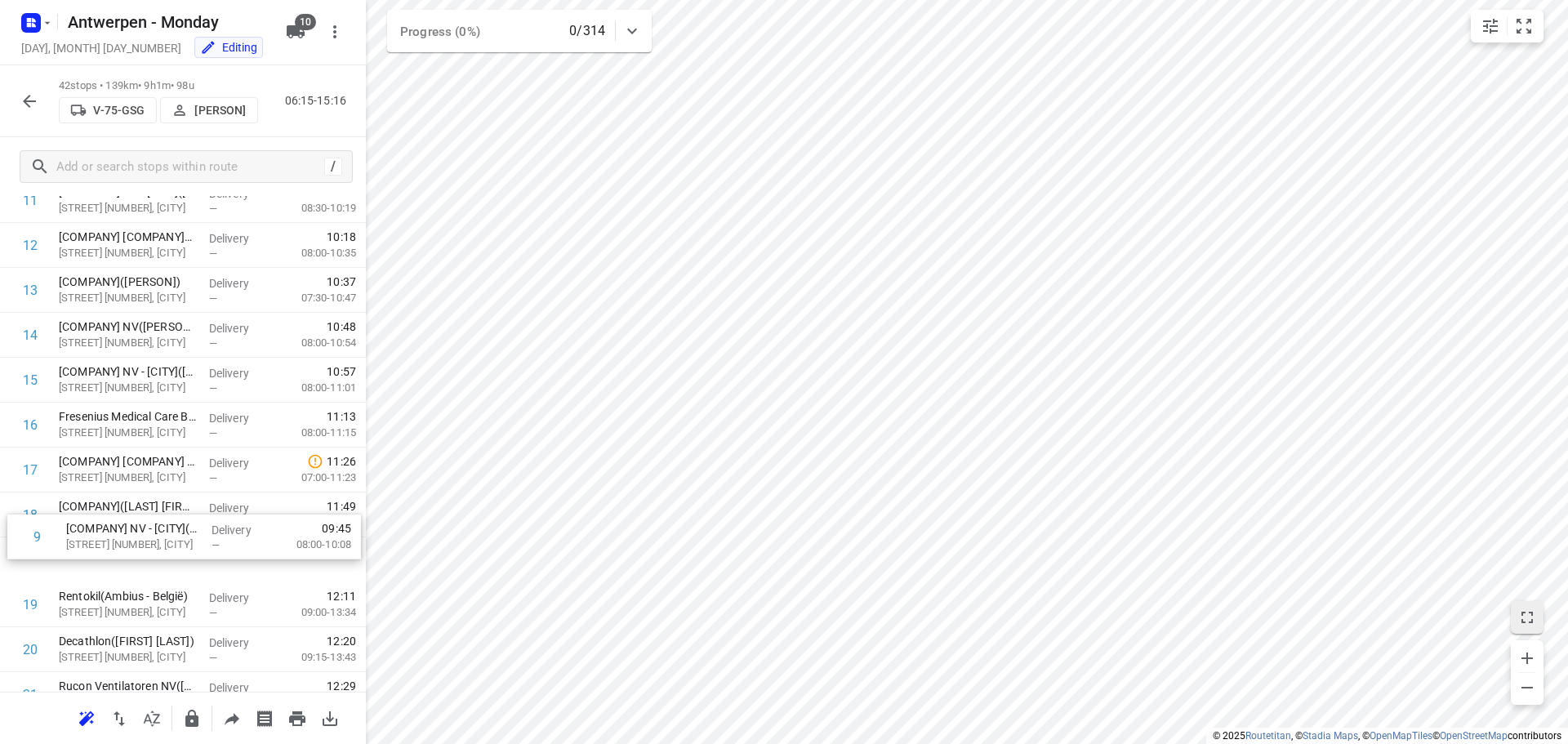 scroll, scrollTop: 512, scrollLeft: 0, axis: vertical 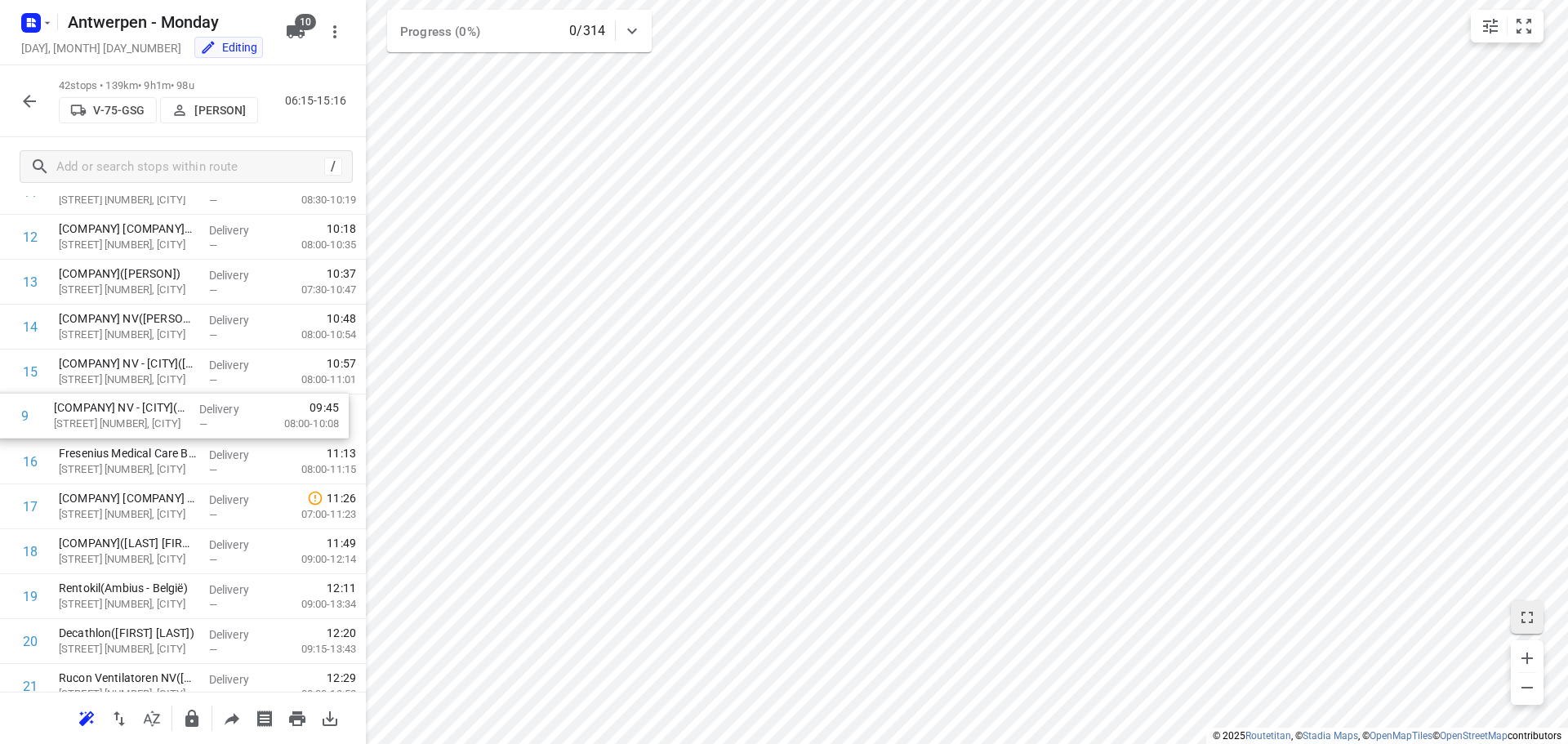 drag, startPoint x: 118, startPoint y: 385, endPoint x: 115, endPoint y: 428, distance: 43.104524 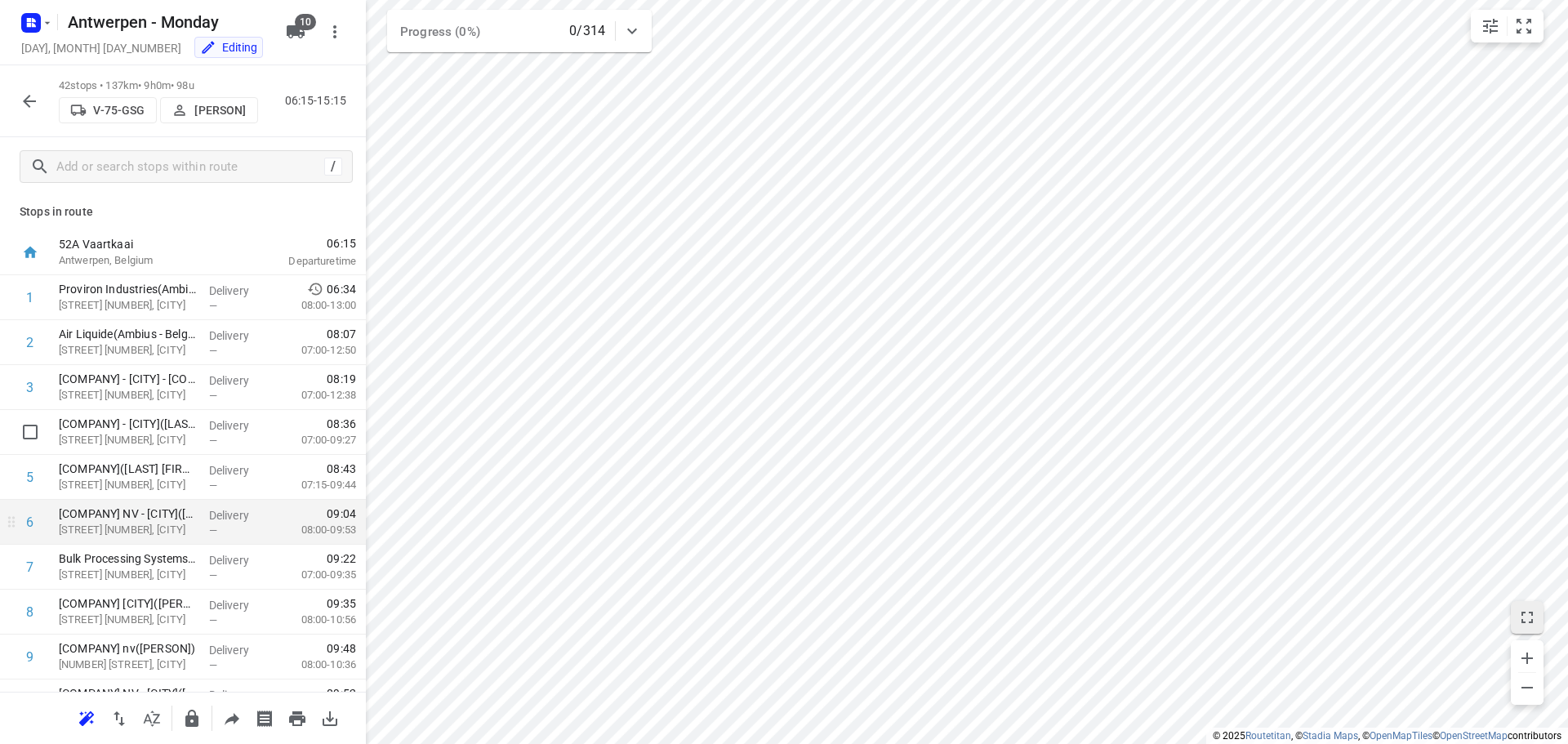 scroll, scrollTop: 0, scrollLeft: 0, axis: both 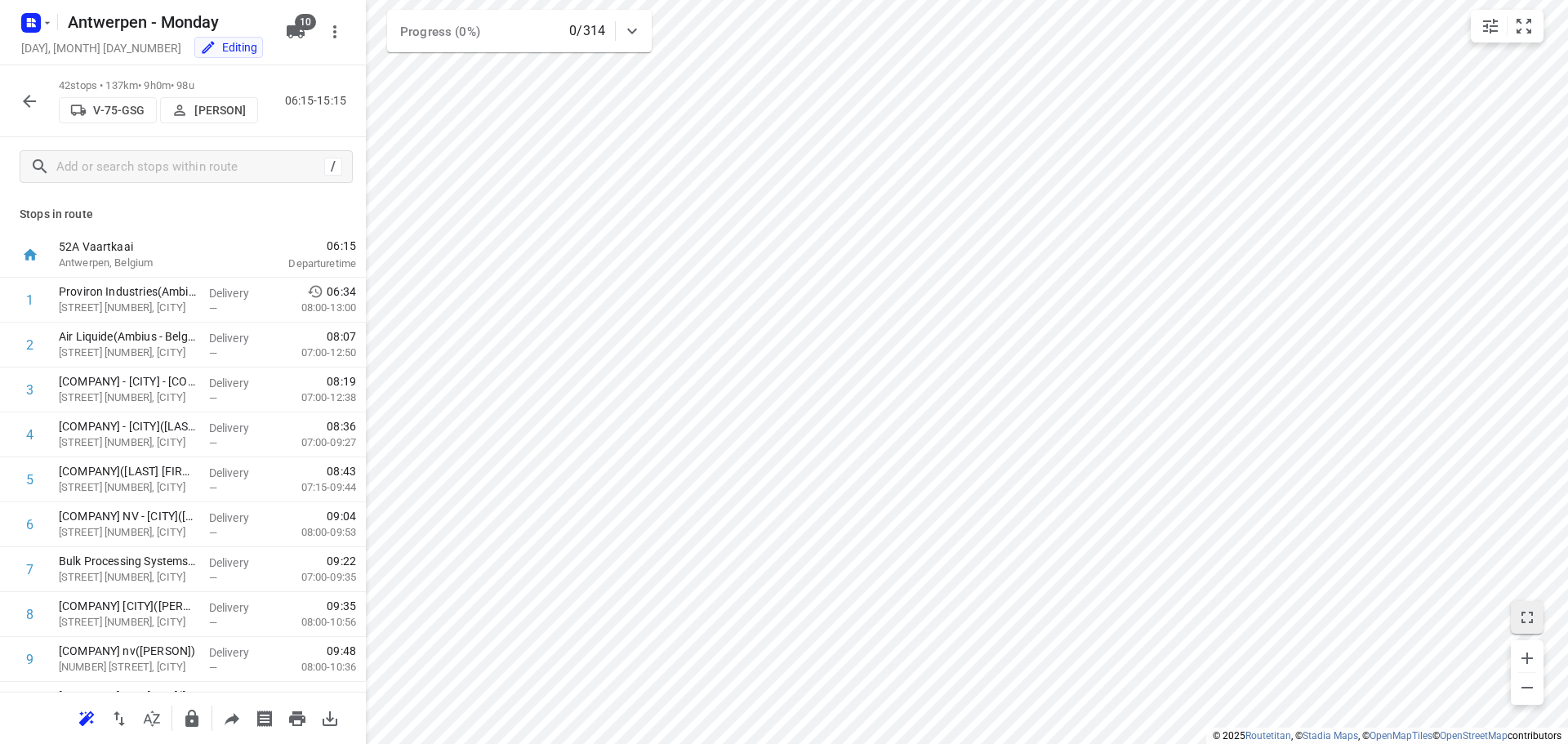 click 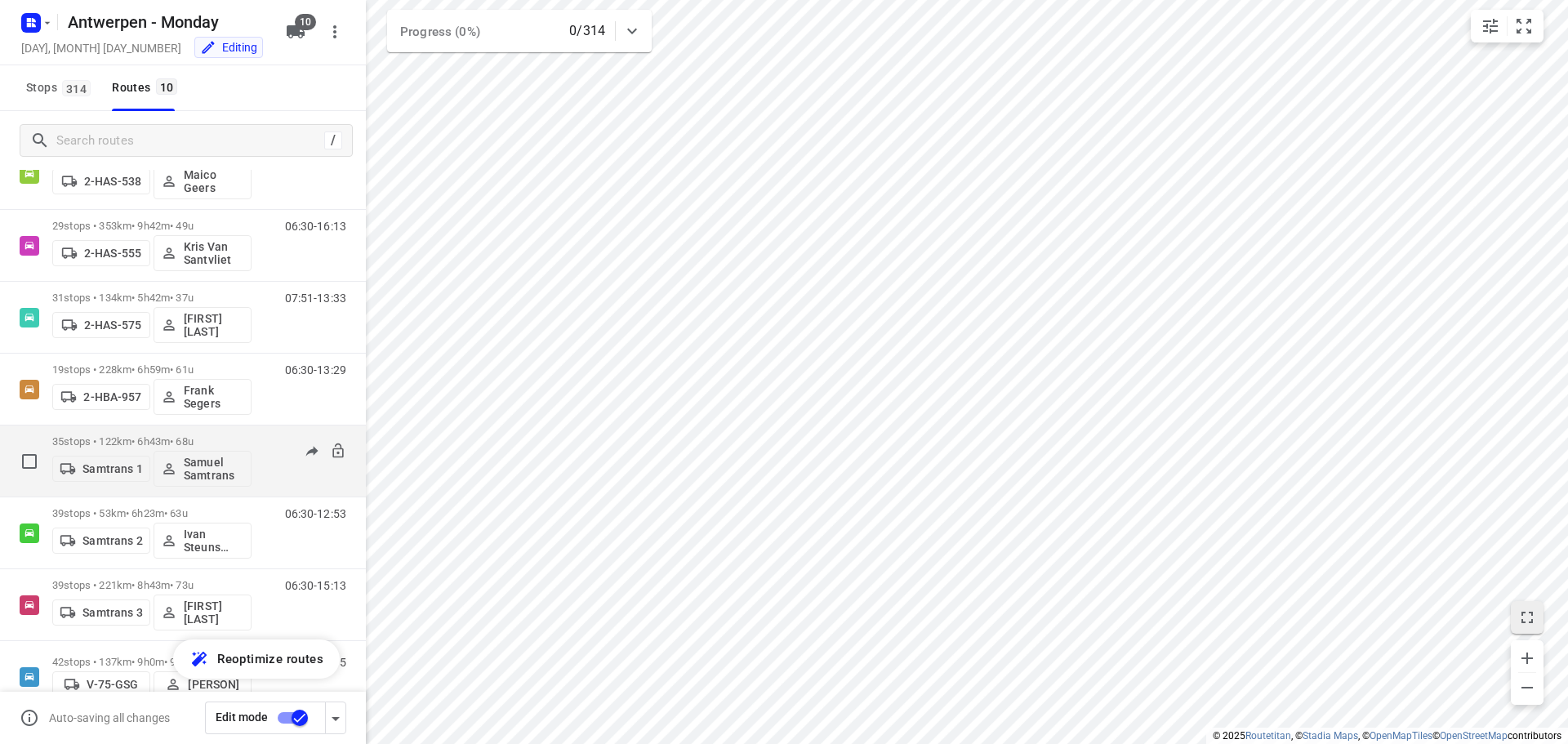 scroll, scrollTop: 250, scrollLeft: 0, axis: vertical 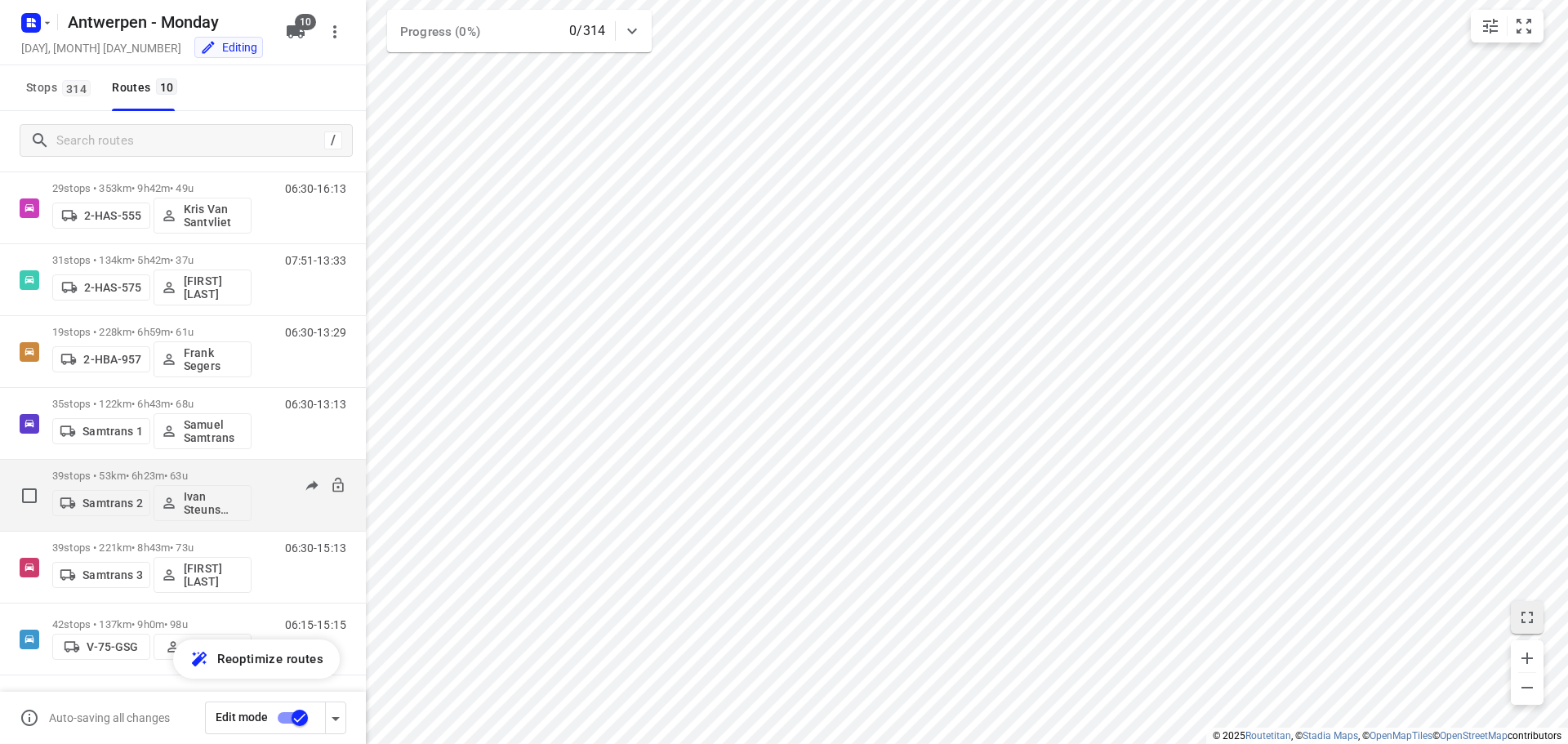 click on "39  stops •   53km  •   6h23m  • 63u" at bounding box center (152, 475) 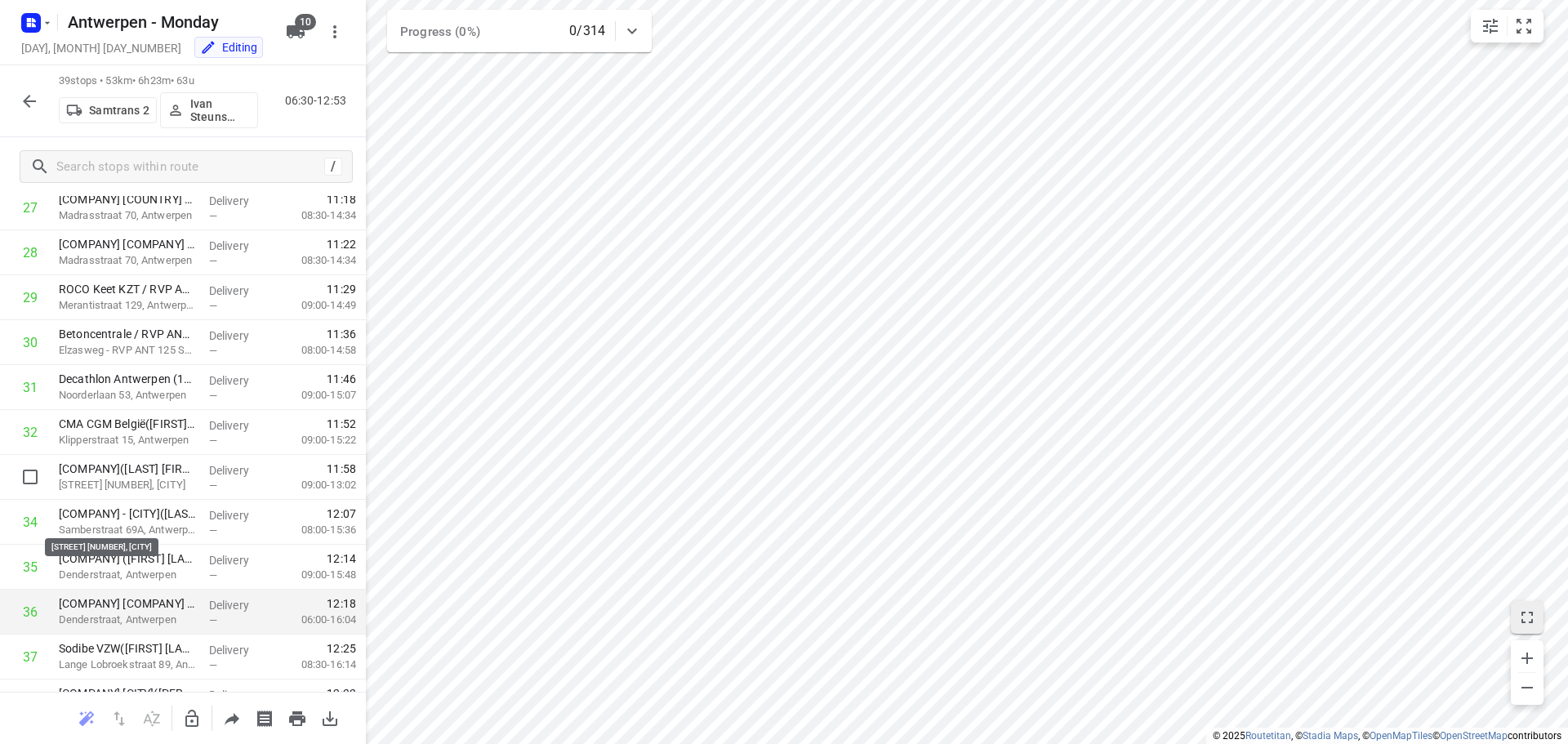 scroll, scrollTop: 1383, scrollLeft: 0, axis: vertical 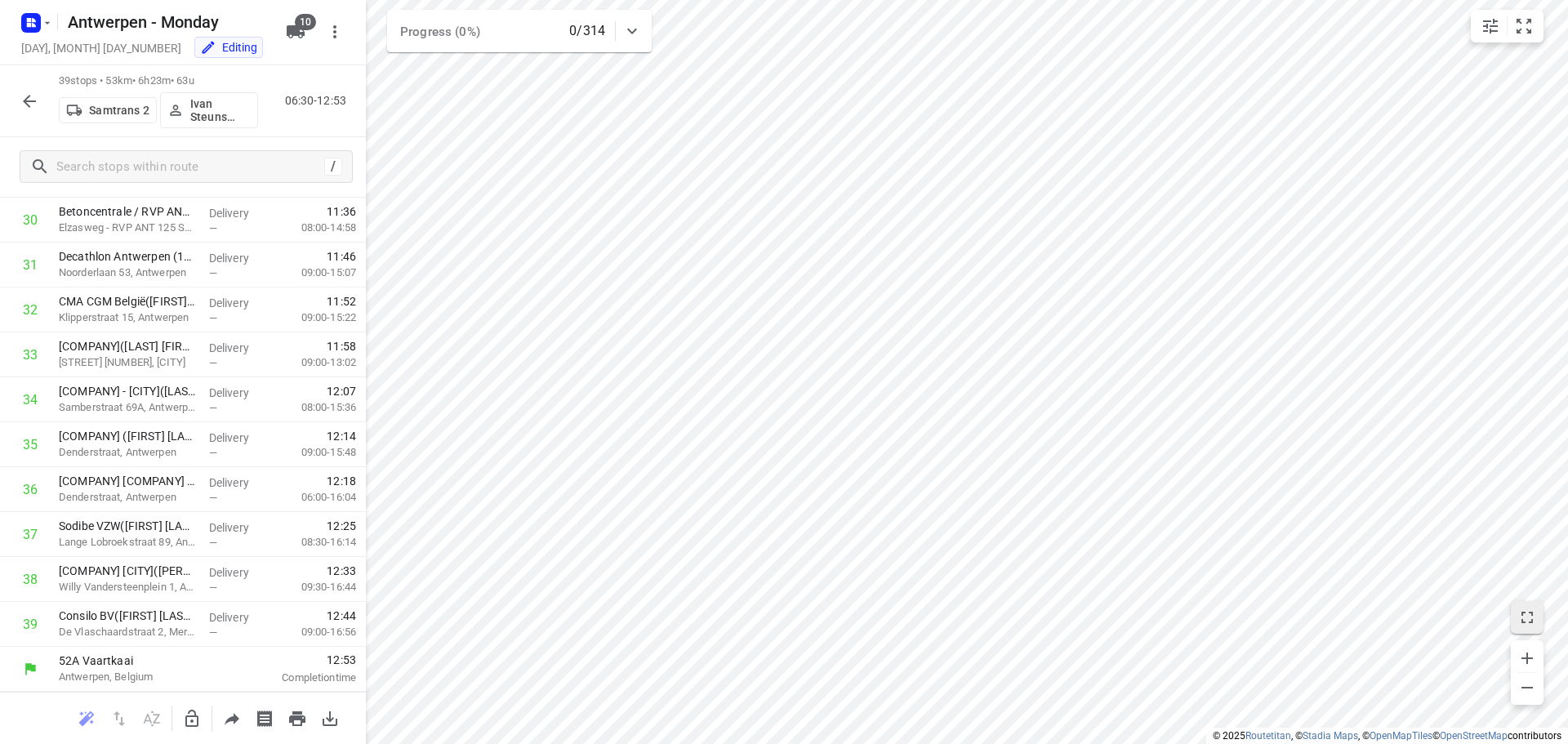 click 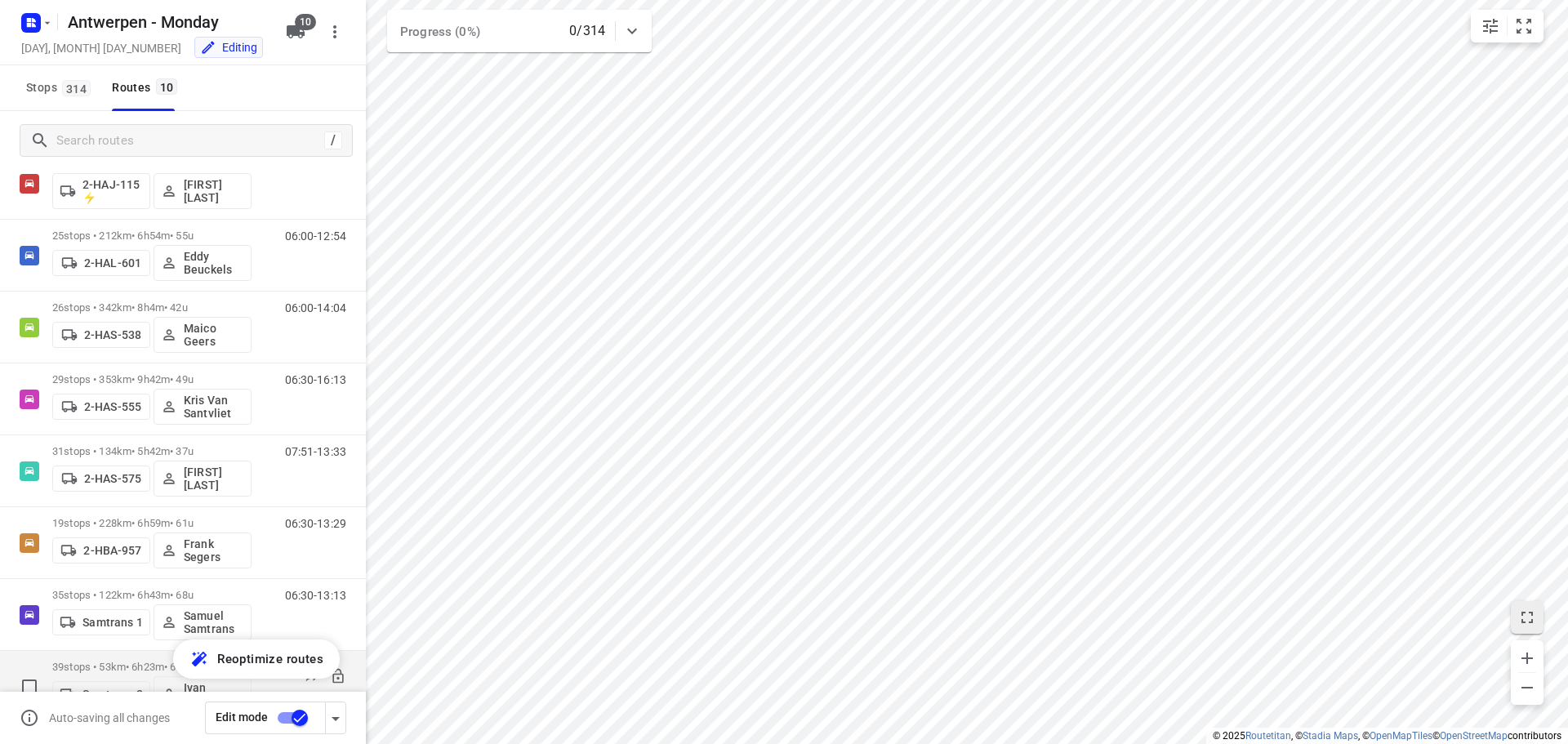 scroll, scrollTop: 163, scrollLeft: 0, axis: vertical 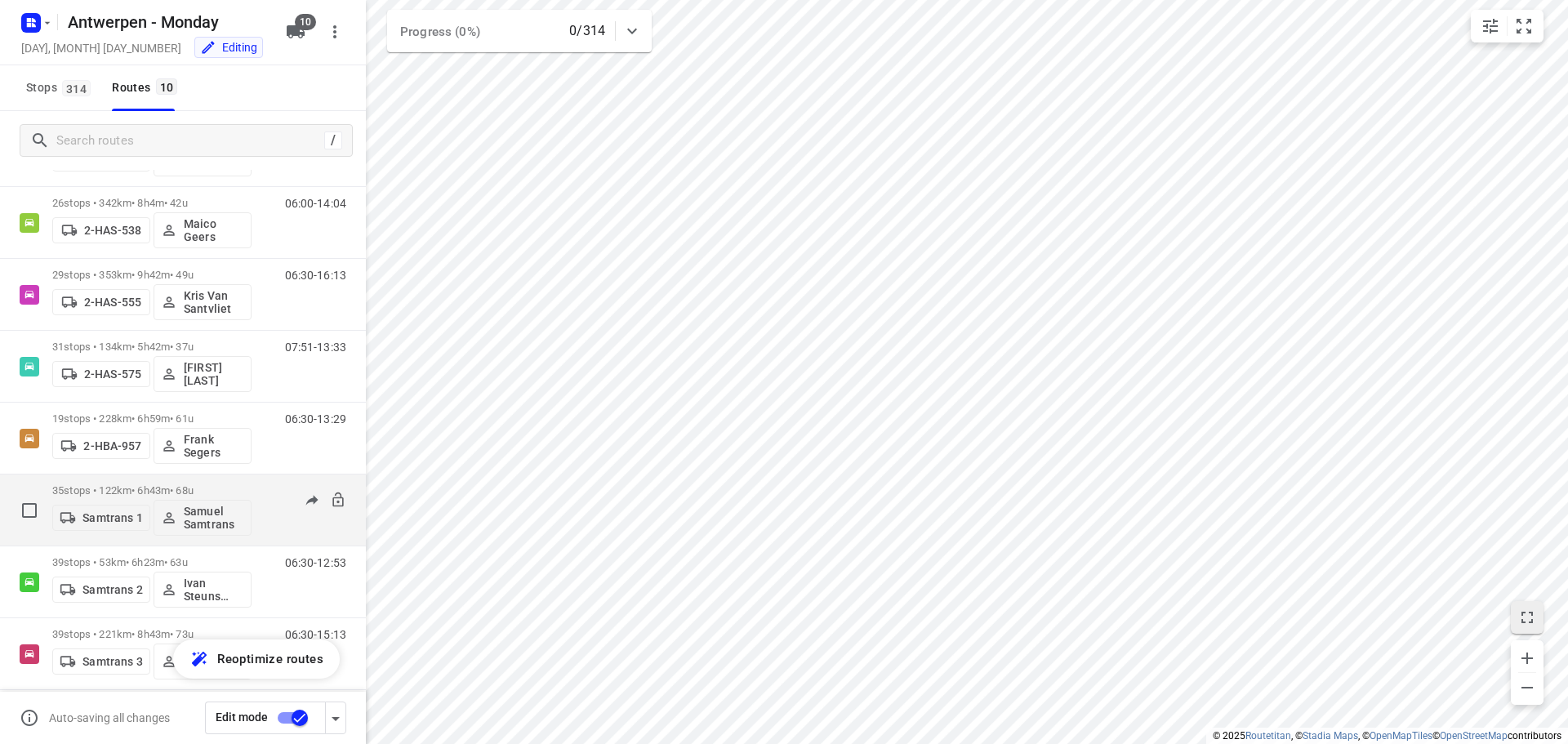 click on "35  stops •   122km  •   6h43m  • 68u" at bounding box center (152, 490) 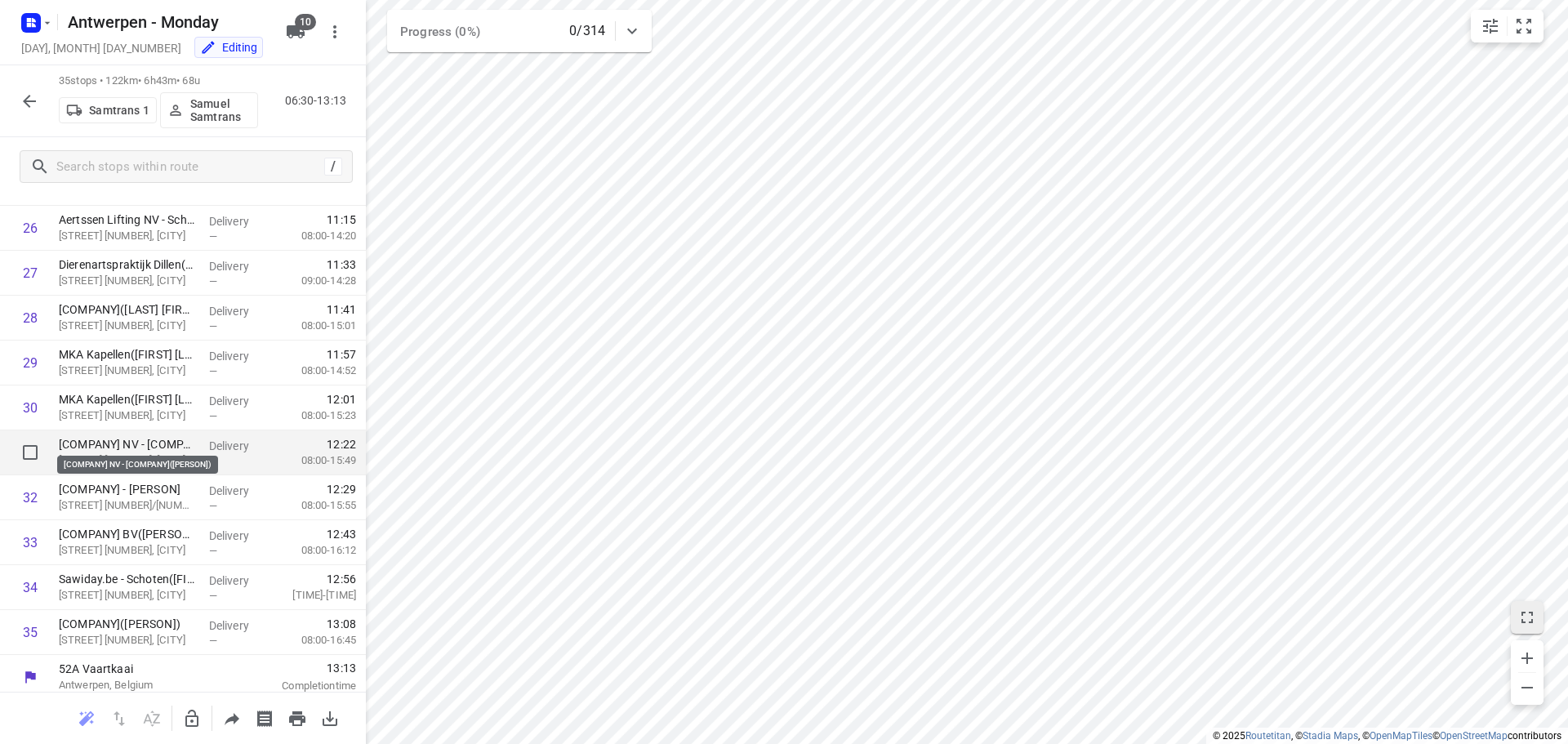 scroll, scrollTop: 1203, scrollLeft: 0, axis: vertical 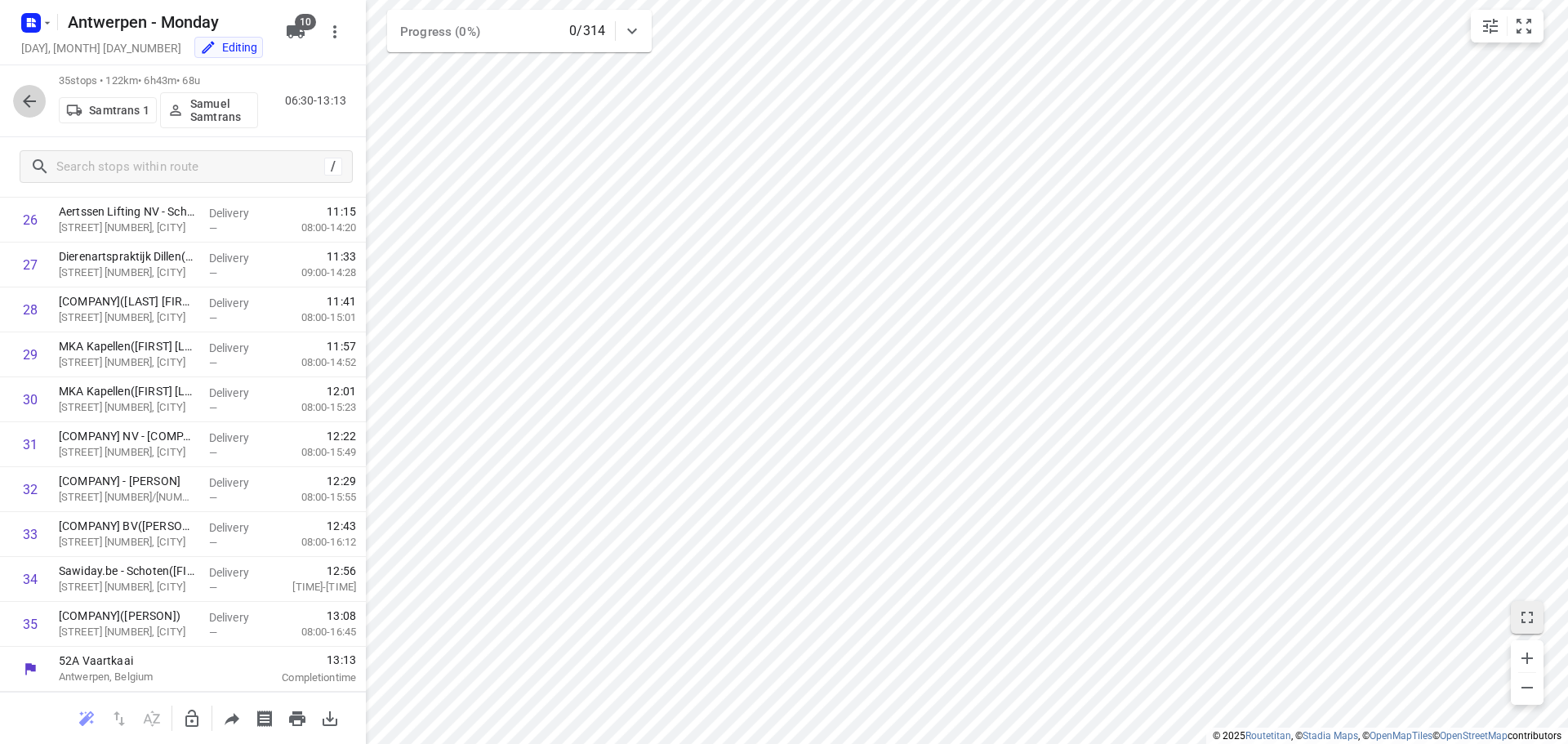 click 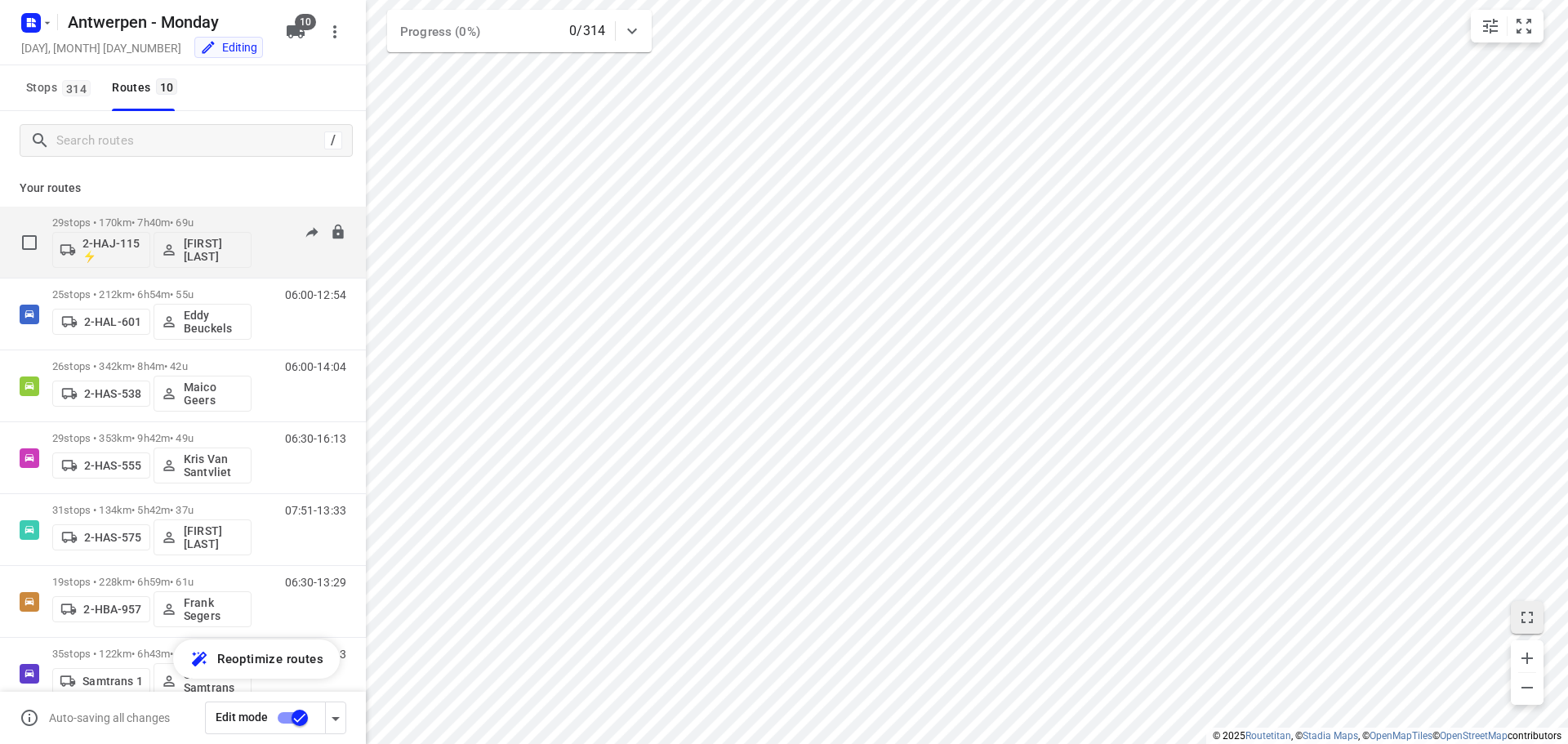 click on "29  stops •   170km  •   7h40m  • 69u" at bounding box center [152, 222] 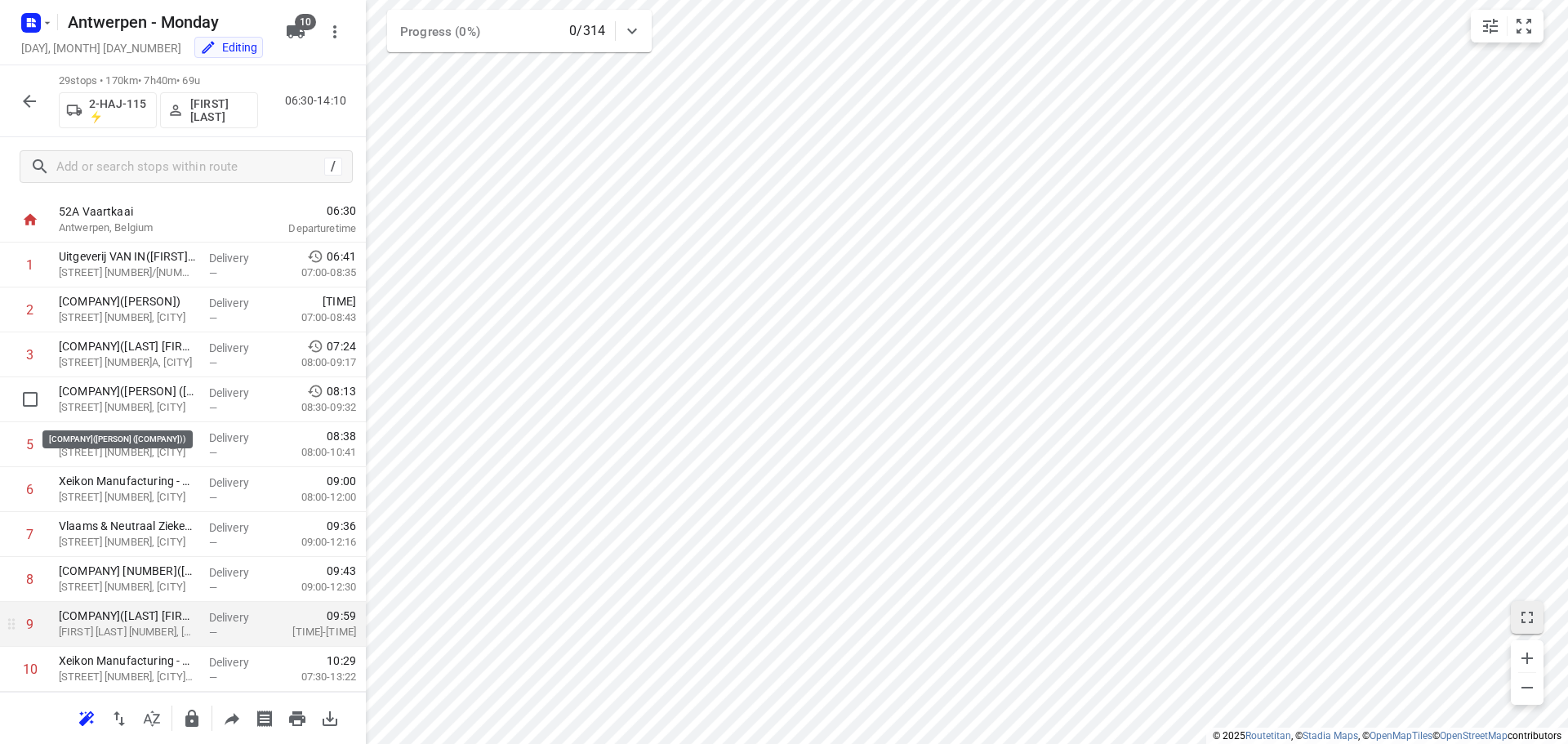 scroll, scrollTop: 0, scrollLeft: 0, axis: both 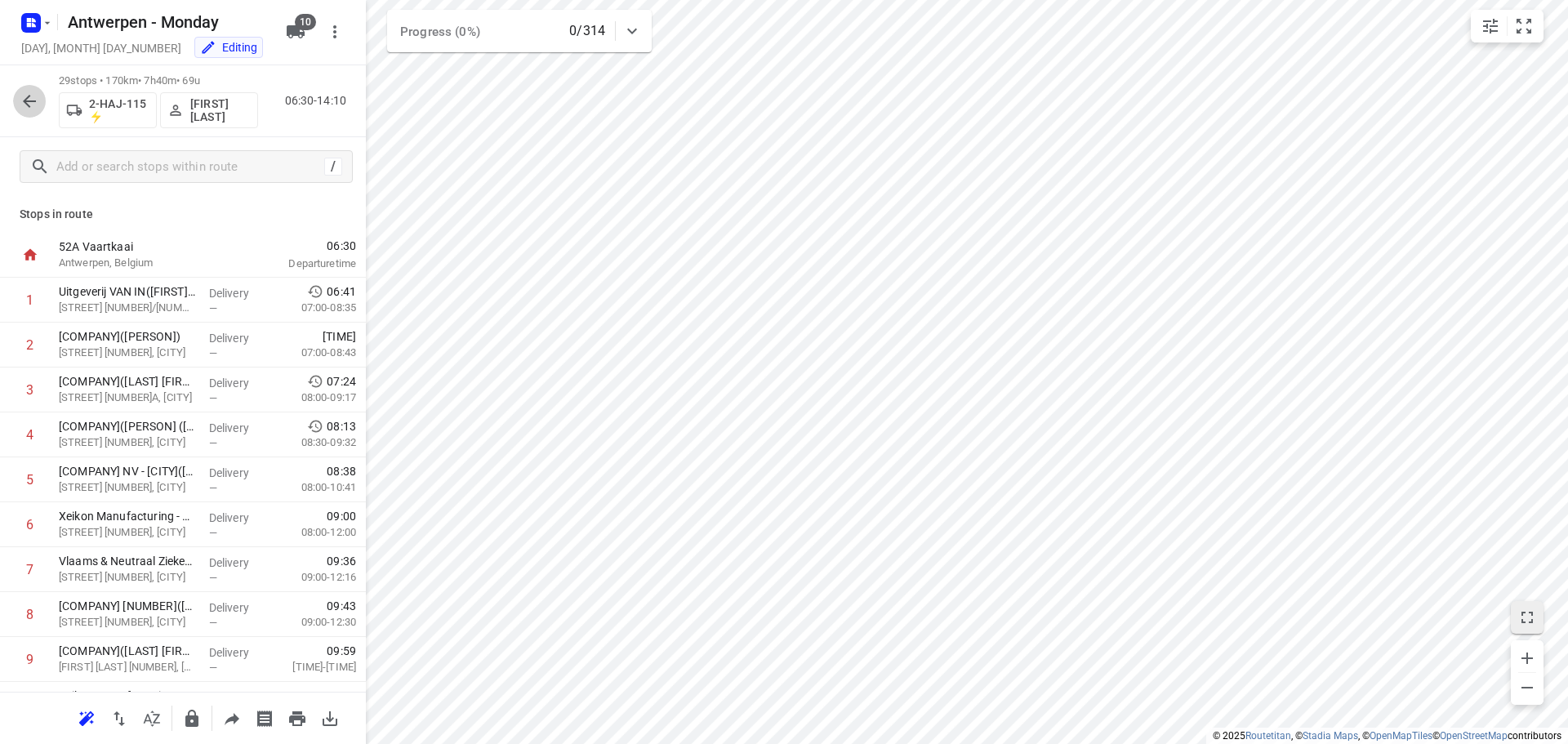 click 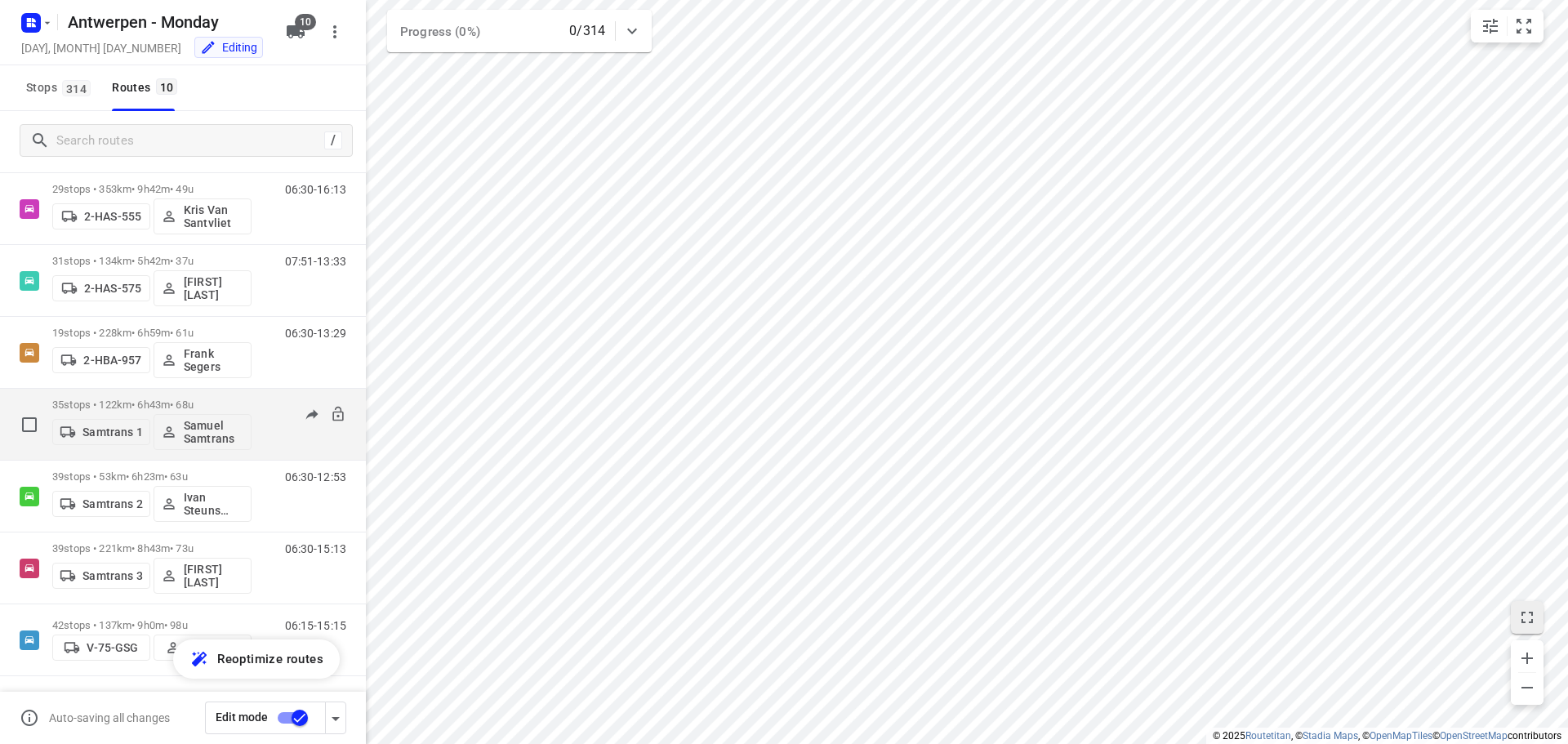 scroll, scrollTop: 250, scrollLeft: 0, axis: vertical 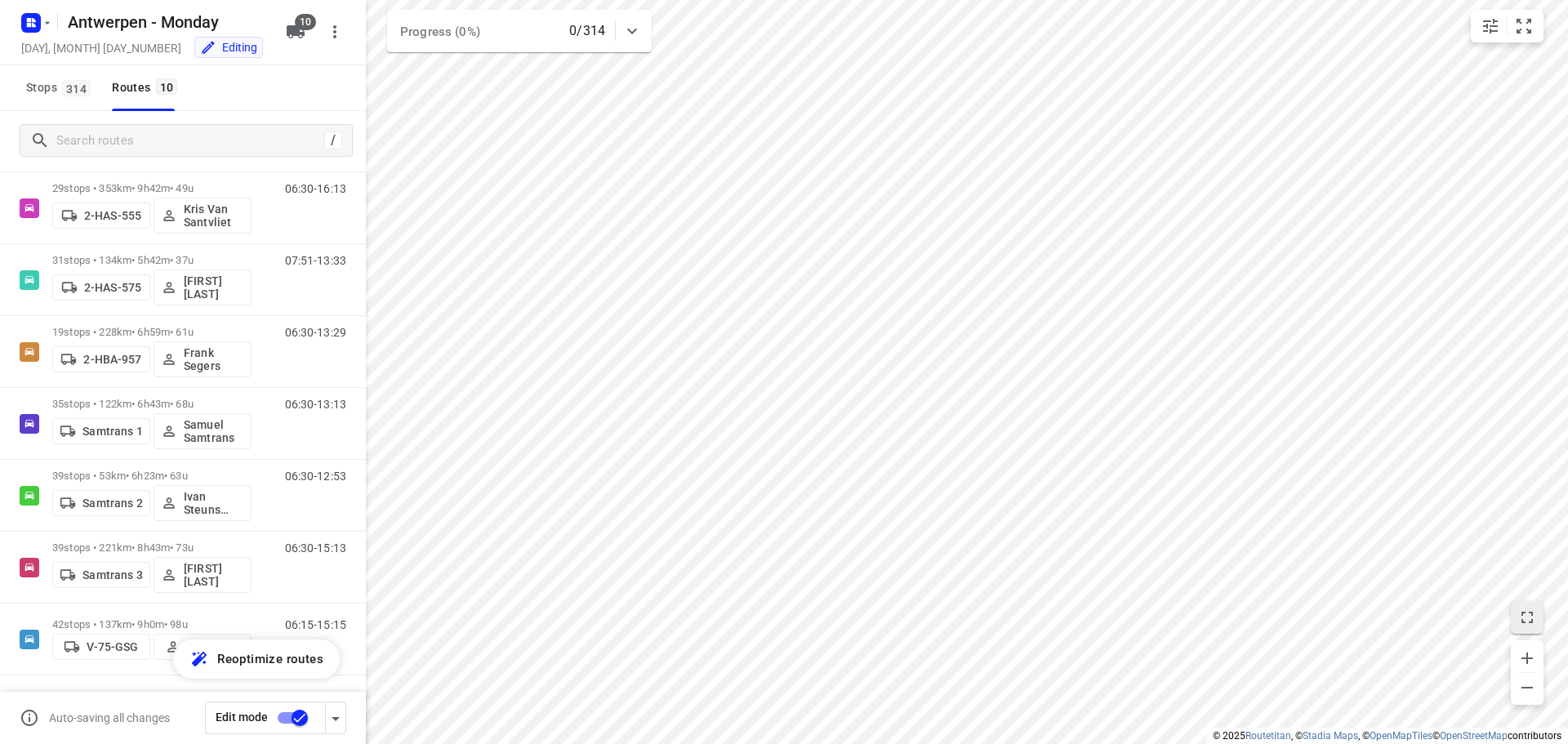 click at bounding box center [300, 718] 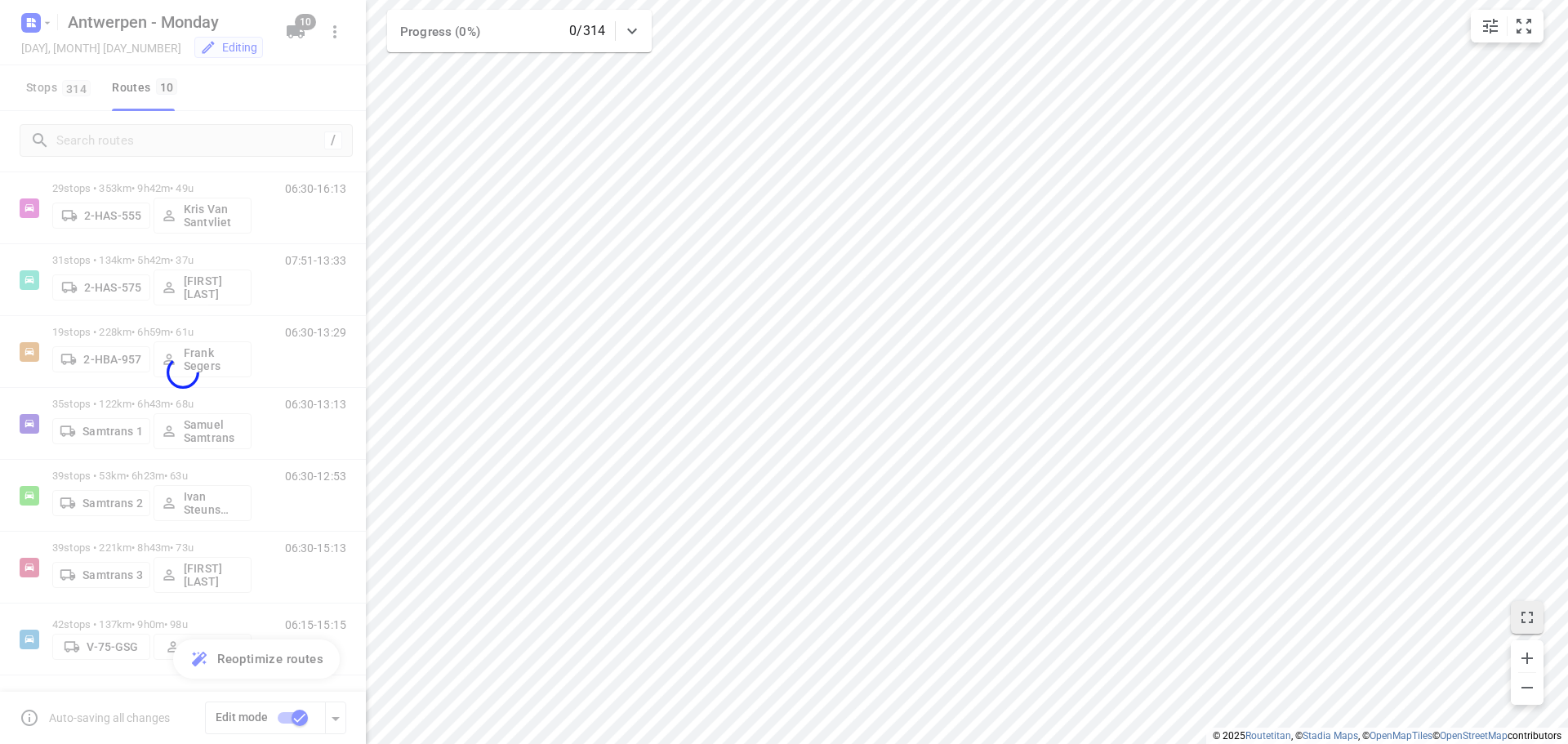 checkbox on "false" 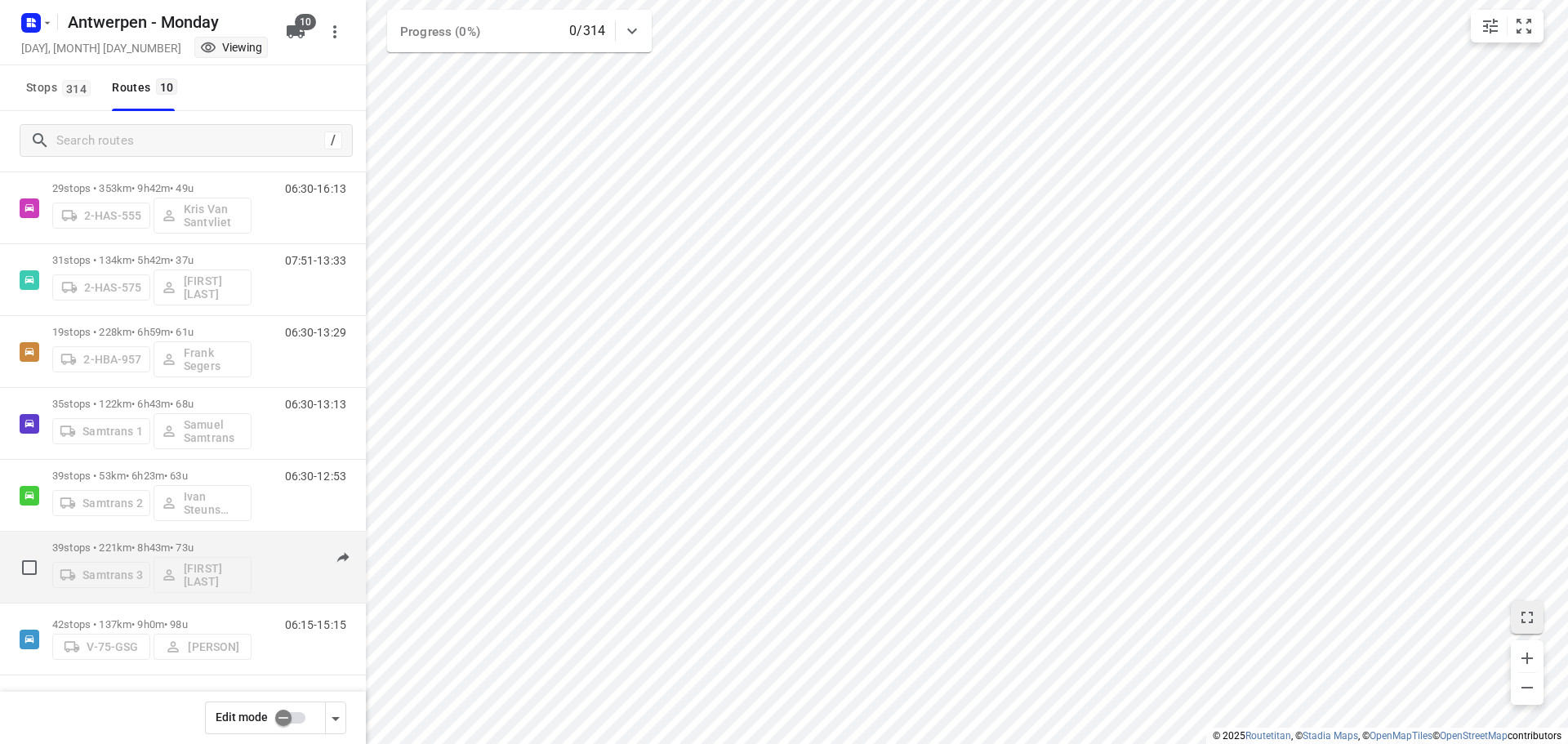 click on "39  stops •   221km  •   8h43m  • 73u" at bounding box center (152, 547) 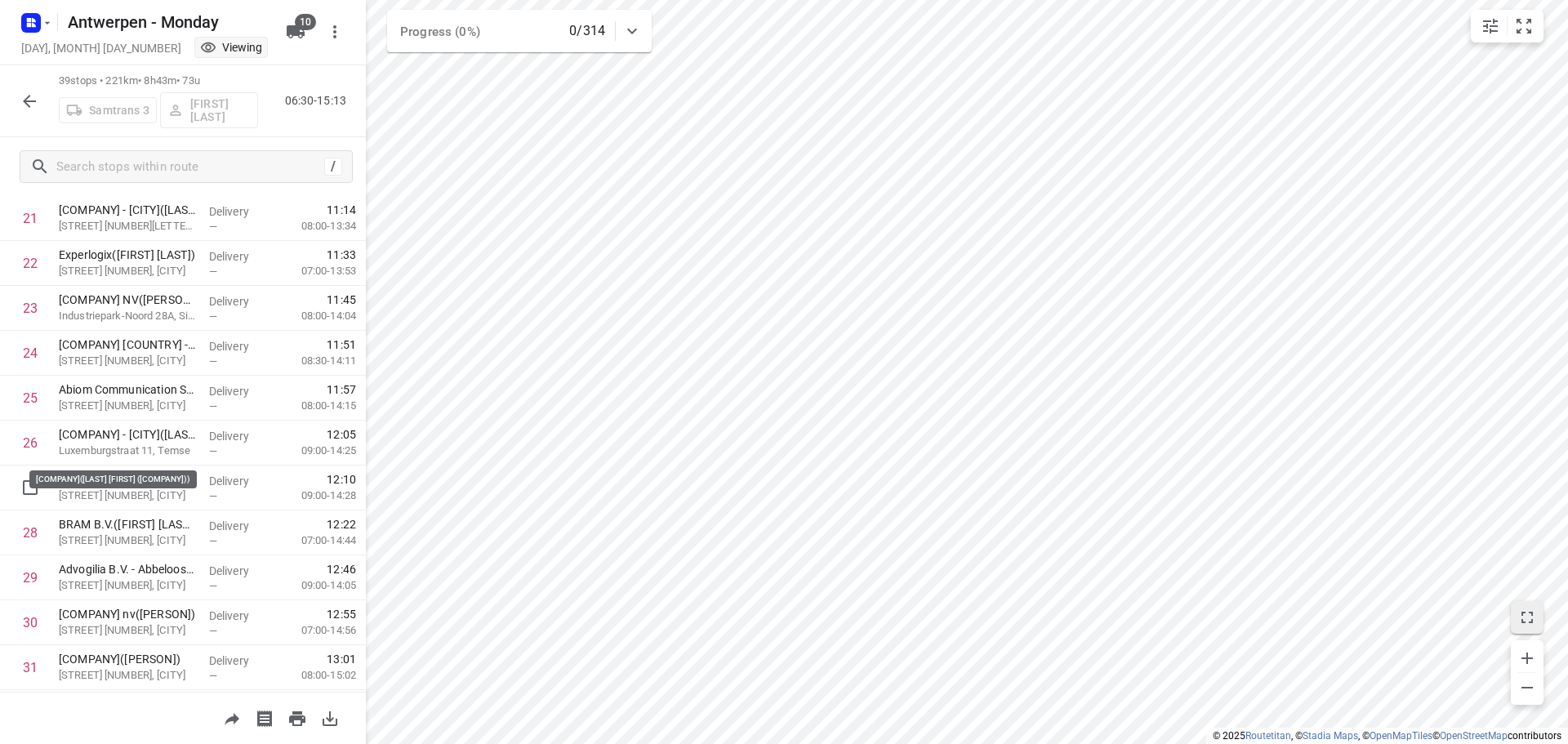 scroll, scrollTop: 1383, scrollLeft: 0, axis: vertical 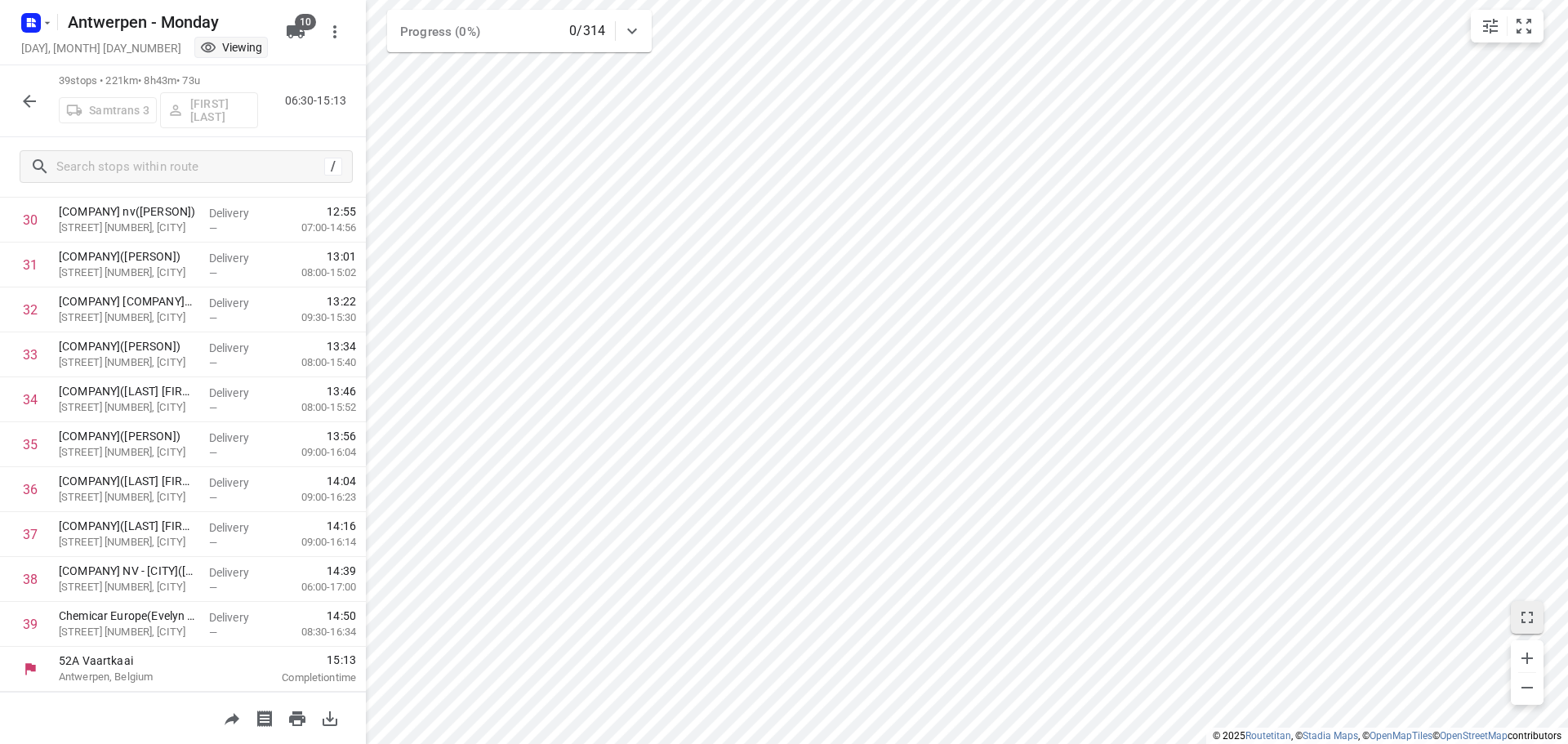 click 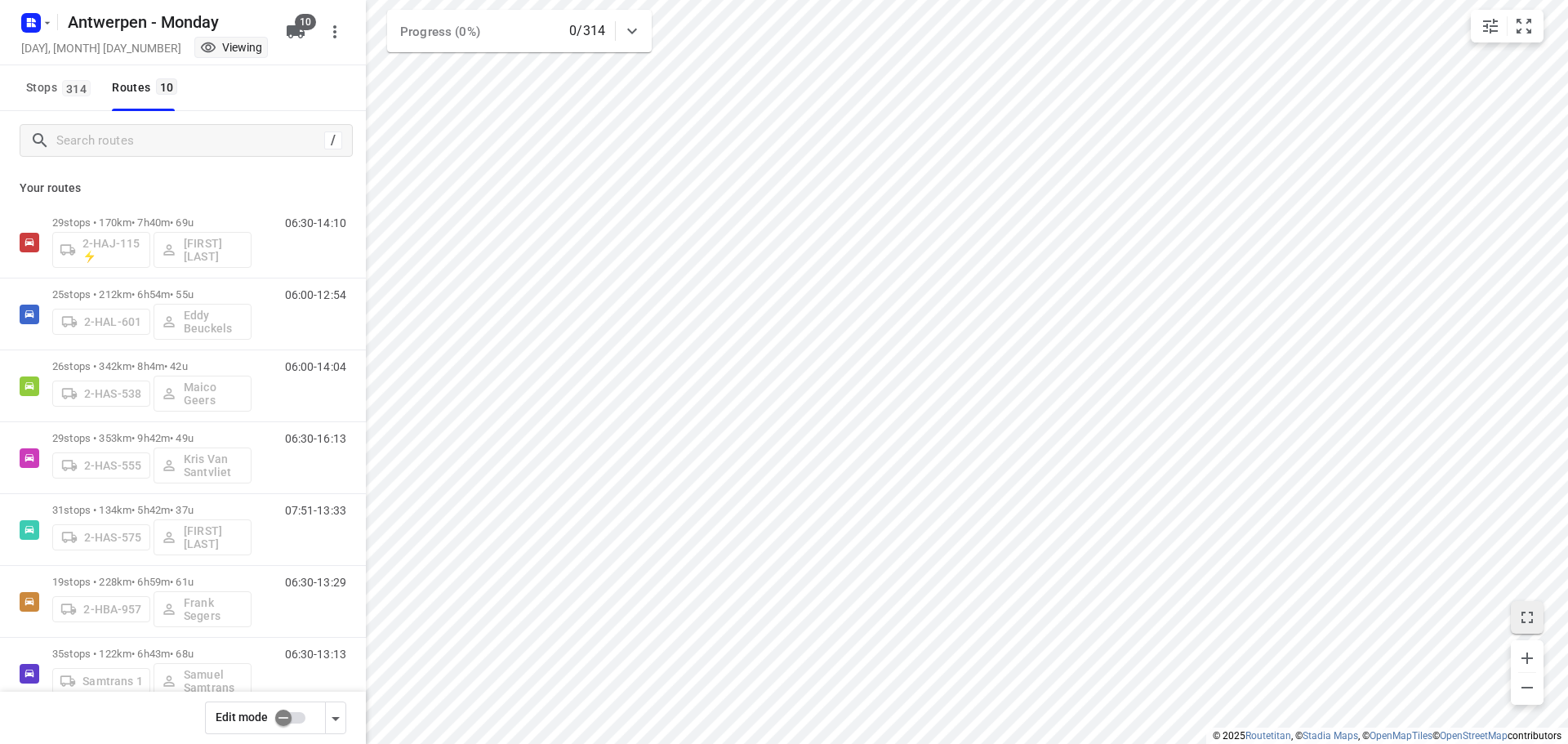 click at bounding box center [283, 718] 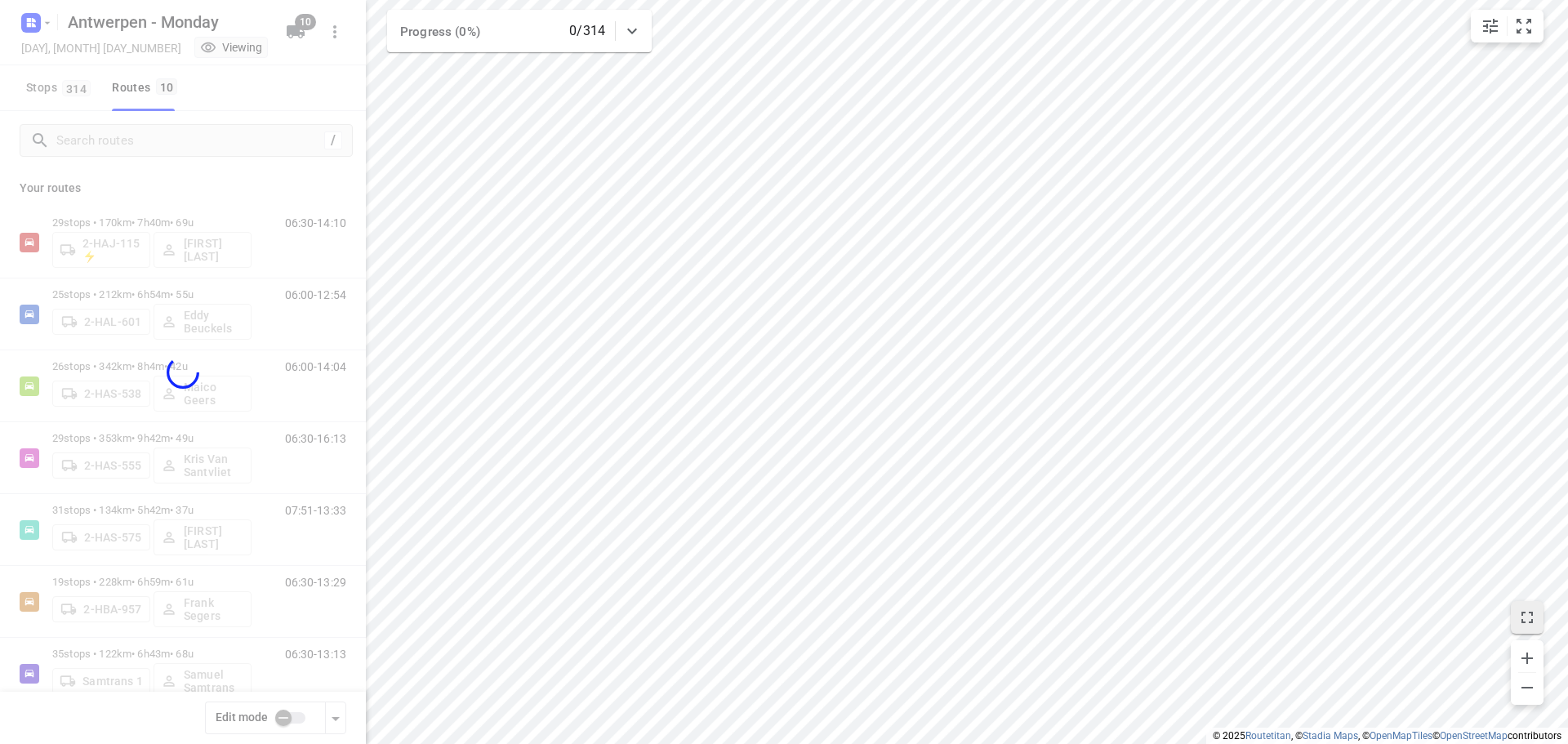 checkbox on "true" 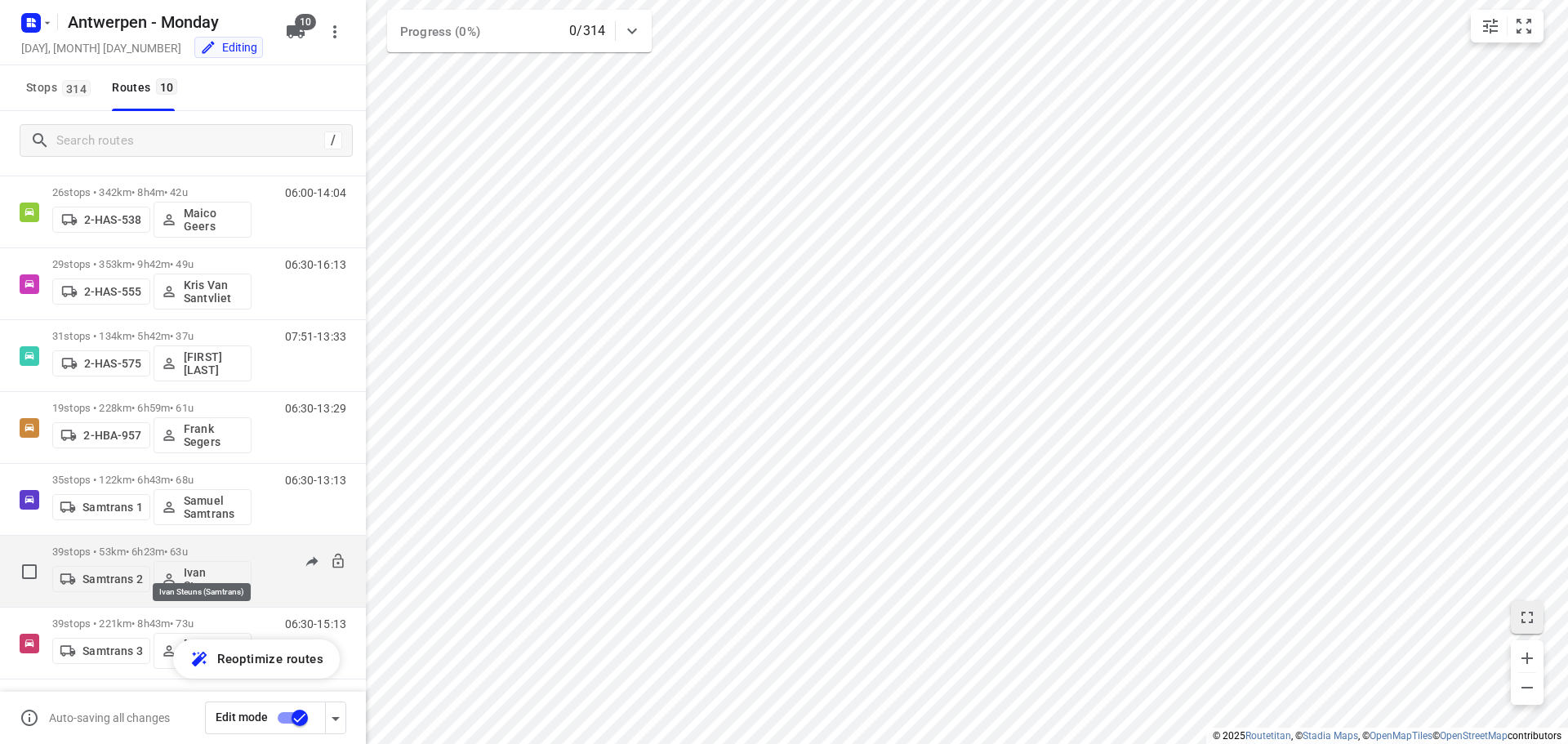 scroll, scrollTop: 250, scrollLeft: 0, axis: vertical 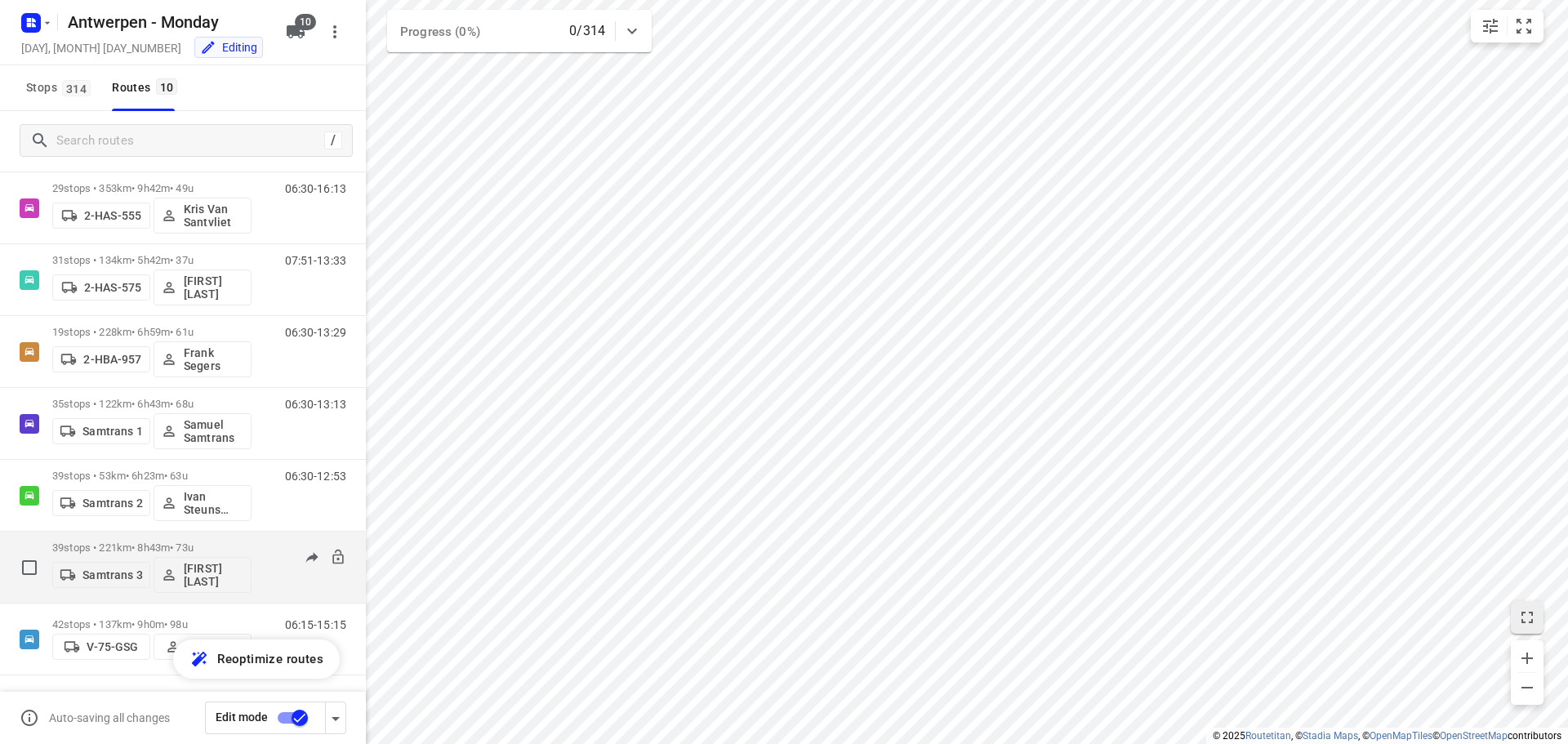 click on "39  stops •   221km  •   8h43m  • 73u" at bounding box center [152, 547] 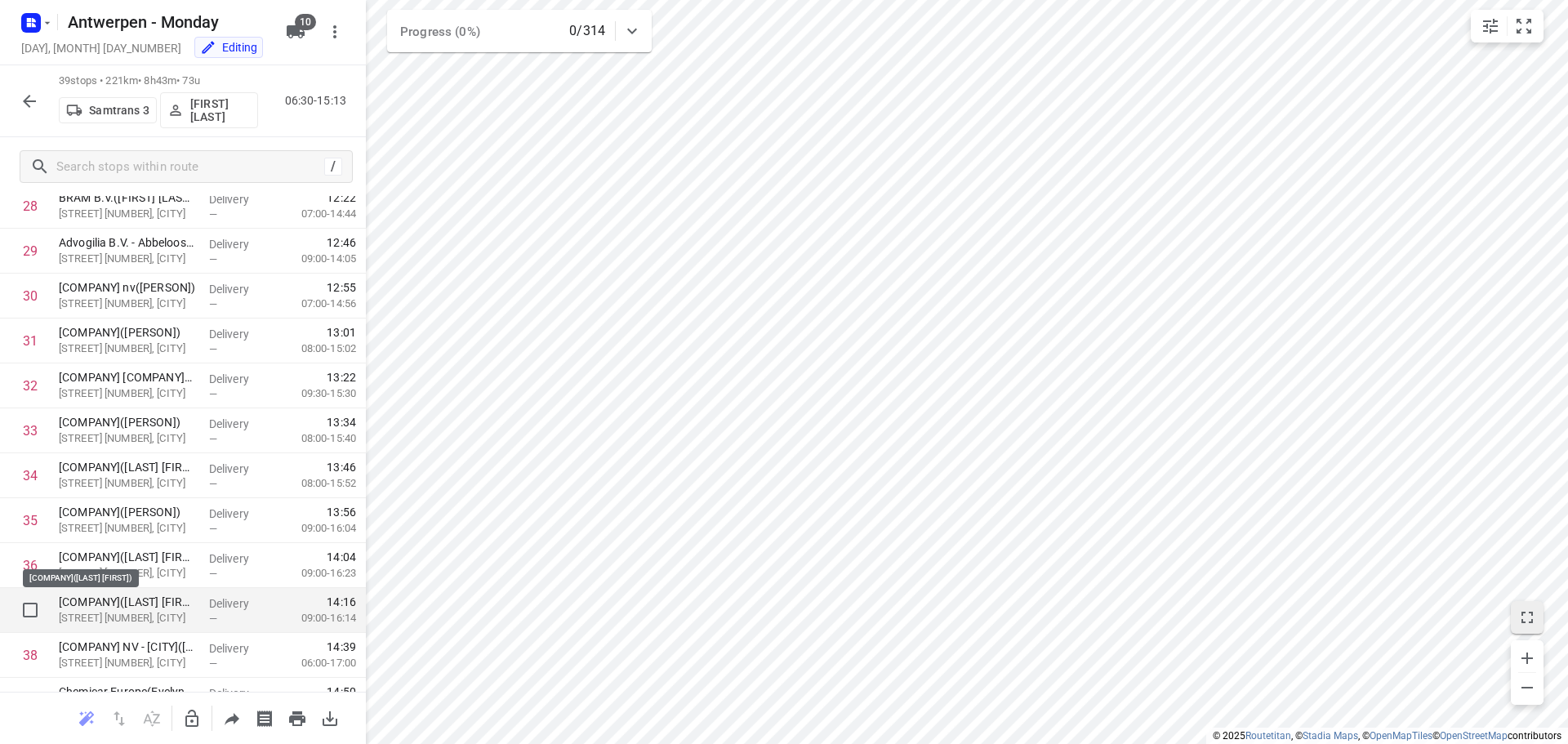 scroll, scrollTop: 1383, scrollLeft: 0, axis: vertical 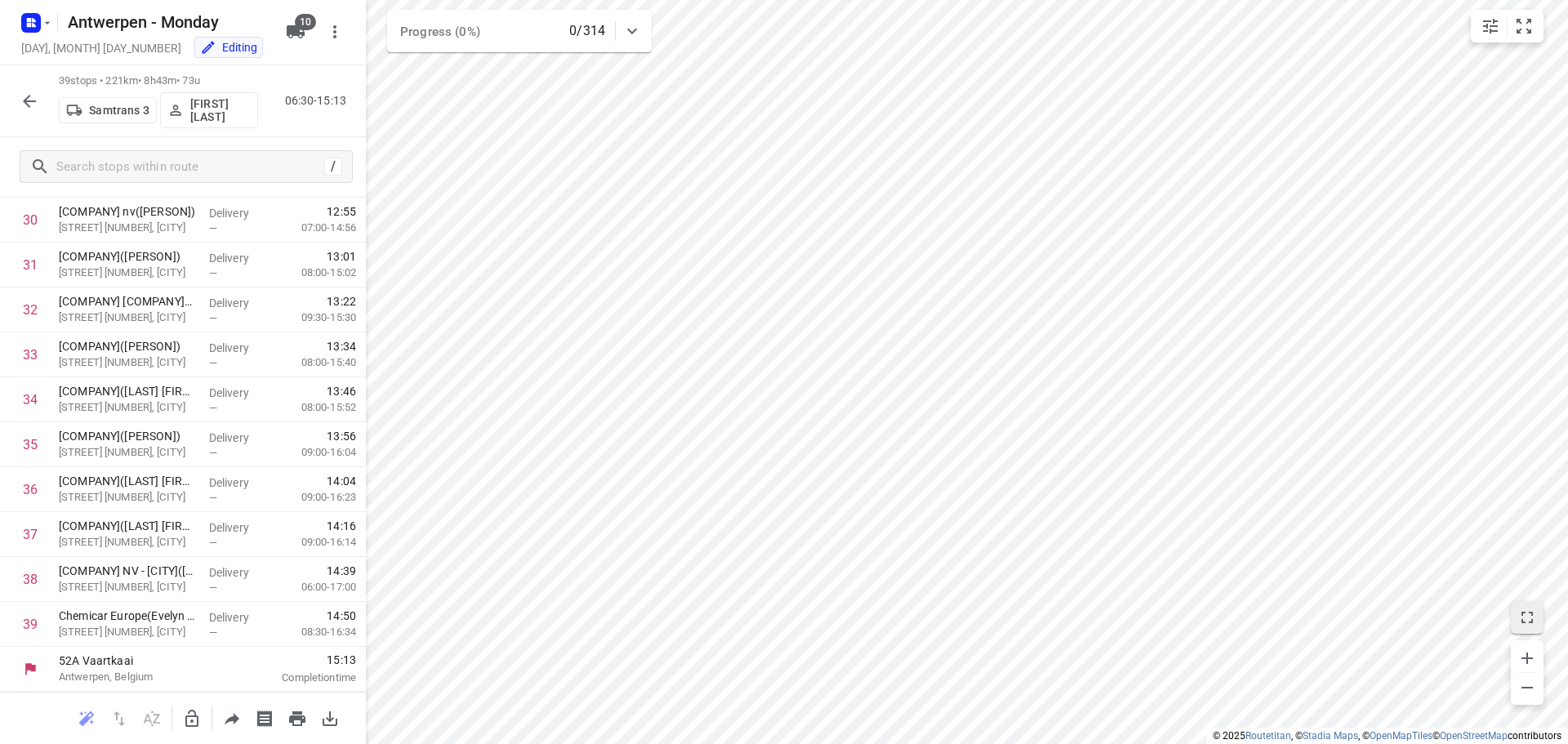 click 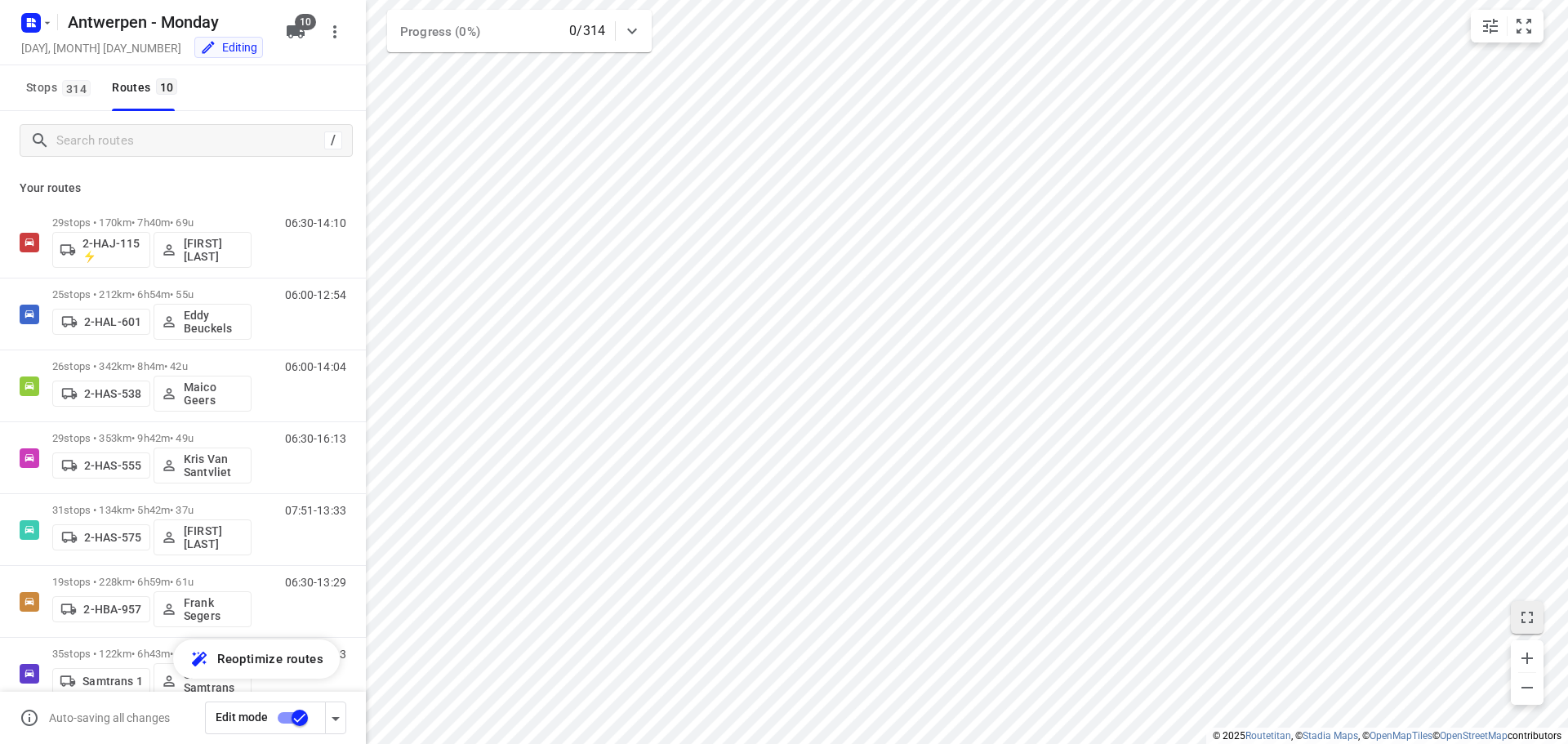 scroll, scrollTop: 250, scrollLeft: 0, axis: vertical 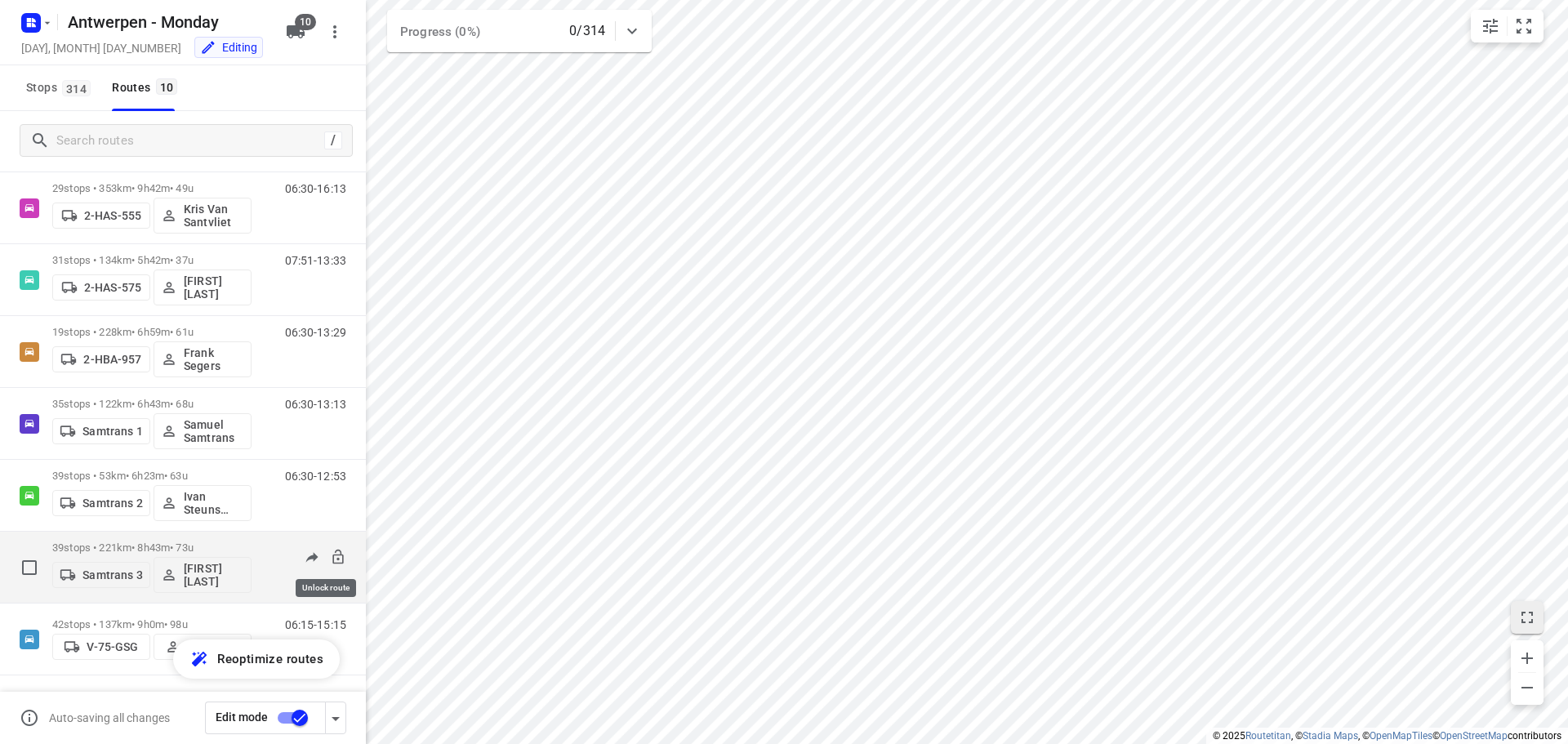 click 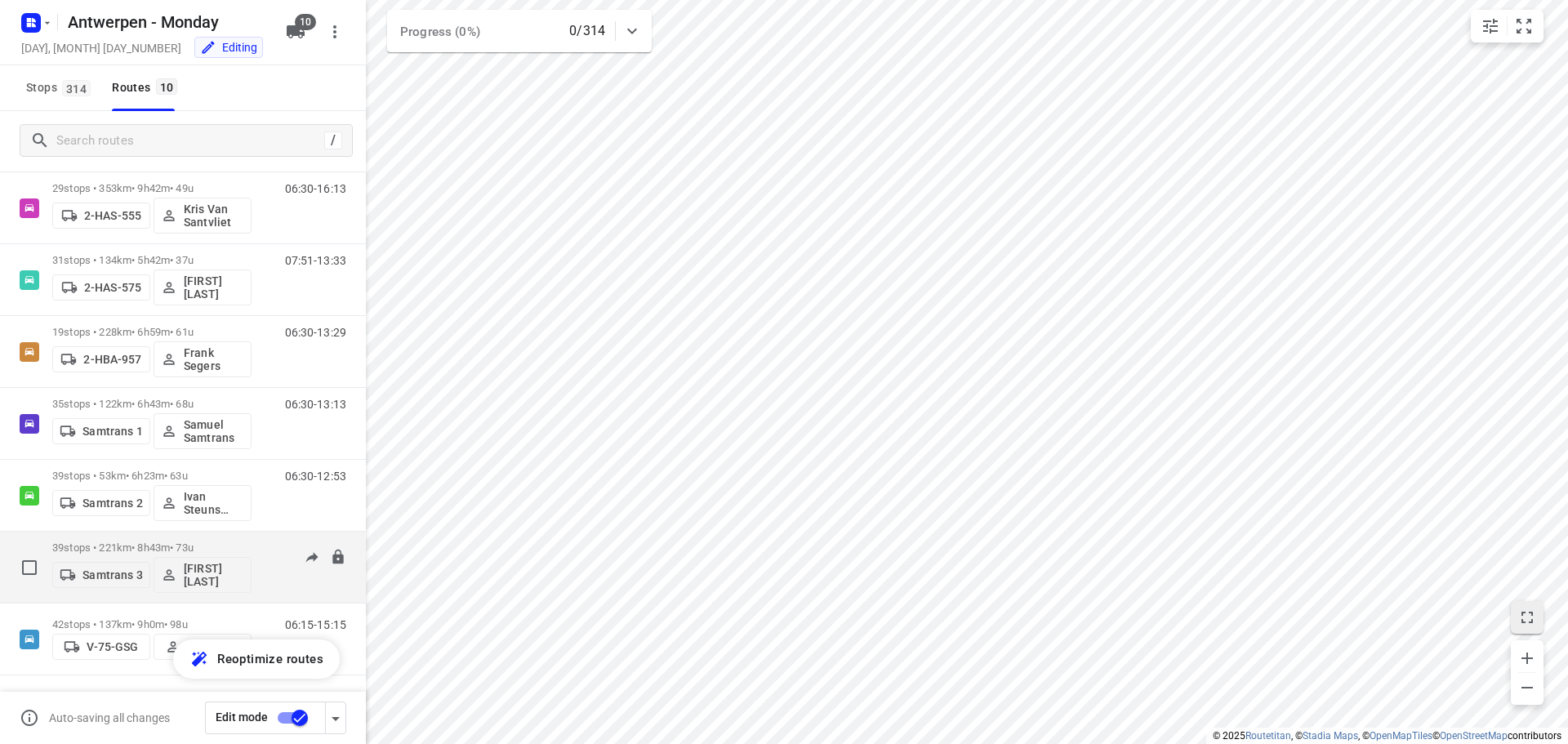 click on "39  stops •   221km  •   8h43m  • 73u" at bounding box center (152, 547) 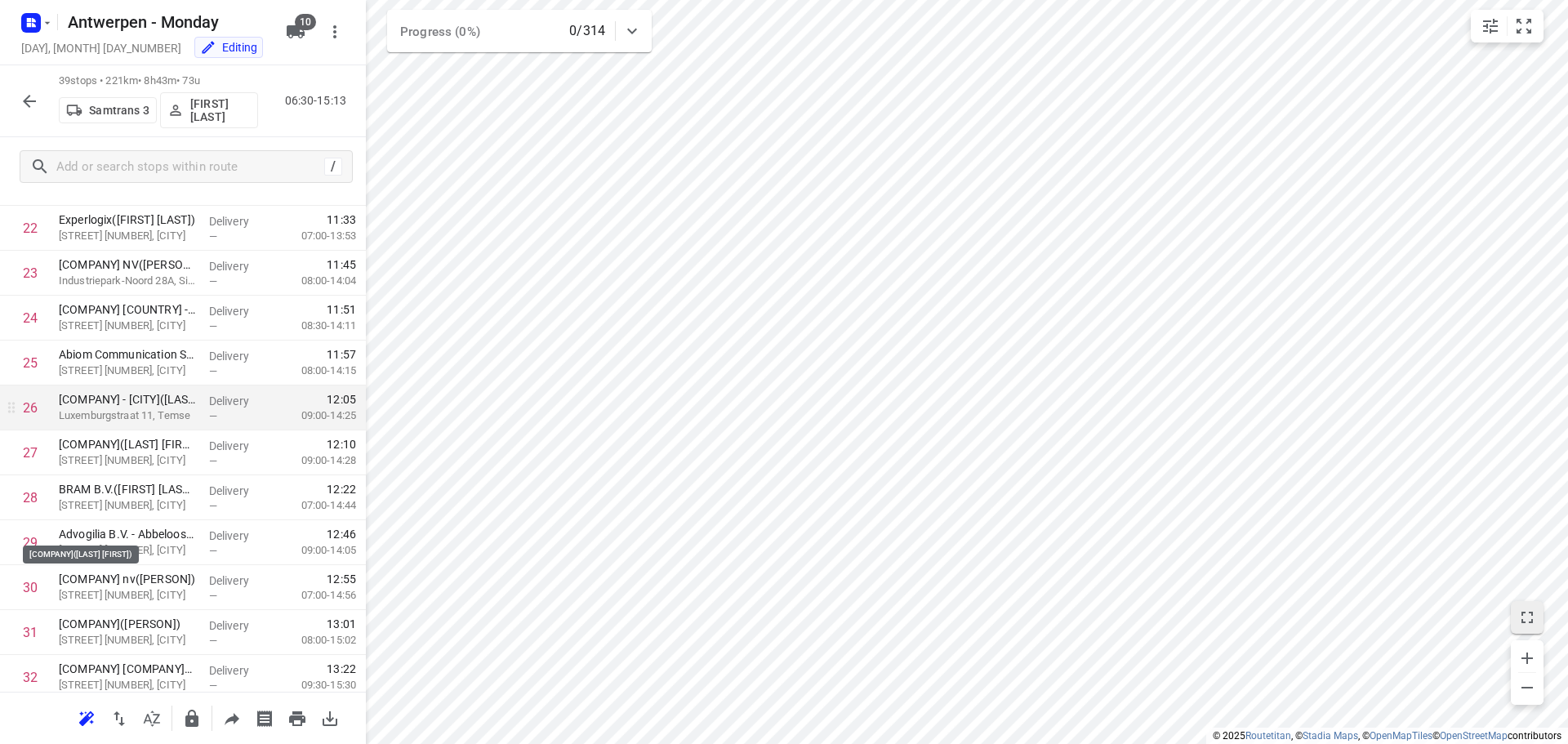 scroll, scrollTop: 1383, scrollLeft: 0, axis: vertical 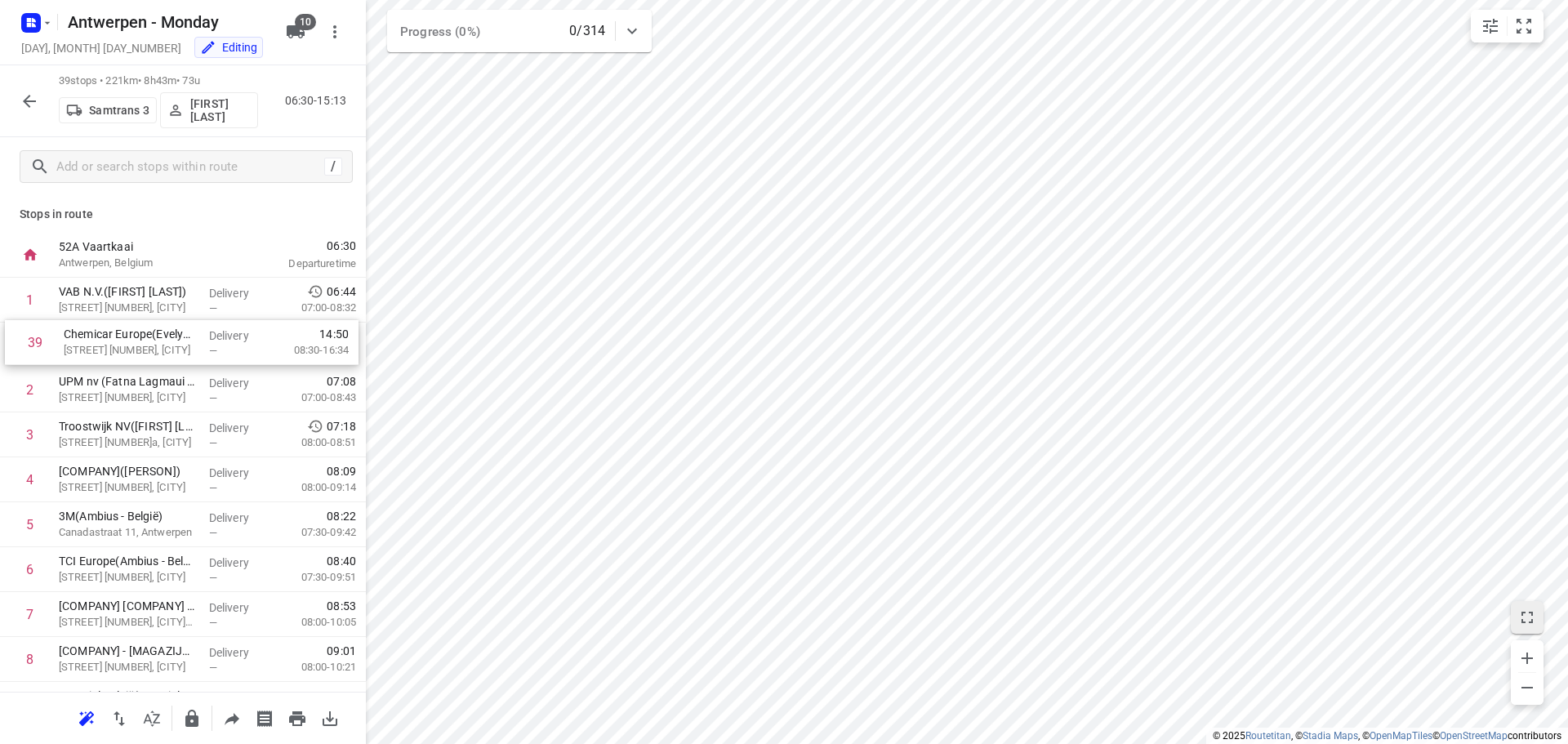 drag, startPoint x: 122, startPoint y: 622, endPoint x: 127, endPoint y: 334, distance: 288.043 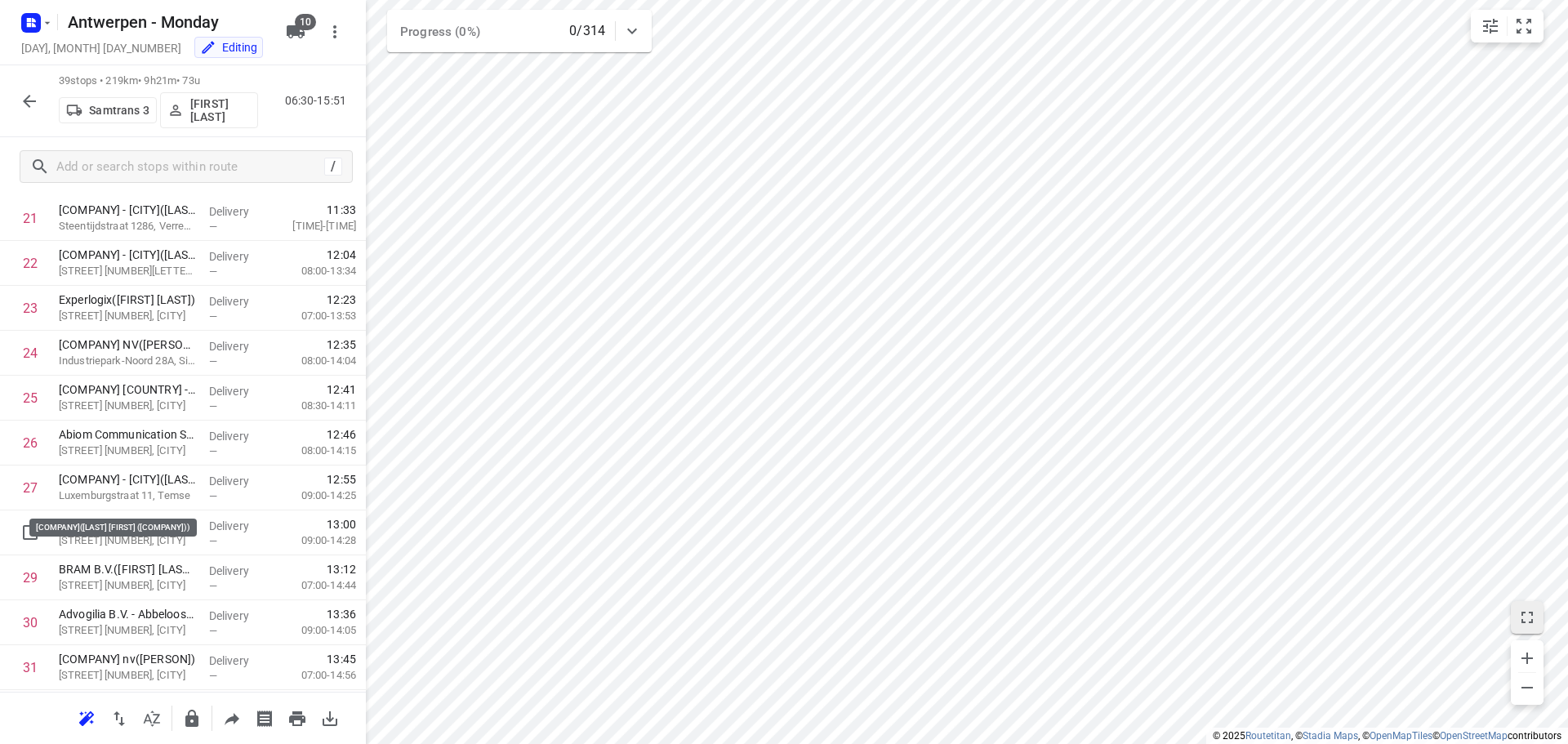 scroll, scrollTop: 1383, scrollLeft: 0, axis: vertical 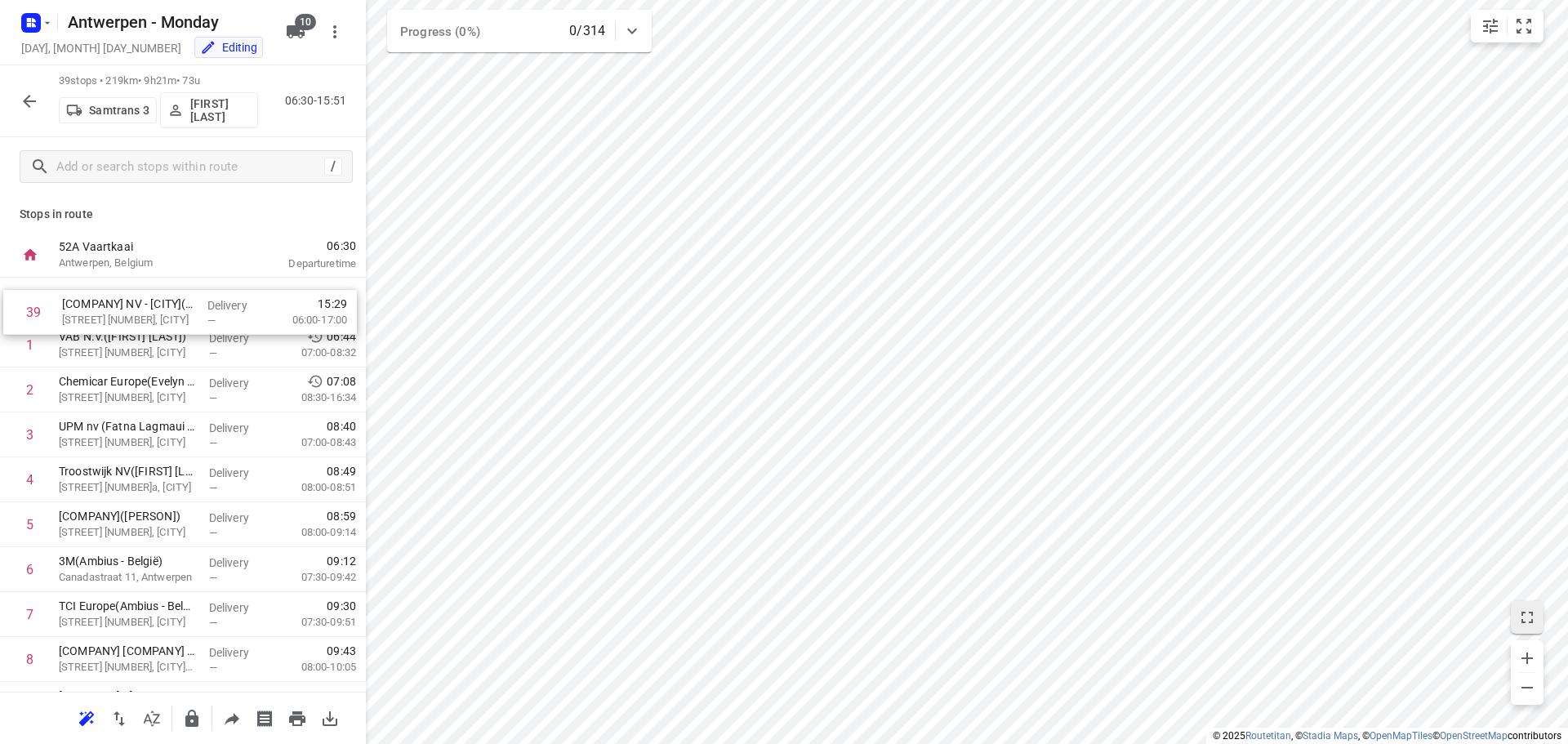 drag, startPoint x: 94, startPoint y: 622, endPoint x: 100, endPoint y: 301, distance: 321.05607 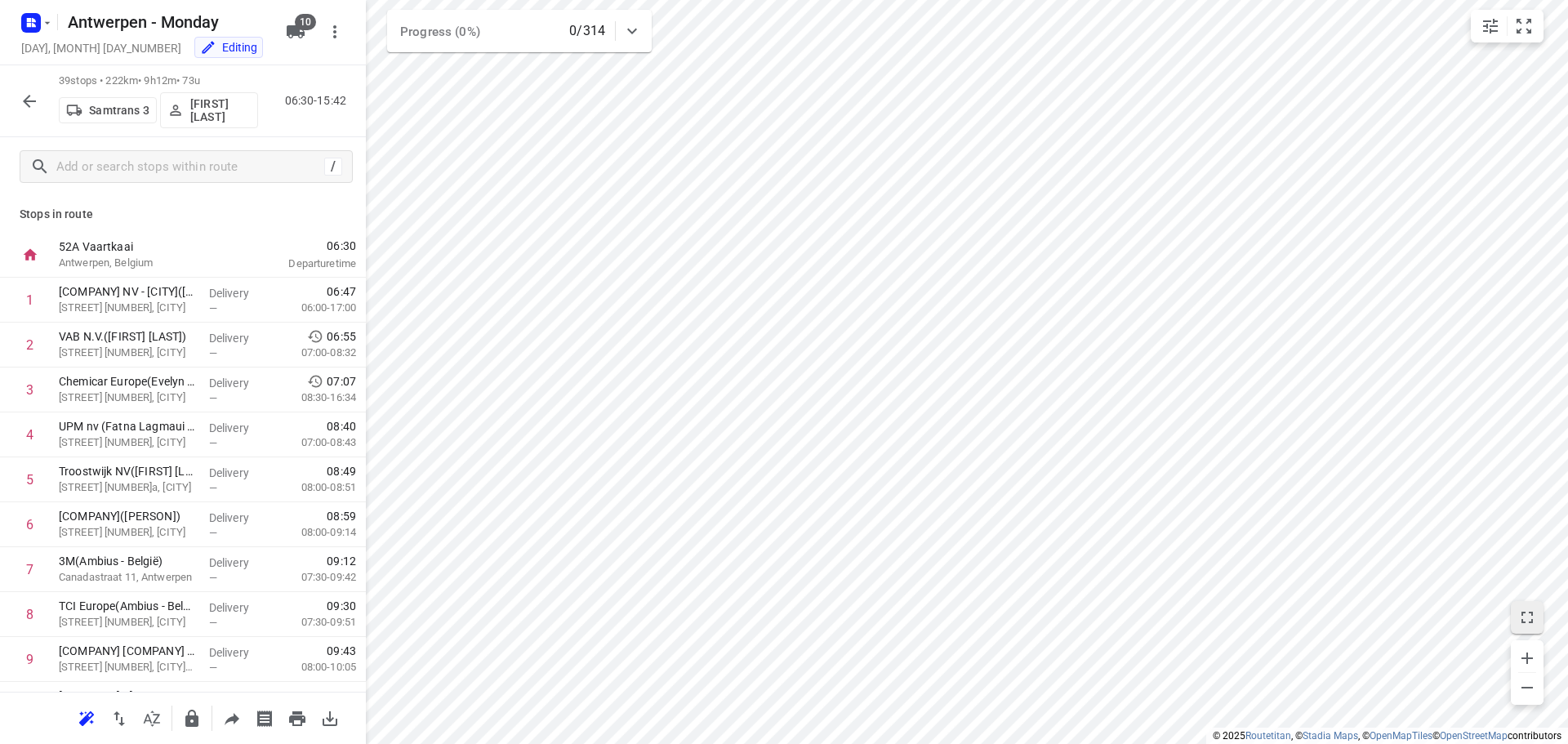 click 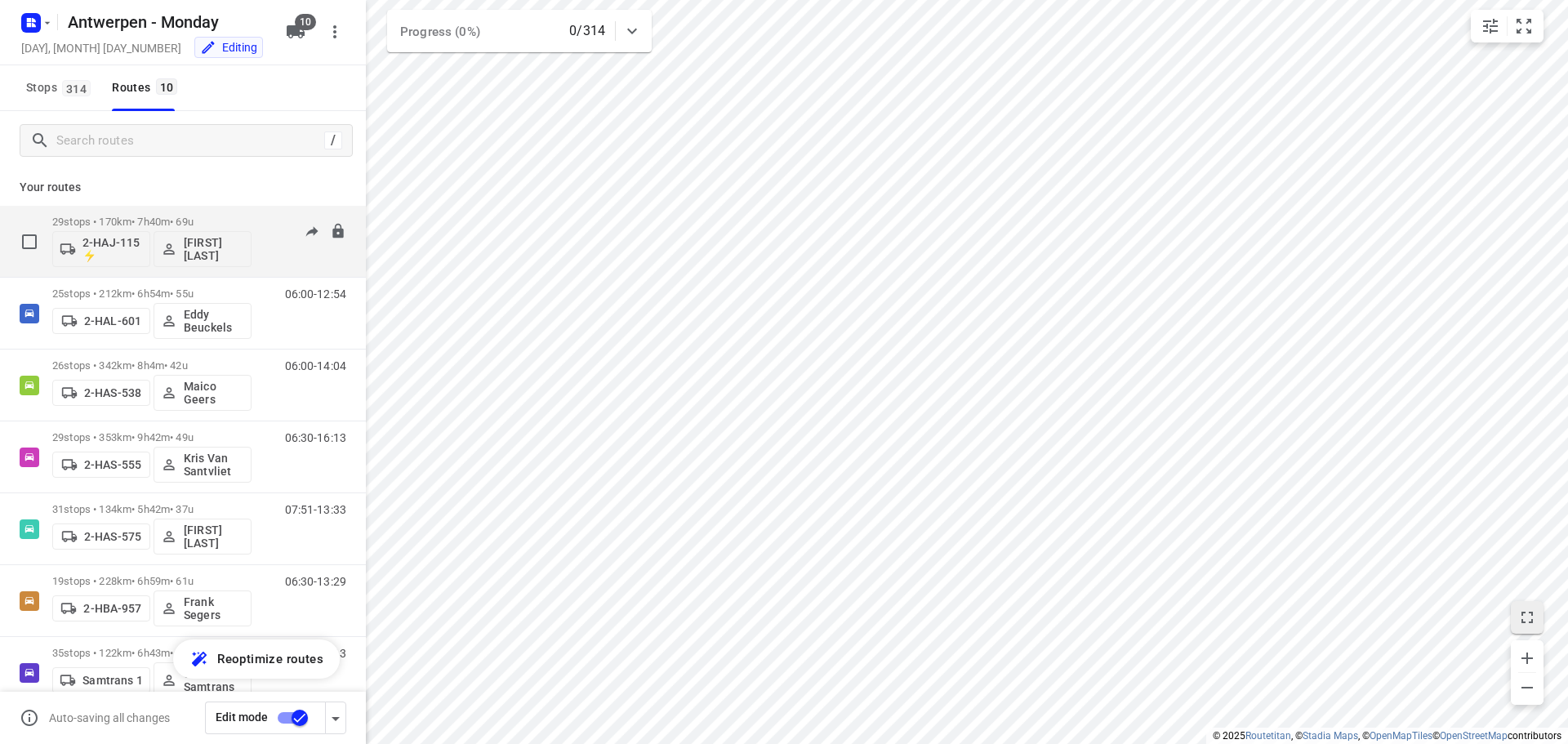 scroll, scrollTop: 0, scrollLeft: 0, axis: both 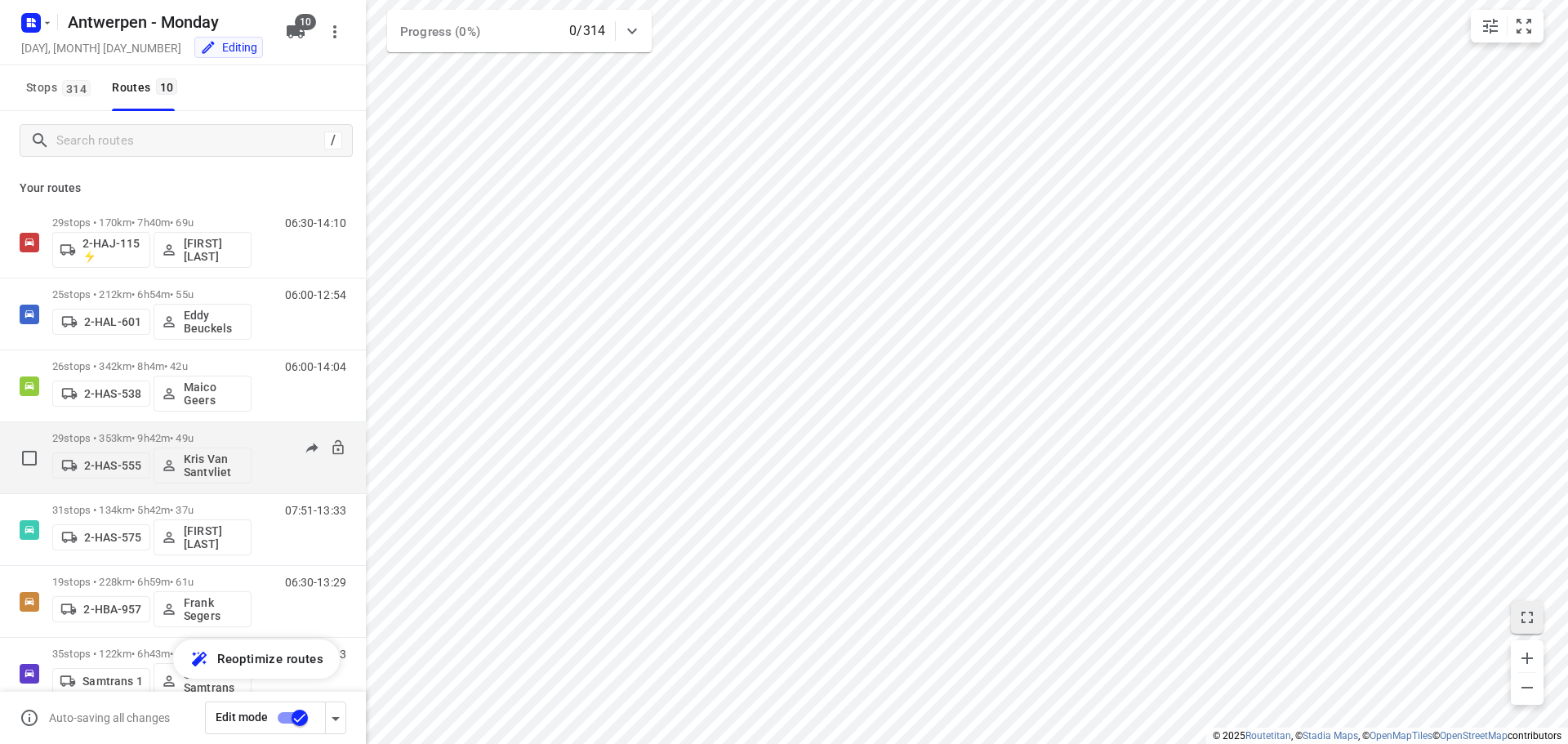 click on "29  stops •   353km  •   9h42m  • 49u" at bounding box center (152, 438) 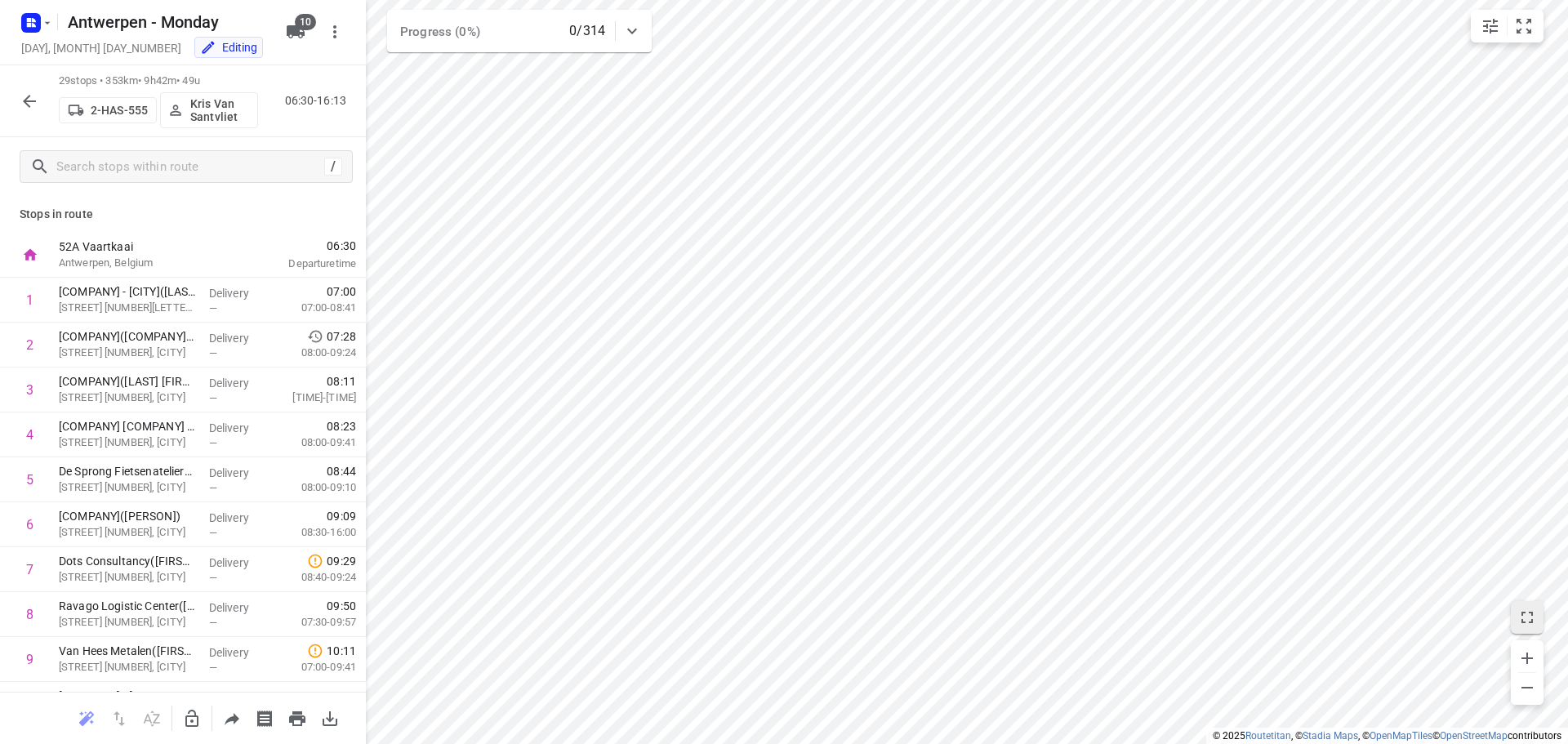click 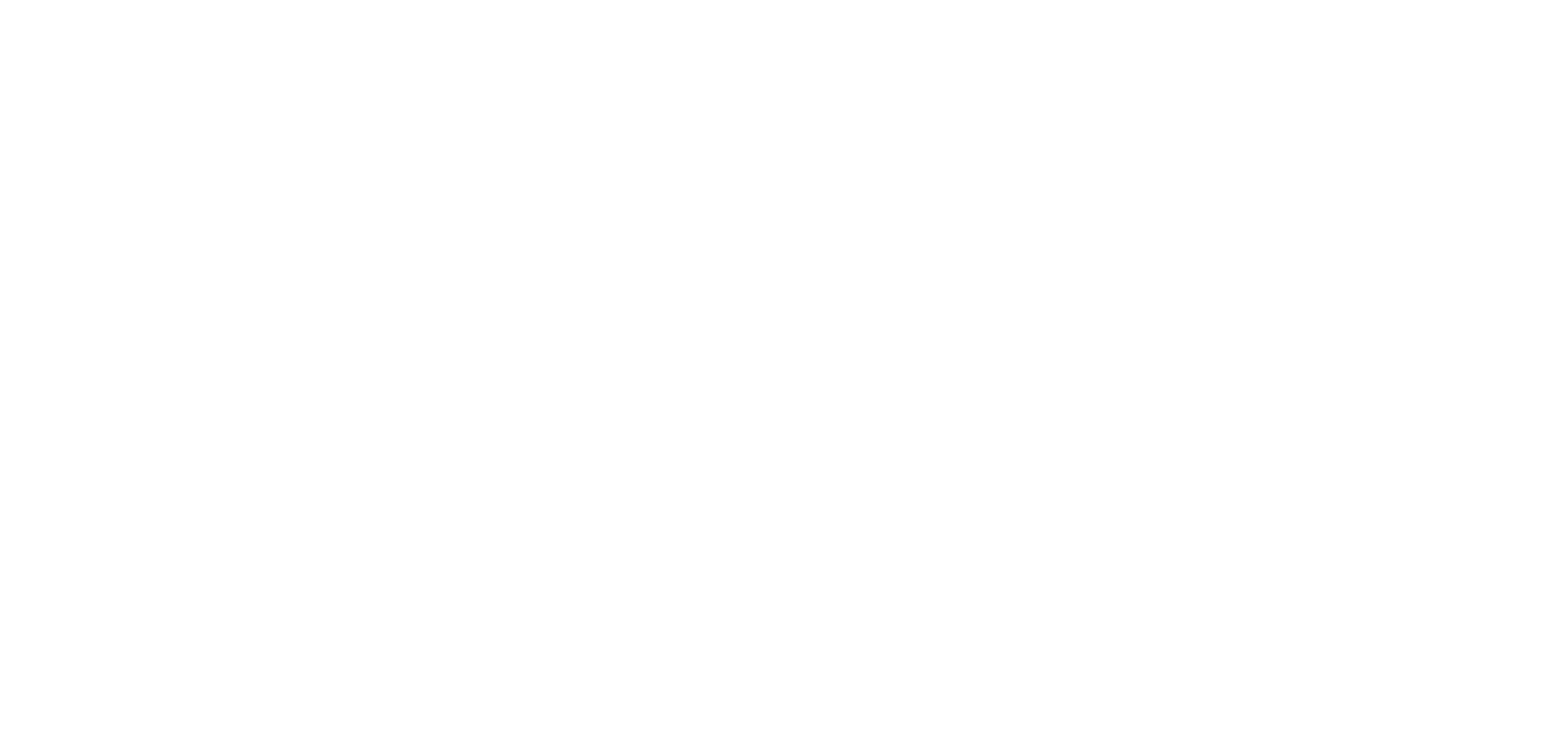 scroll, scrollTop: 0, scrollLeft: 0, axis: both 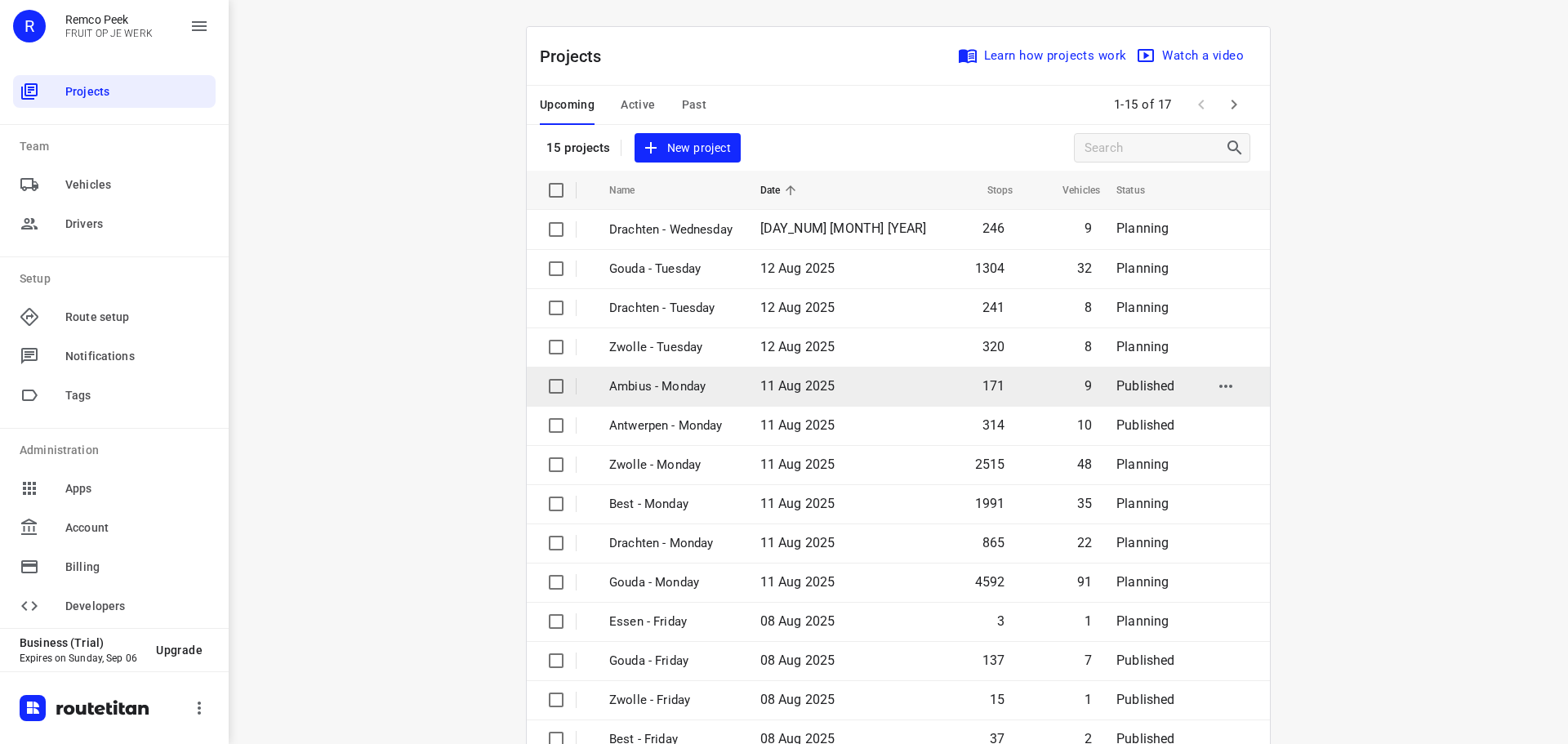 click on "Ambius - Monday" at bounding box center (672, 386) 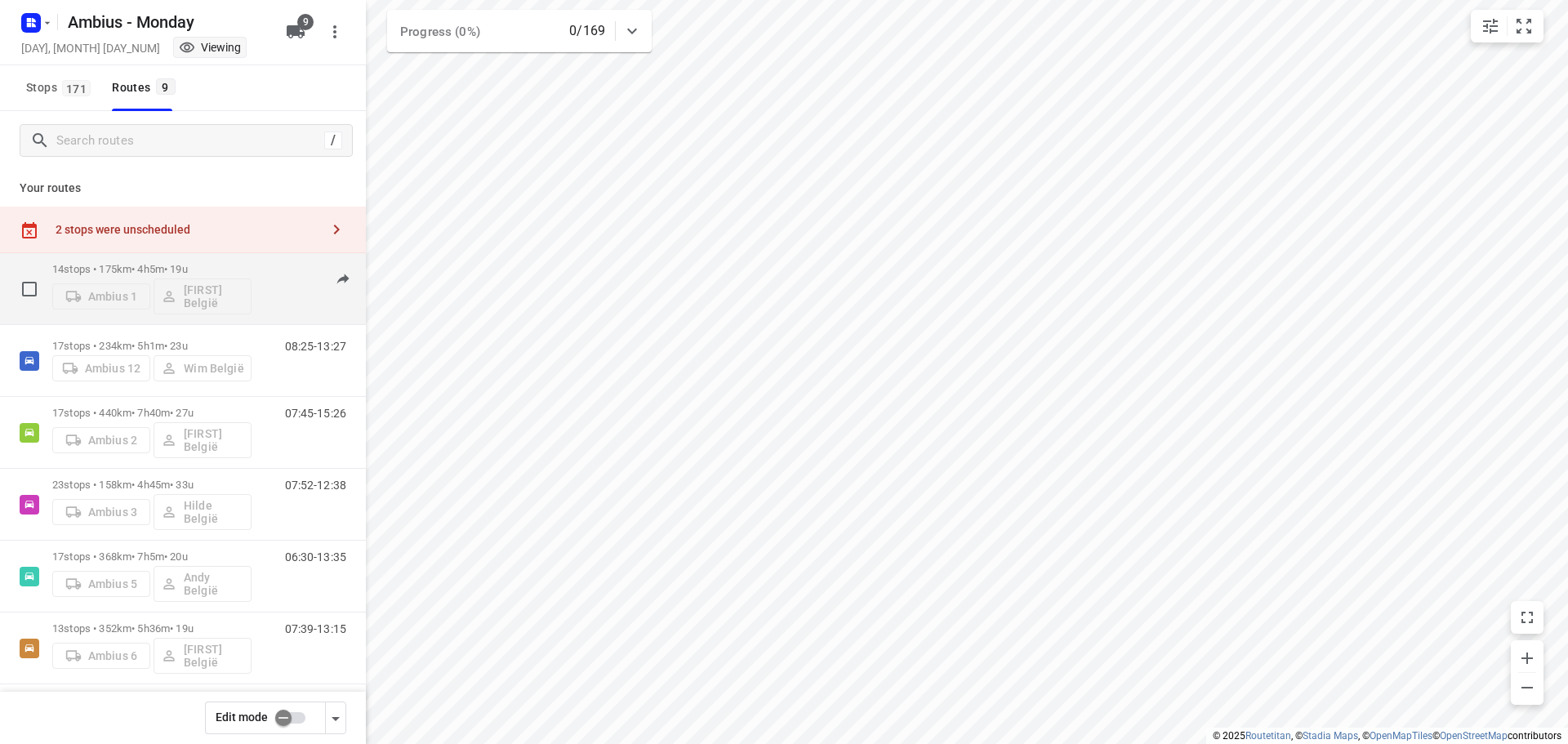 click on "14  stops •   175km  •   4h5m  • 19u" at bounding box center (152, 269) 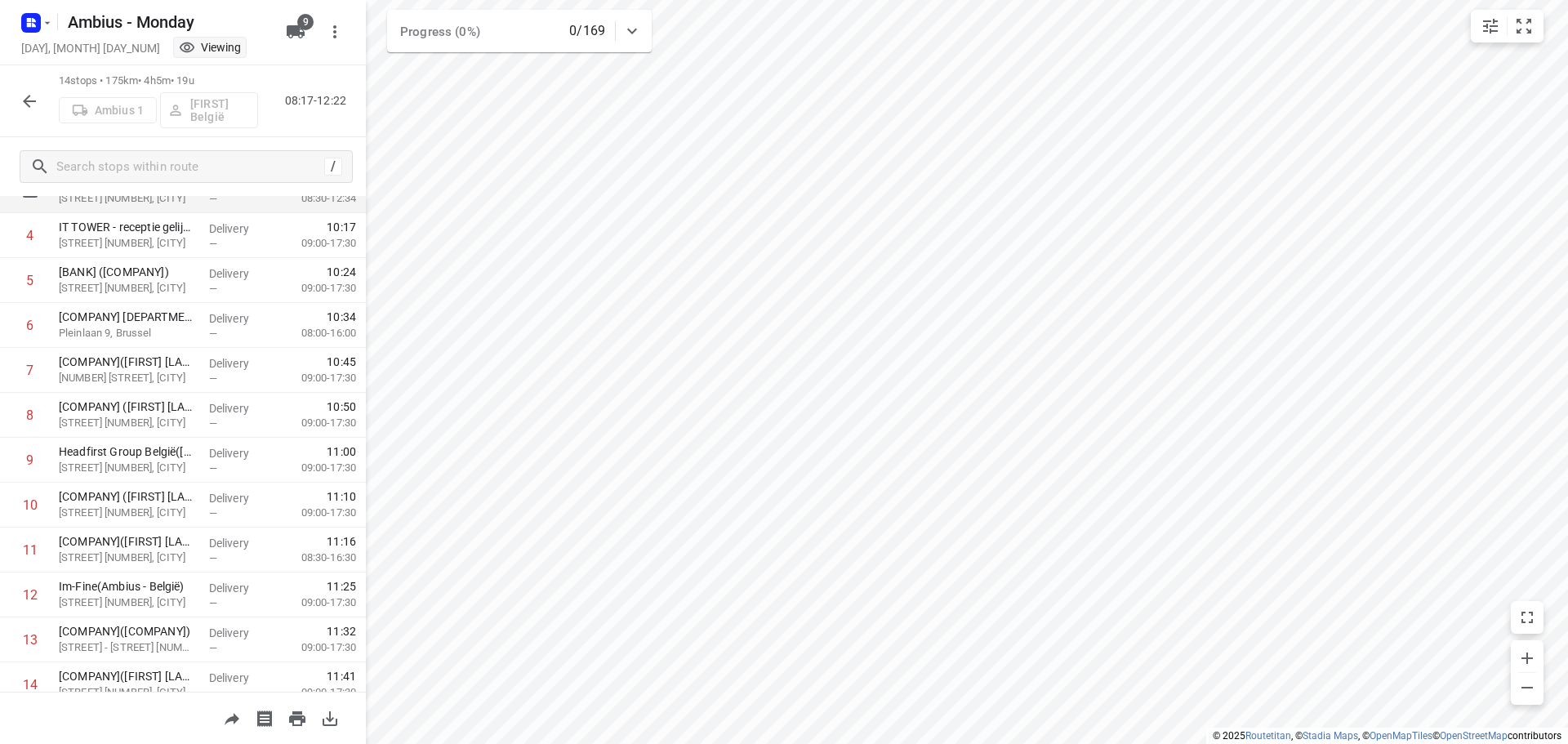 scroll, scrollTop: 306, scrollLeft: 0, axis: vertical 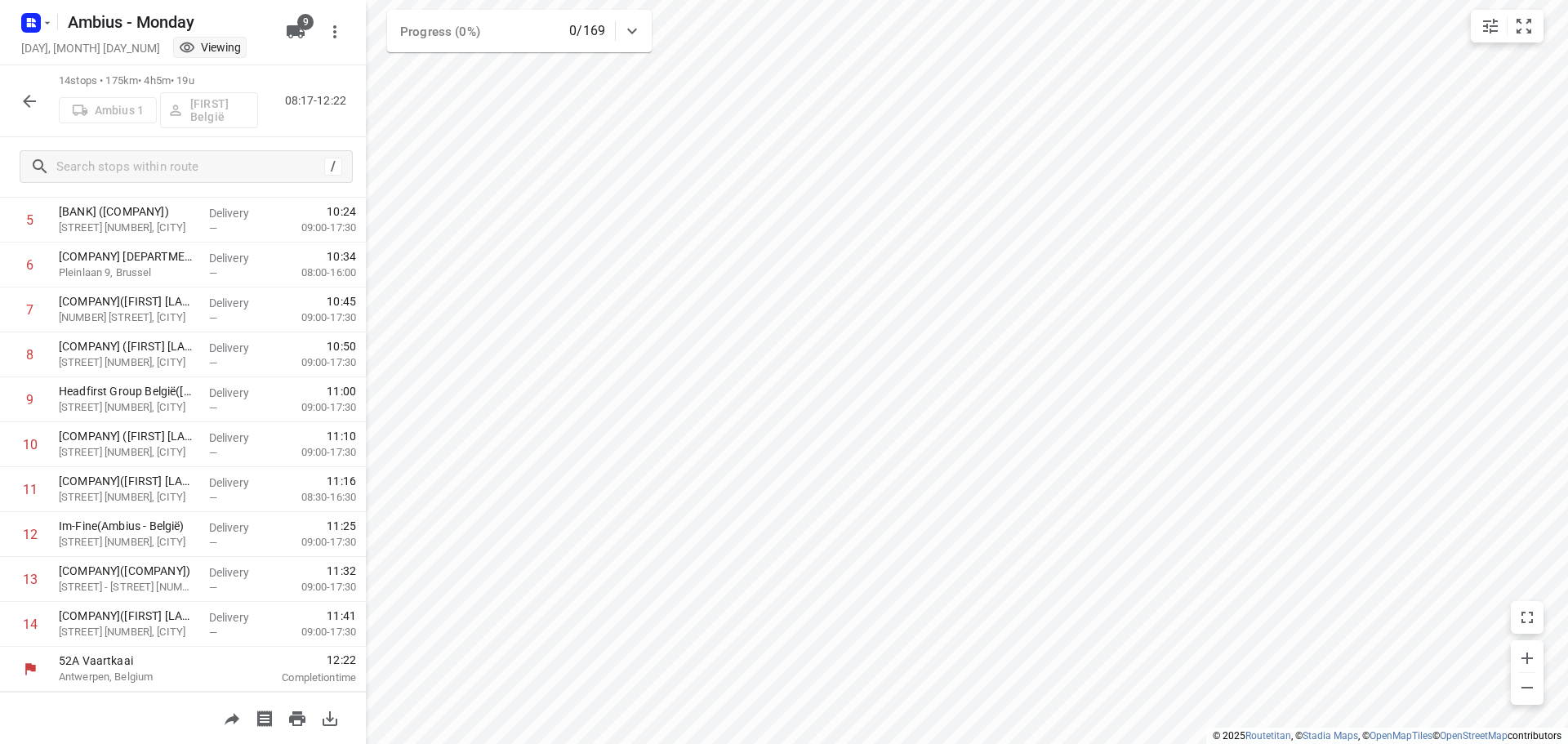 click 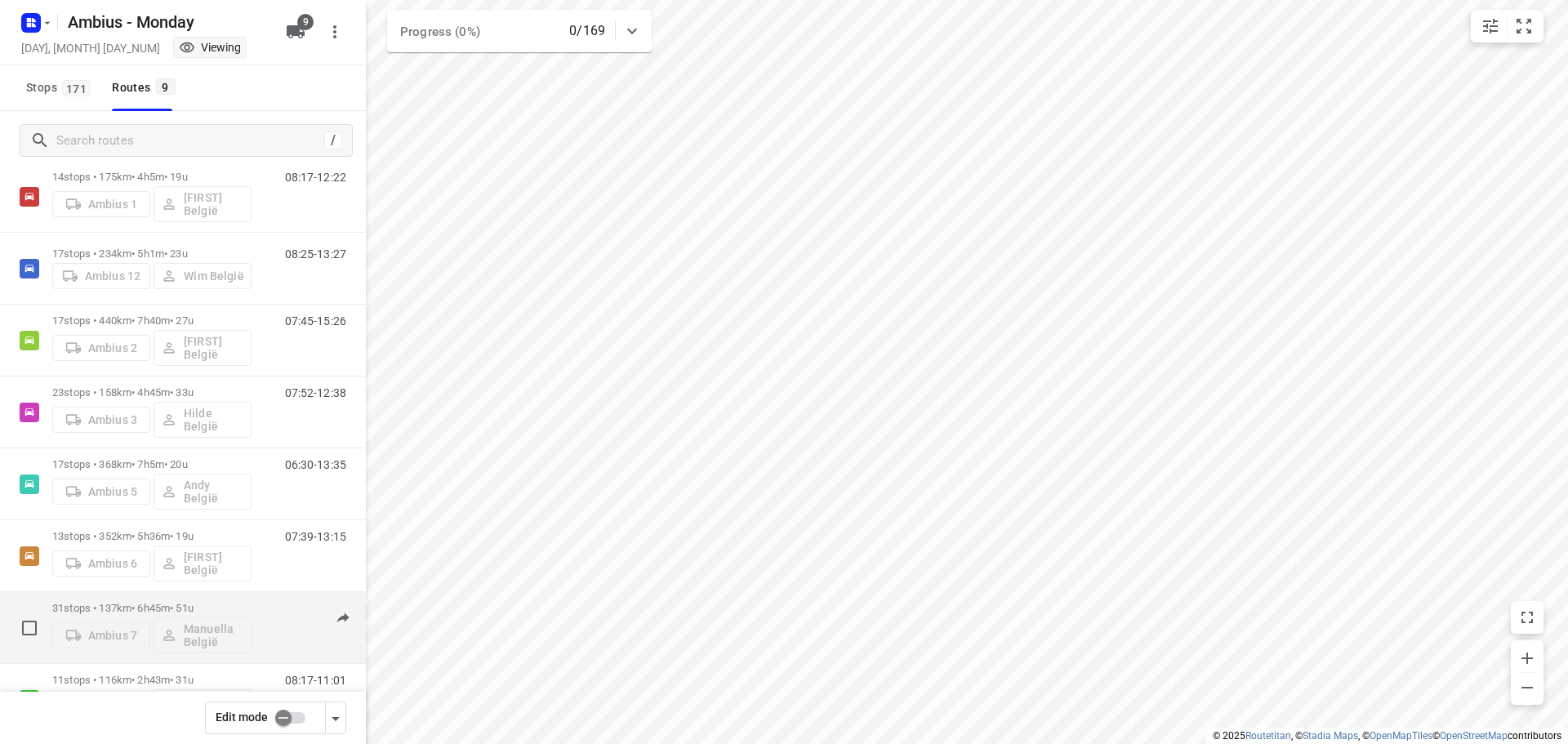 scroll, scrollTop: 225, scrollLeft: 0, axis: vertical 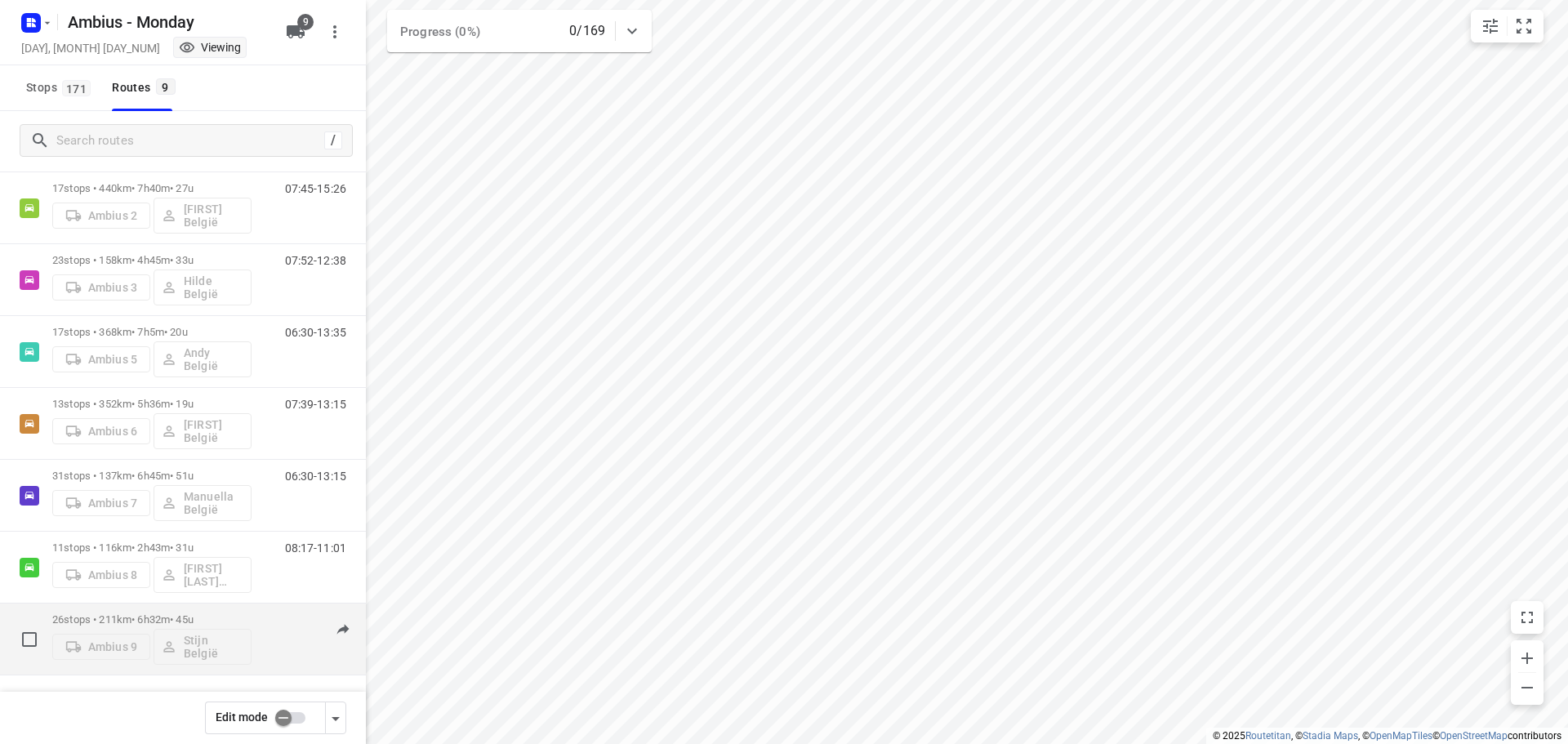 click on "26  stops •   211km  •   6h32m  • 45u" at bounding box center (152, 619) 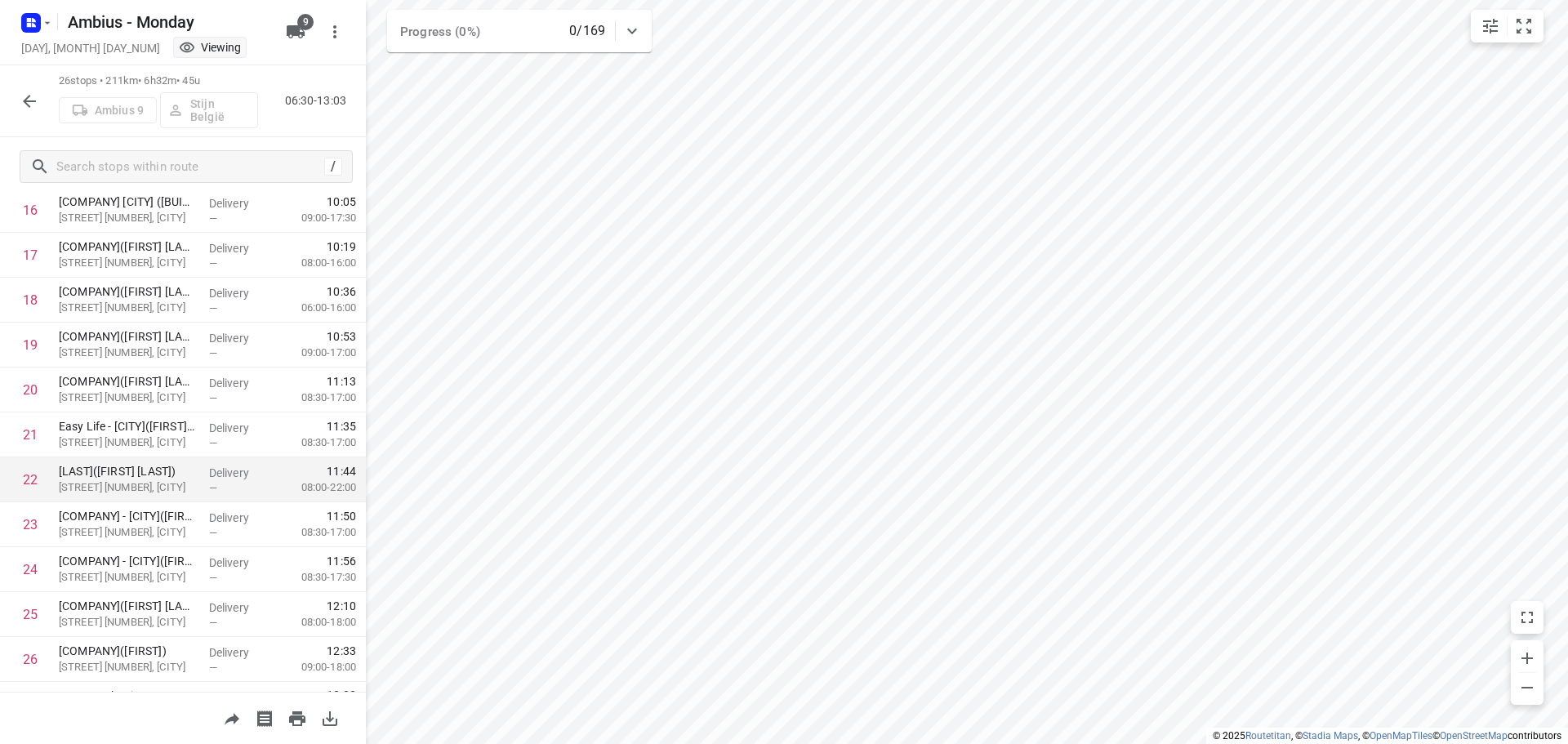 scroll, scrollTop: 845, scrollLeft: 0, axis: vertical 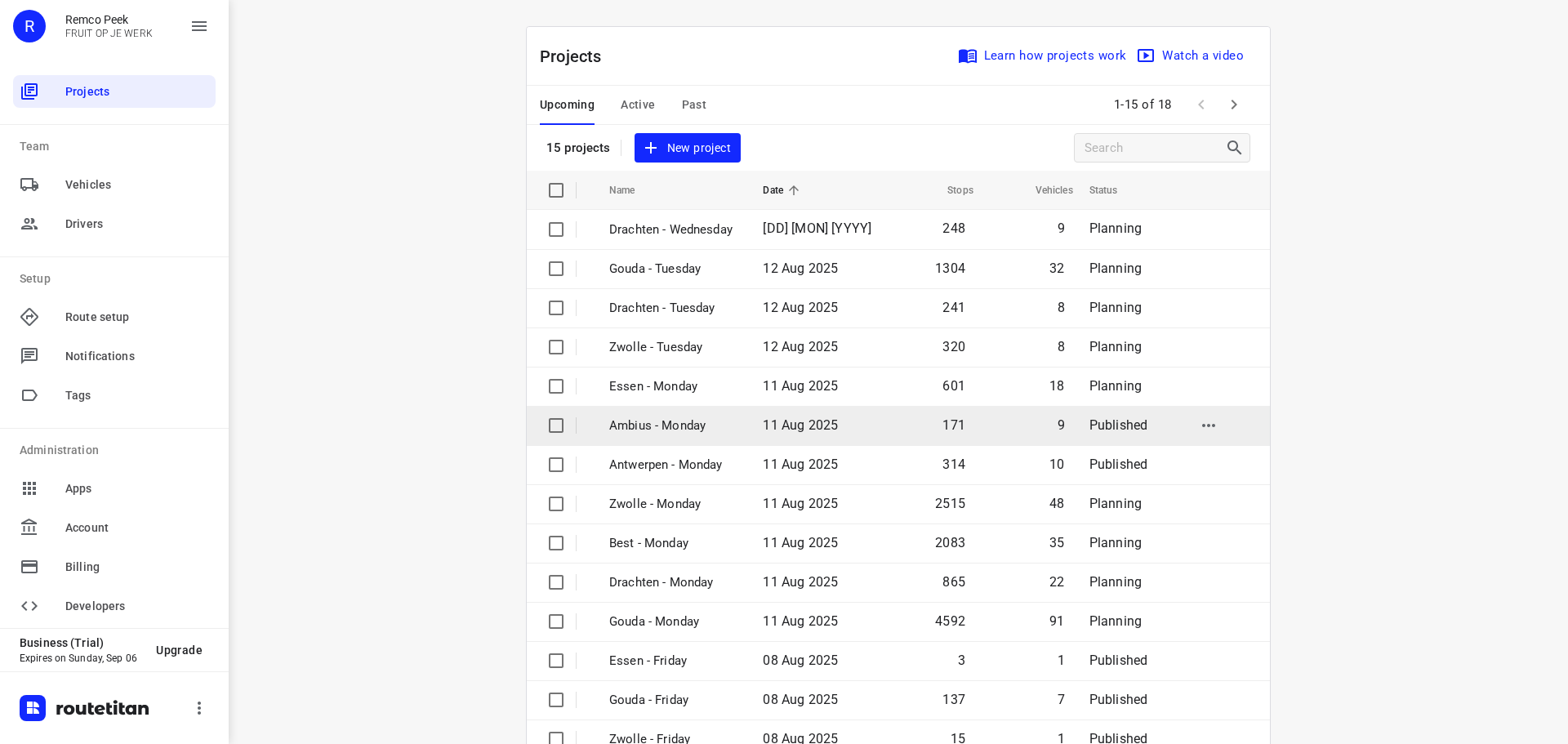 click on "Ambius - Monday" at bounding box center (674, 425) 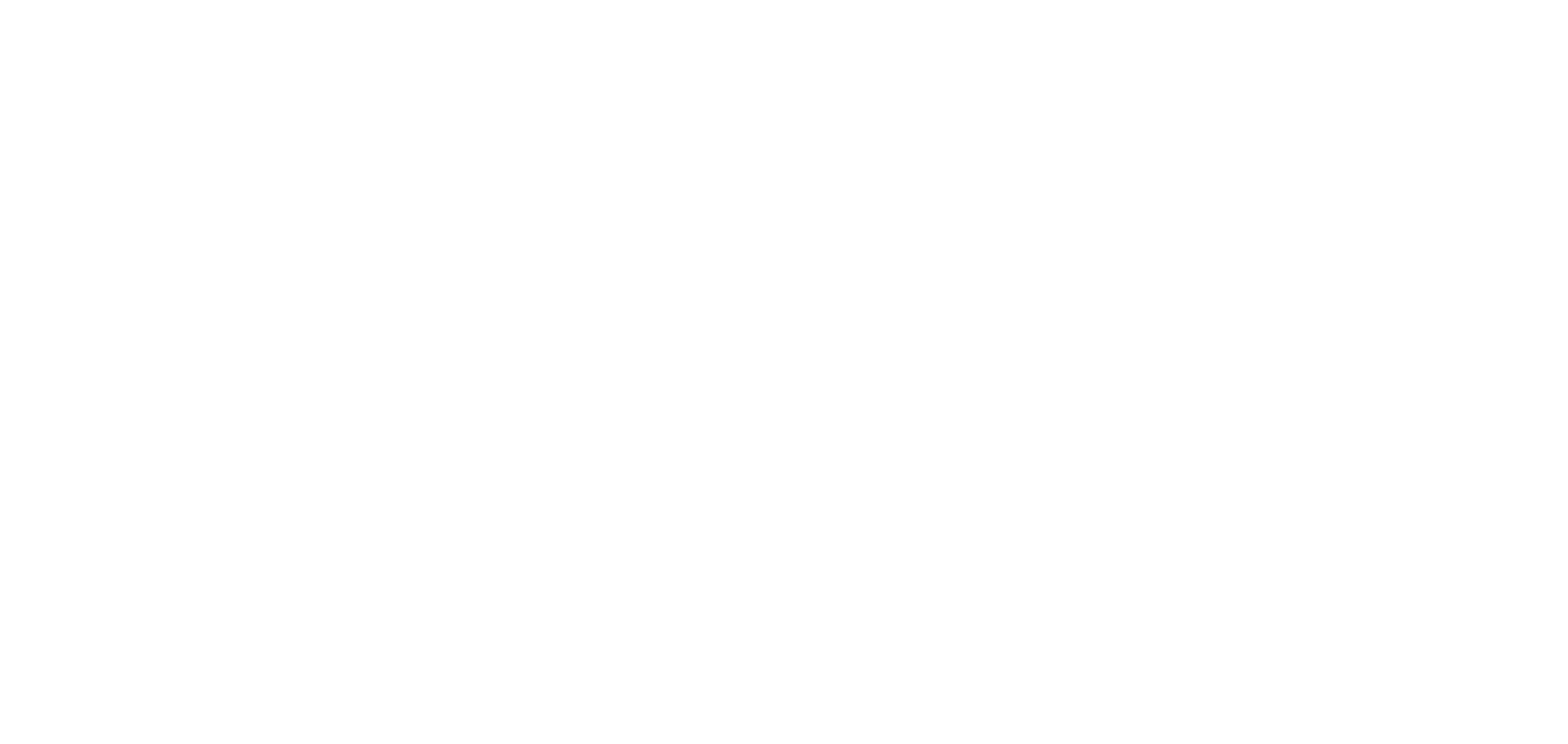 scroll, scrollTop: 0, scrollLeft: 0, axis: both 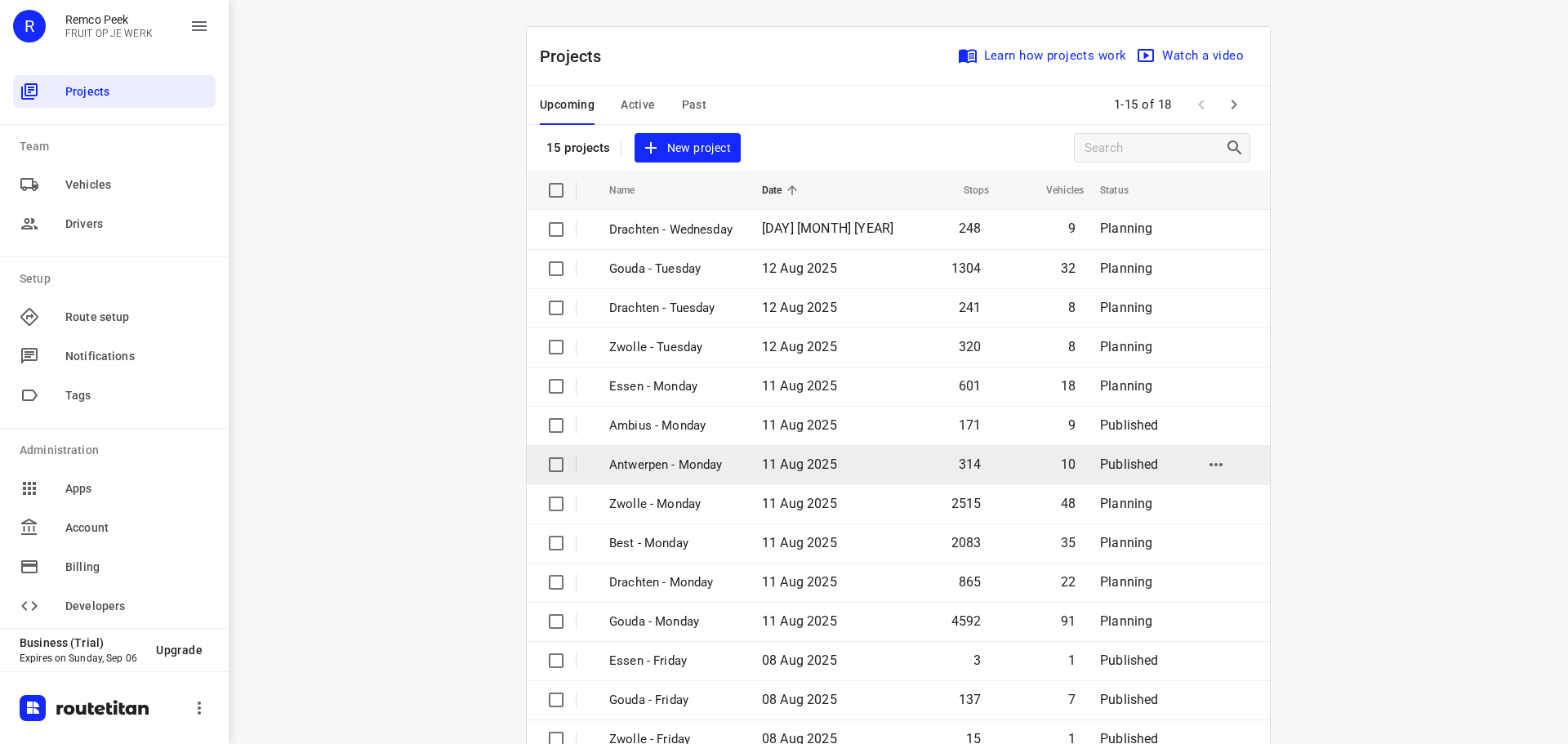click on "Antwerpen - Monday" at bounding box center [673, 465] 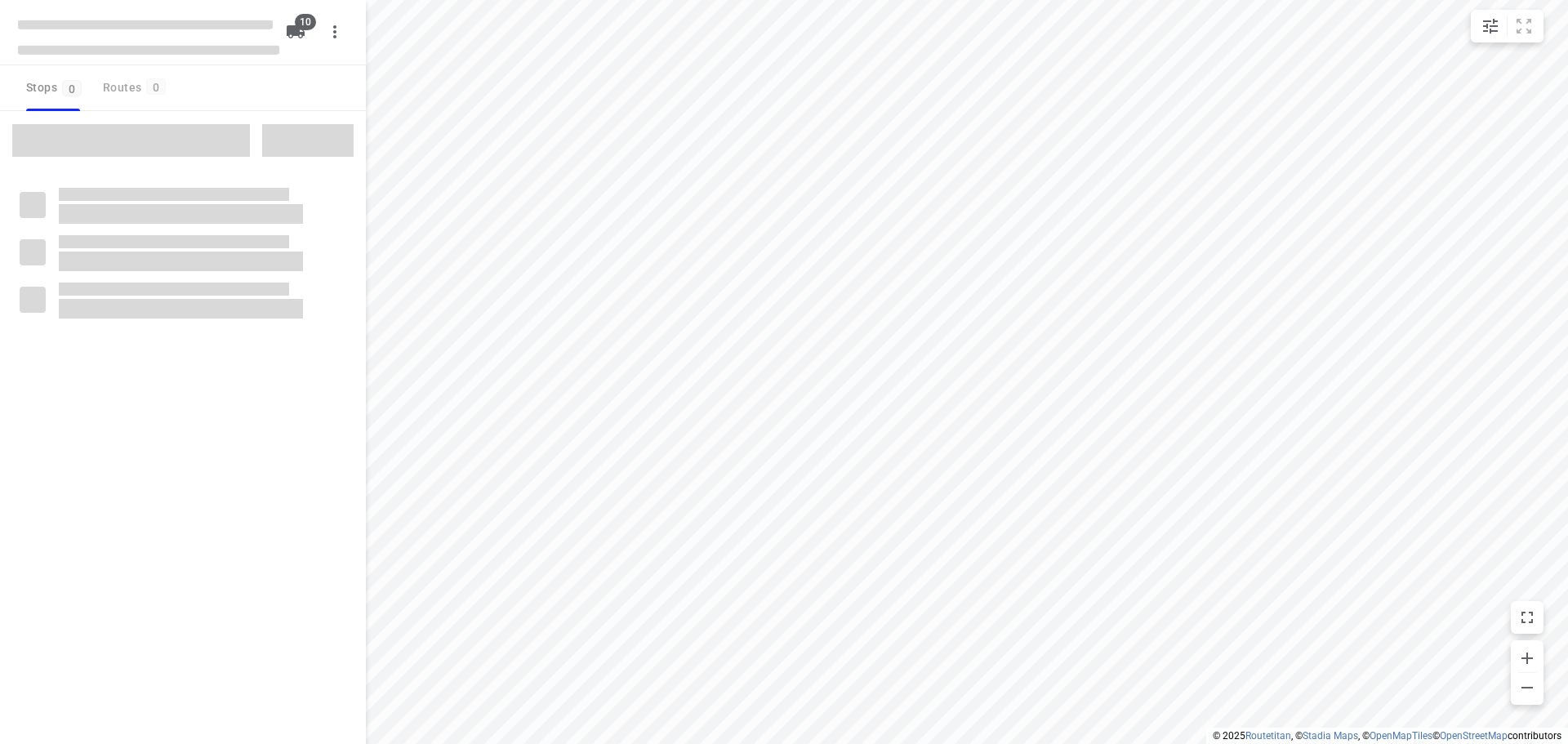 type on "distance" 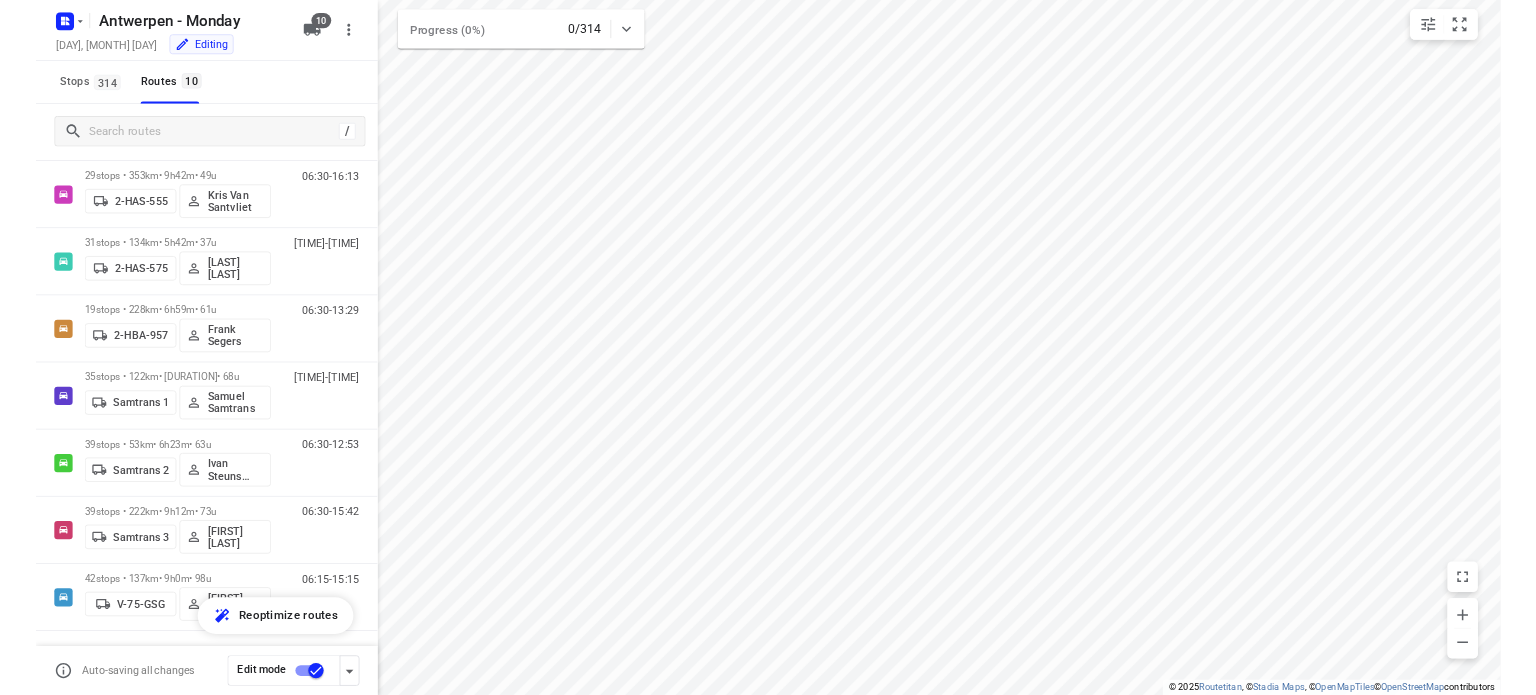 scroll, scrollTop: 305, scrollLeft: 0, axis: vertical 